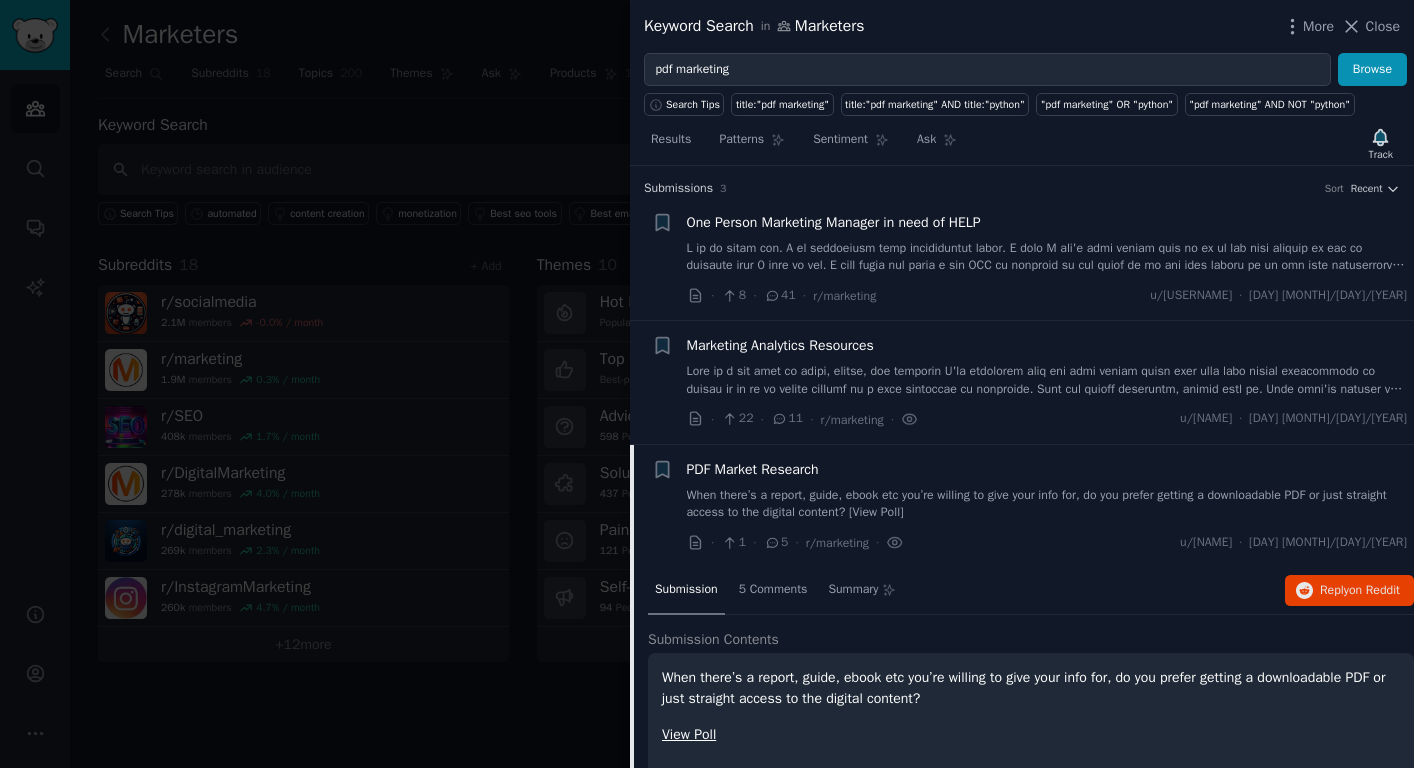scroll, scrollTop: 0, scrollLeft: 0, axis: both 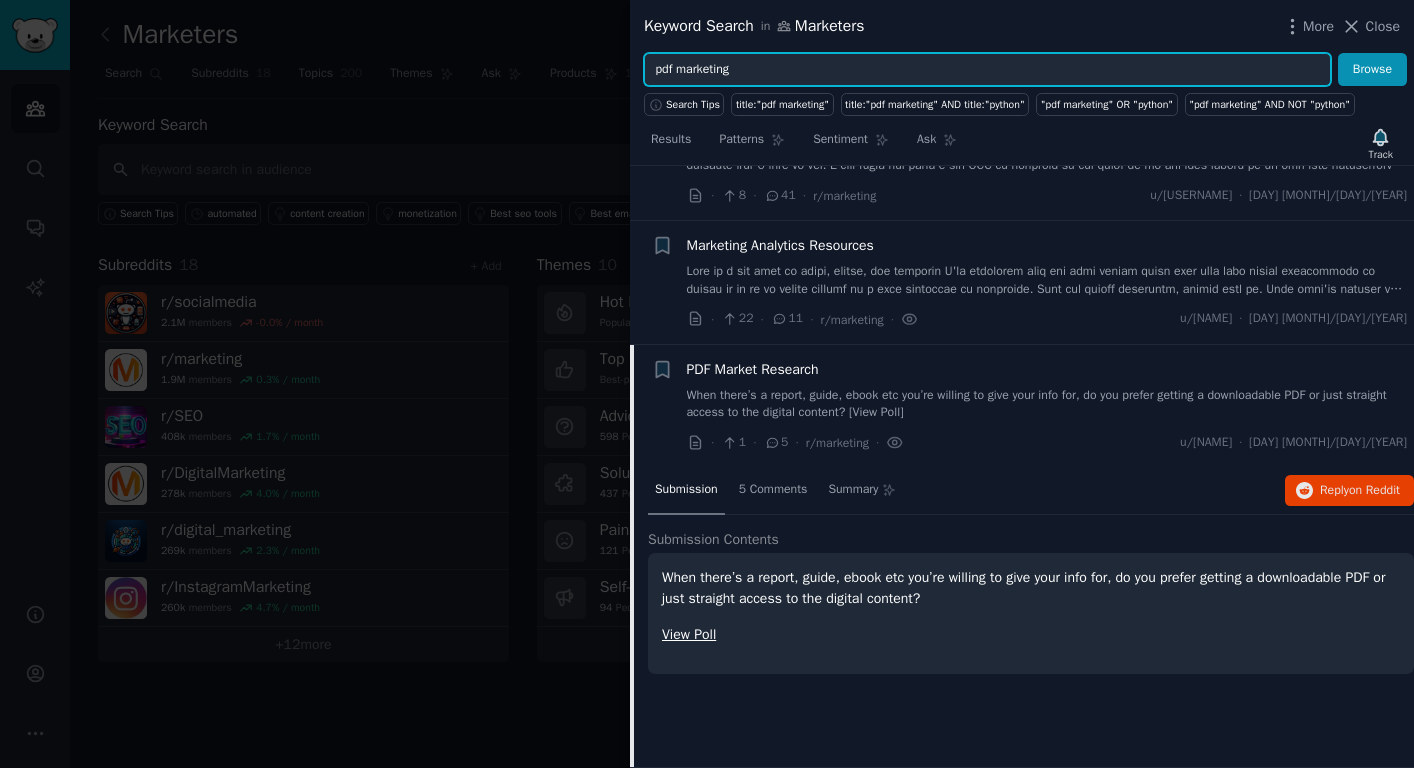 click on "pdf marketing" at bounding box center [987, 70] 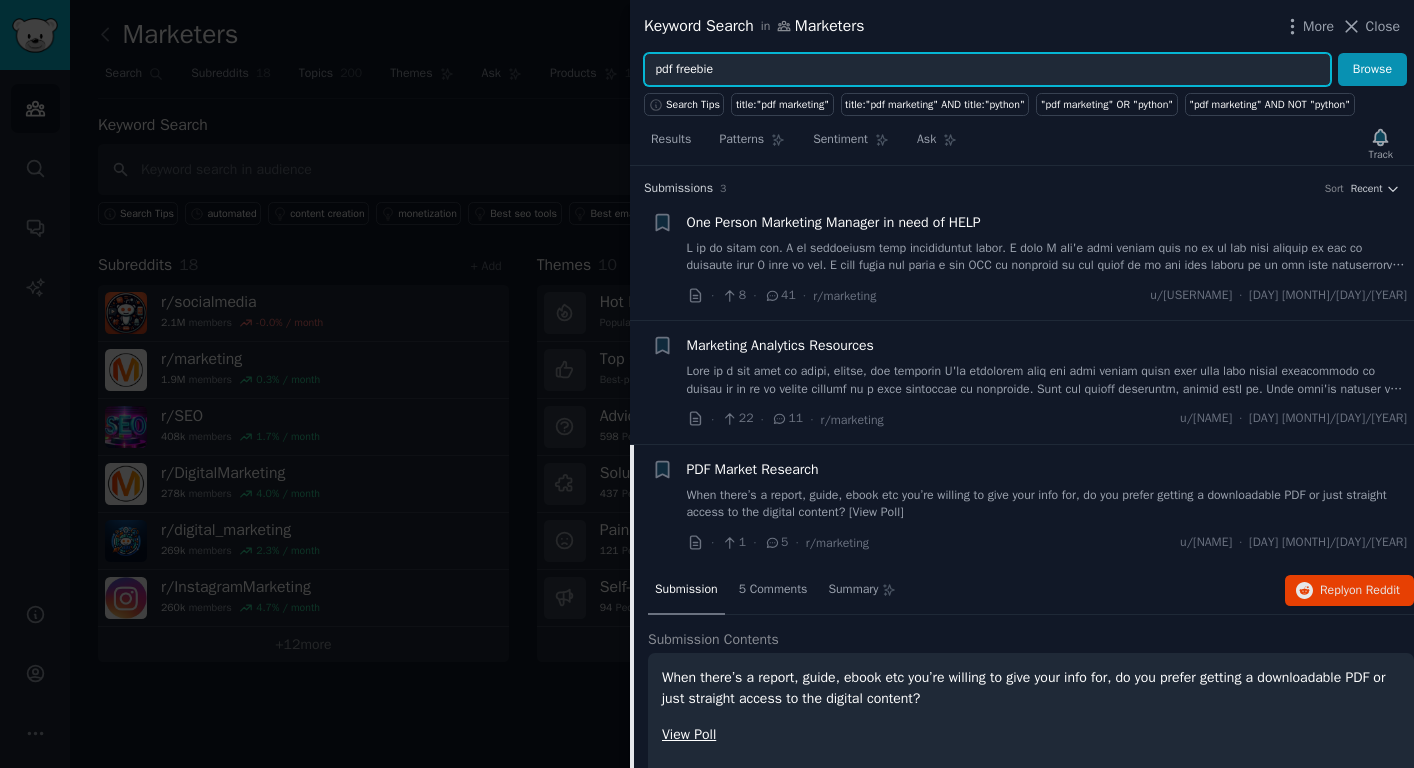 click on "Browse" at bounding box center (1372, 70) 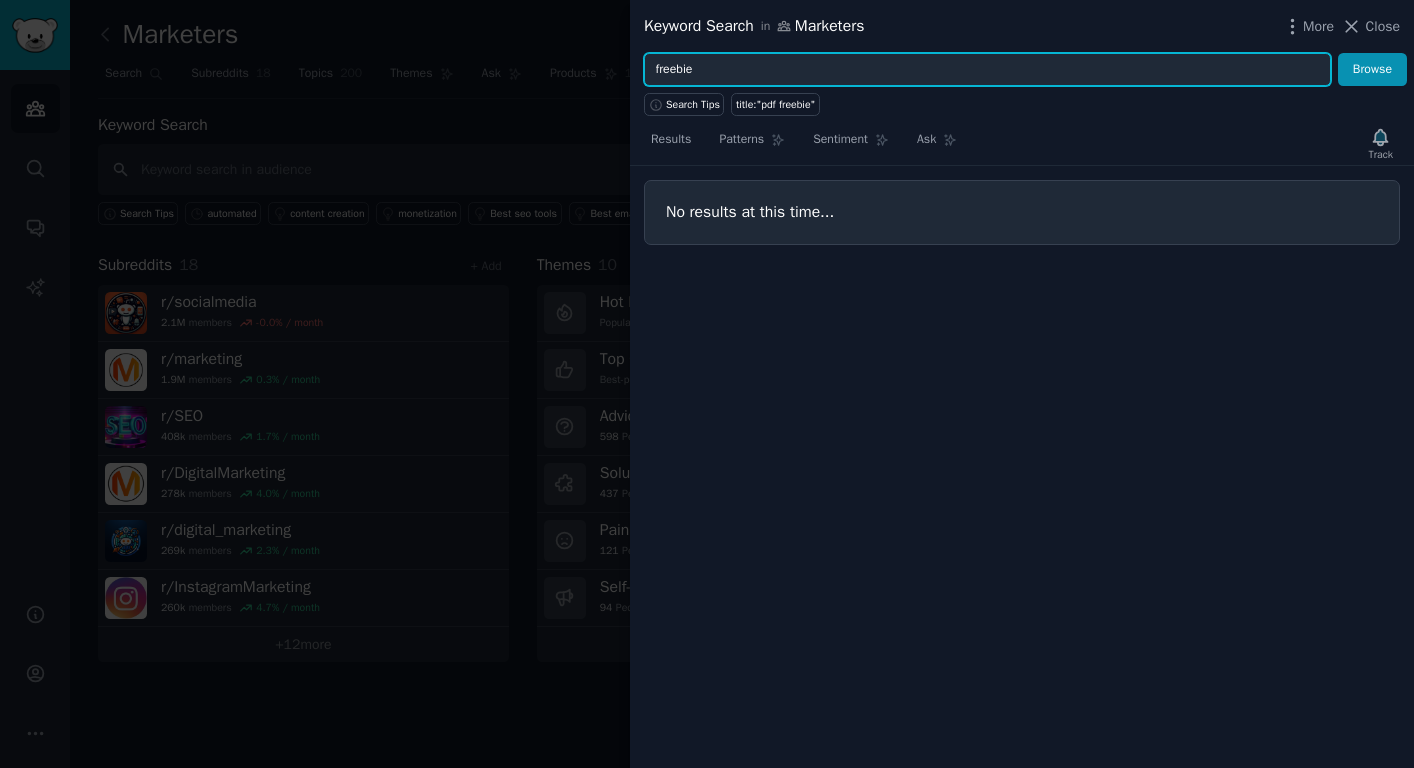 click on "Browse" at bounding box center (1372, 70) 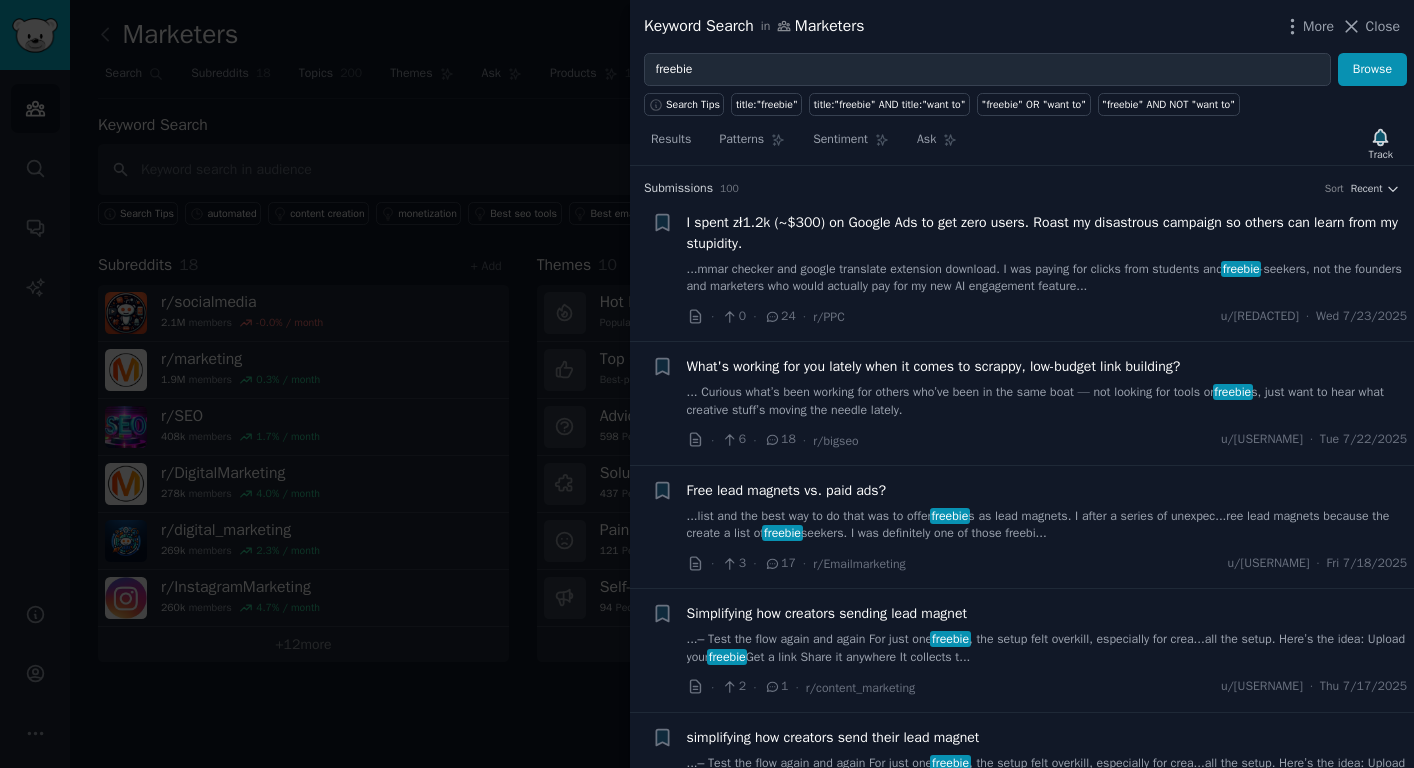 click on "...
Curious what’s been working for others who’ve been in the same boat — not looking for tools or  freebie s, just want to hear what creative stuff’s moving the needle lately." at bounding box center [1047, 401] 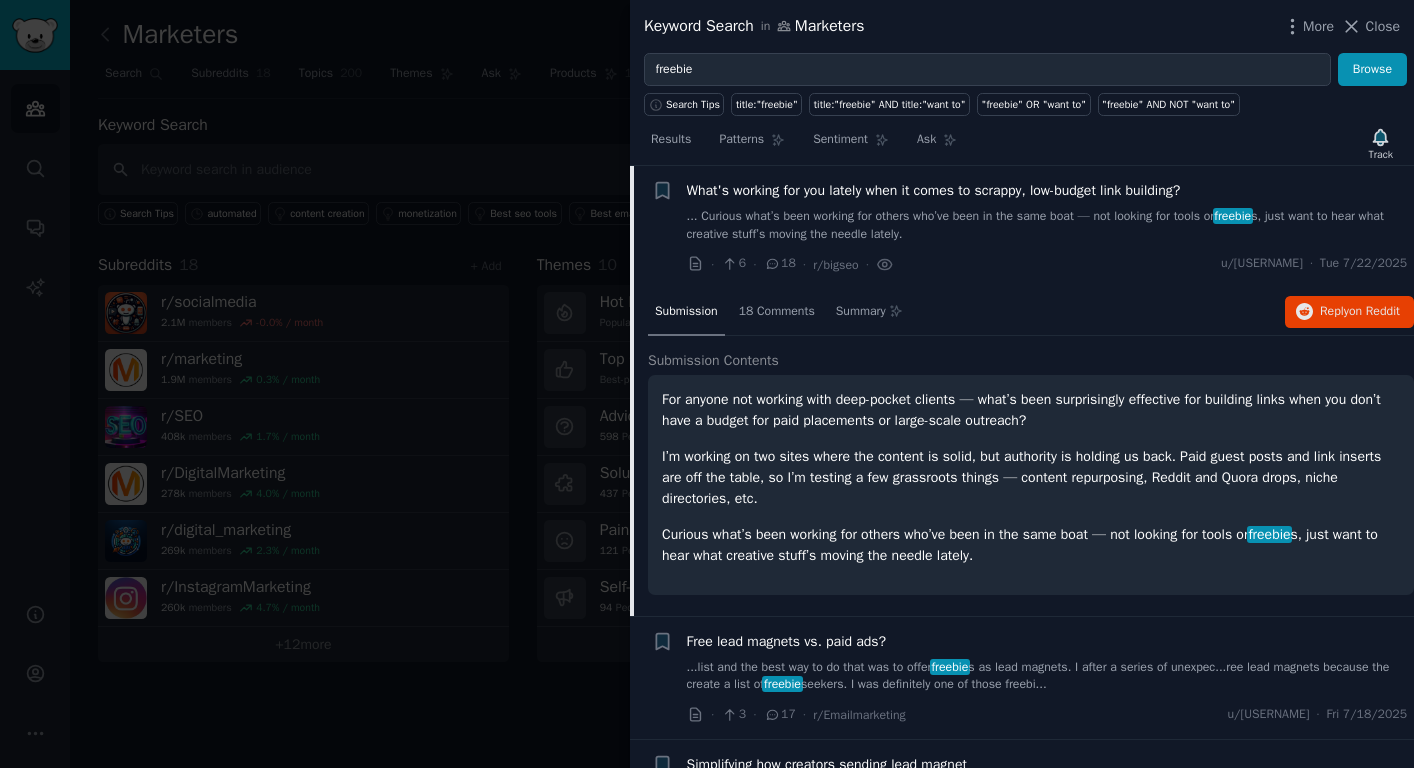 scroll, scrollTop: 186, scrollLeft: 0, axis: vertical 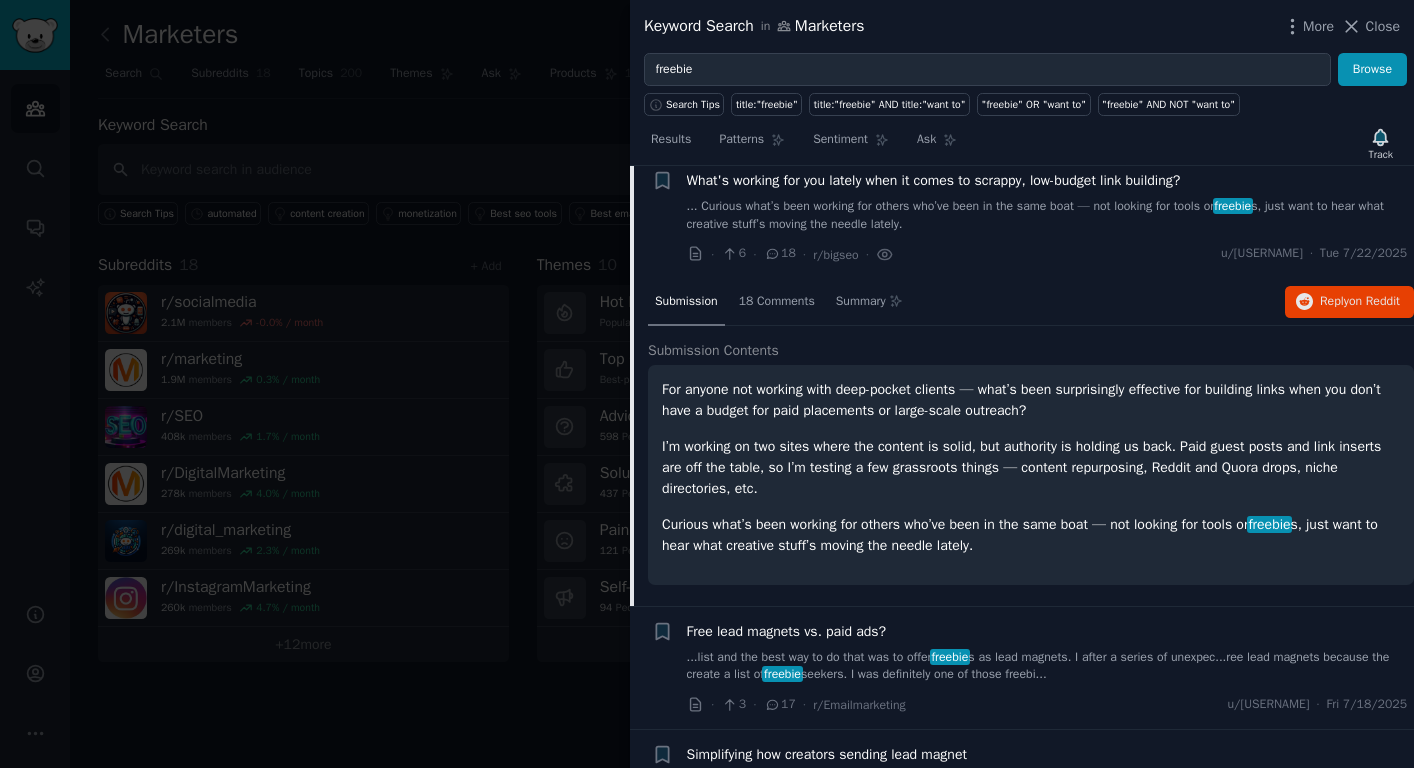 click on "...list and the best way to do that was to offer  freebie s as lead magnets. I after a series of unexpec...ree lead magnets because the create a list of  freebie  seekers. I was definitely one of those freebi..." at bounding box center [1047, 666] 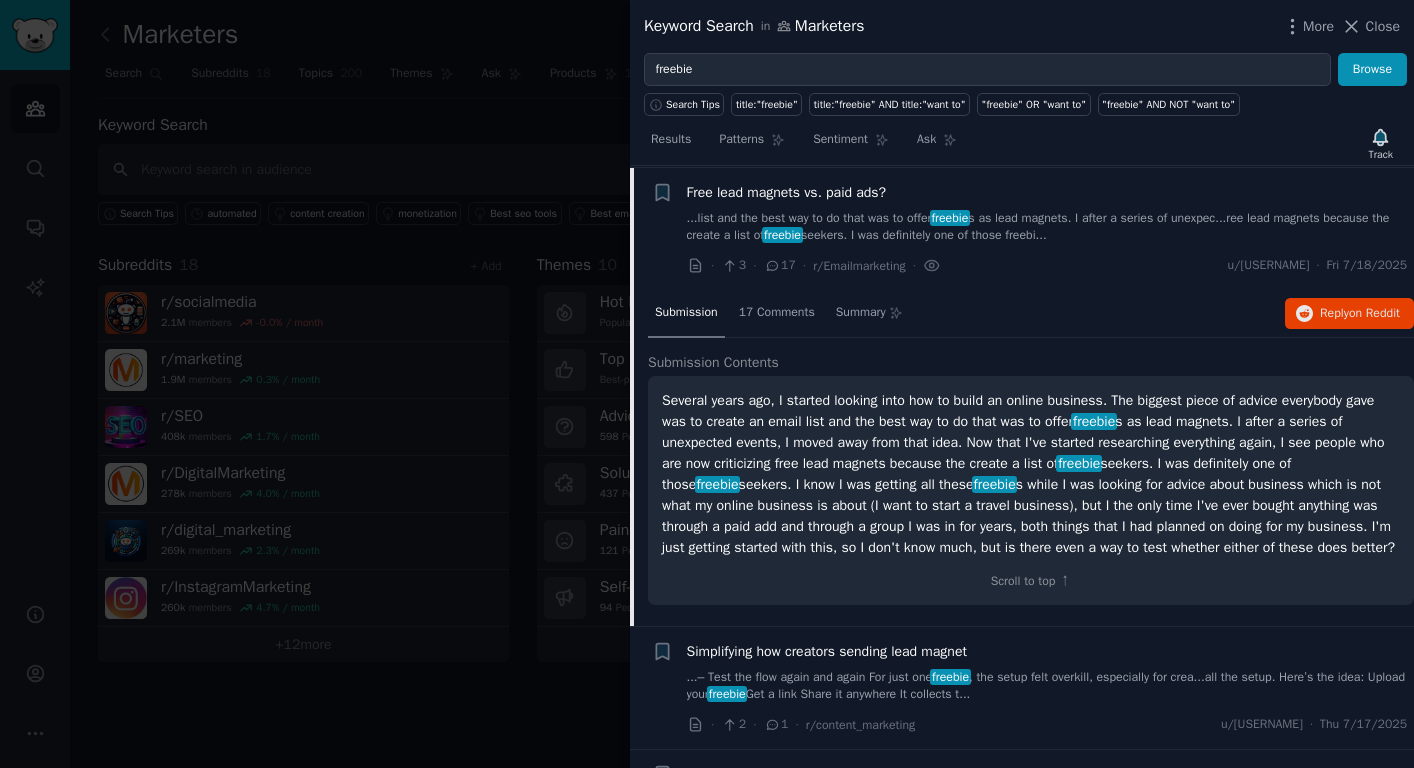 scroll, scrollTop: 299, scrollLeft: 0, axis: vertical 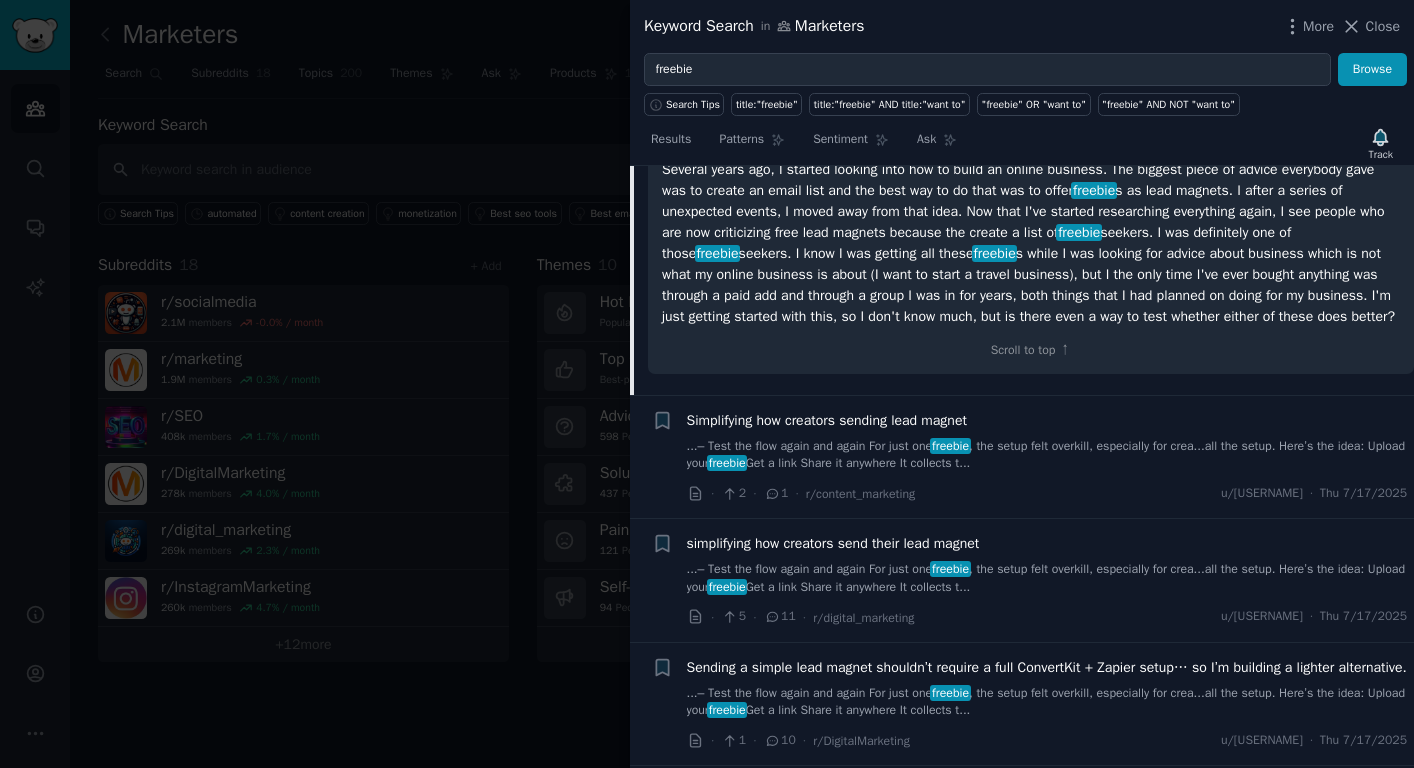 click on "...– Test the flow again and again
For just one  freebie , the setup felt overkill, especially for crea...all the setup.
Here’s the idea:
Upload your  freebie
Get a link
Share it anywhere
It collects t..." at bounding box center (1047, 578) 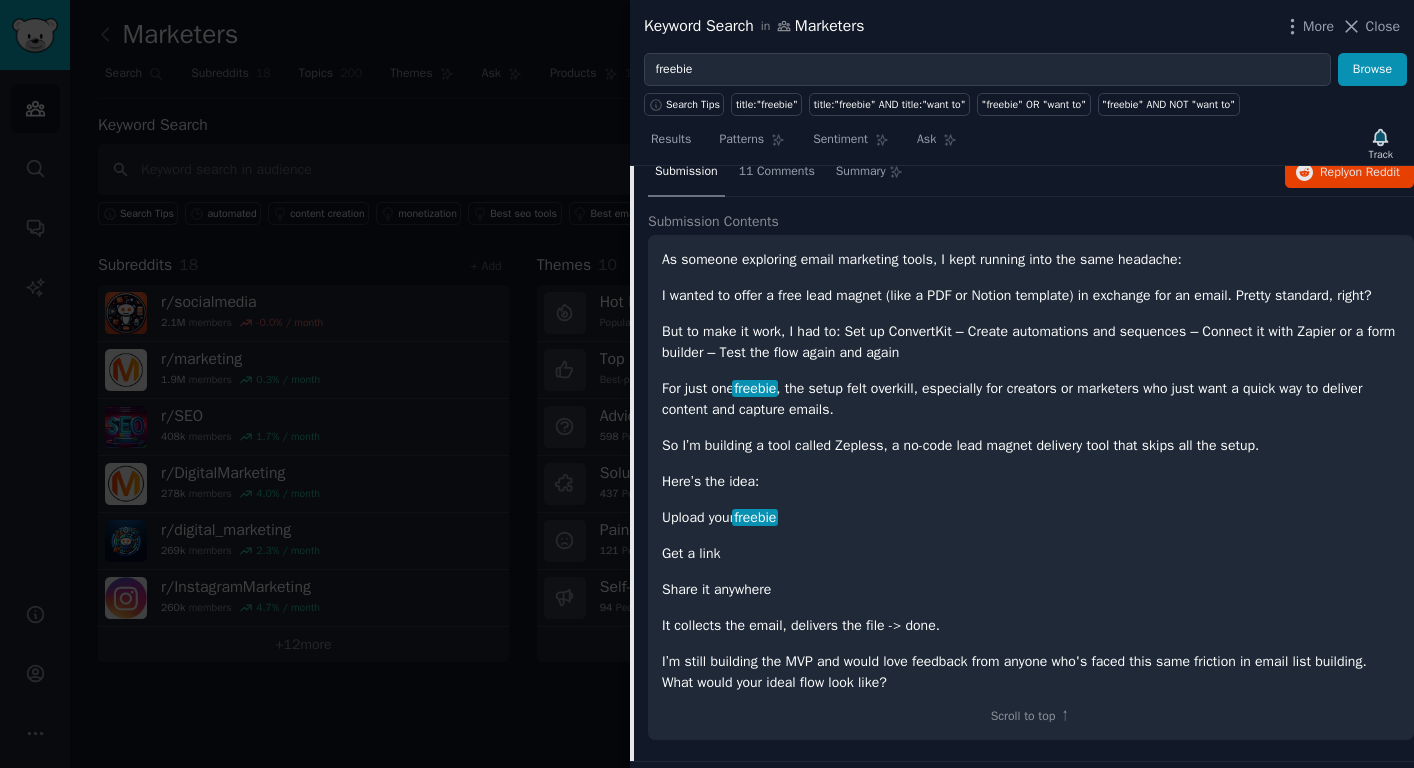 scroll, scrollTop: 661, scrollLeft: 0, axis: vertical 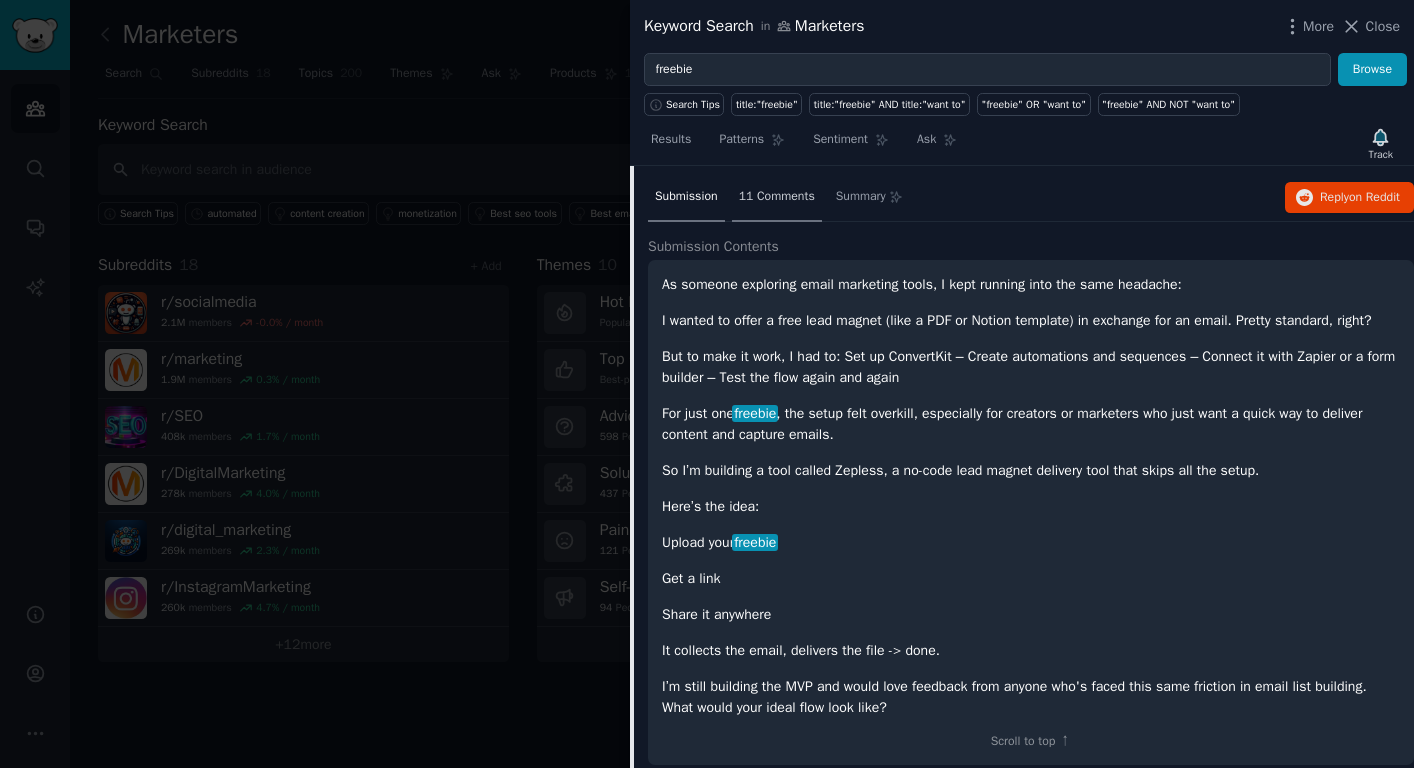 click on "11 Comments" at bounding box center (777, 198) 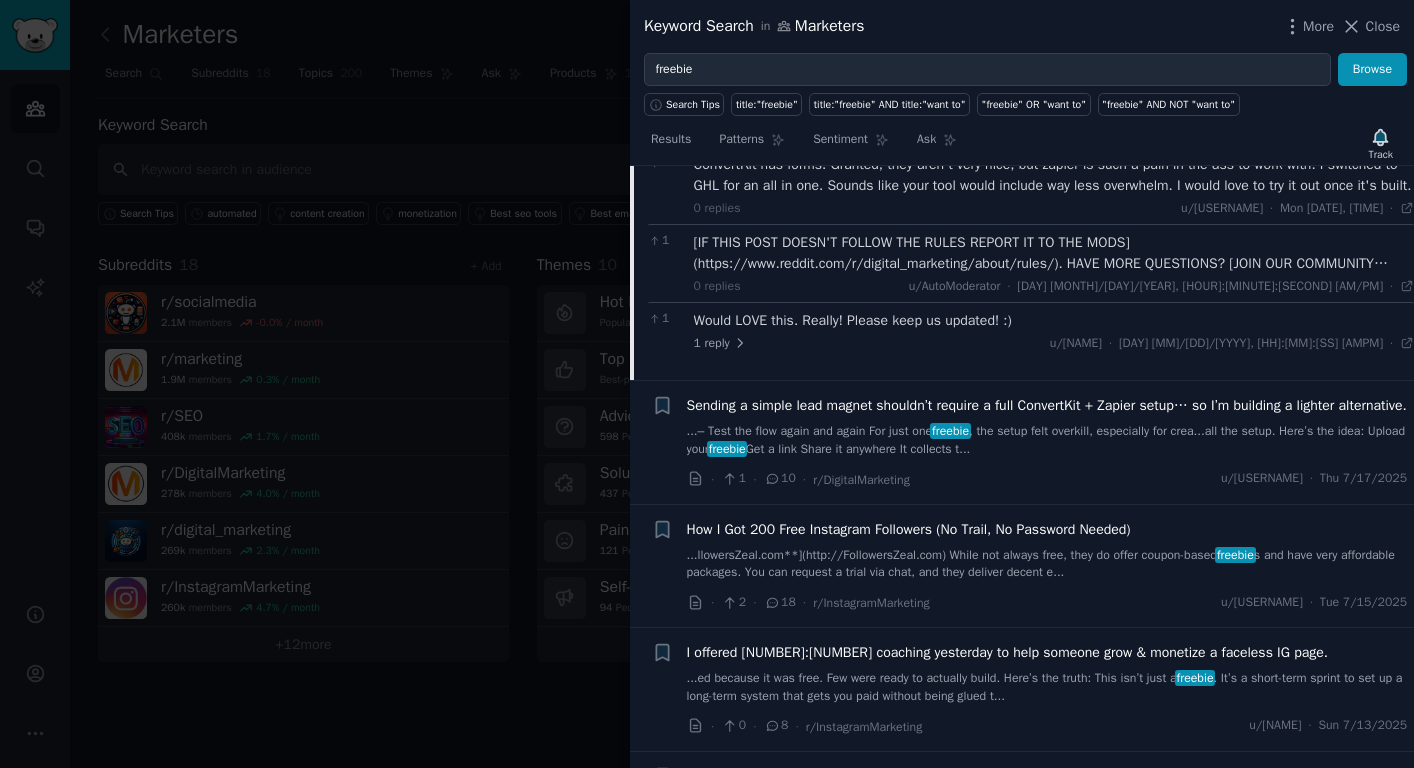 scroll, scrollTop: 942, scrollLeft: 0, axis: vertical 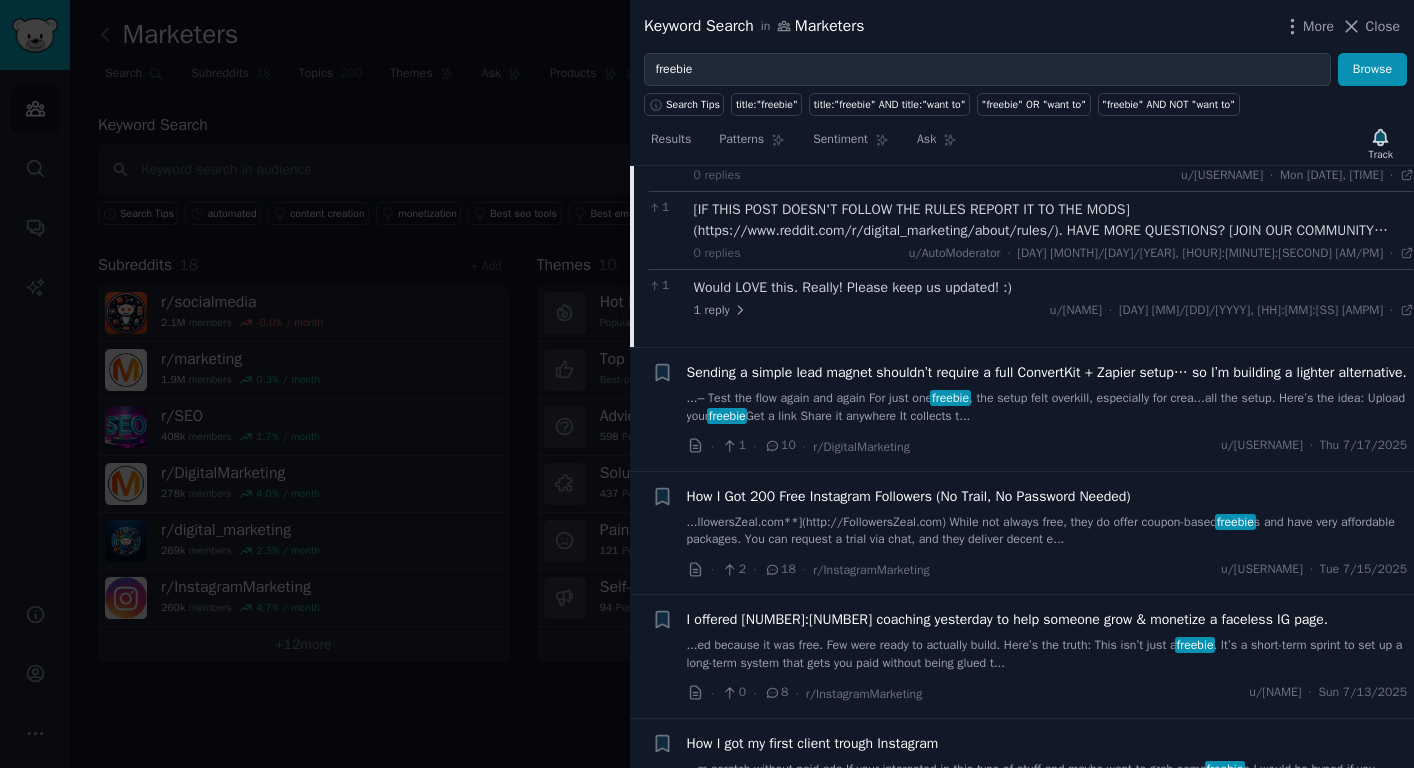 click on "Keyword Search in Marketers More Close" at bounding box center (1022, 26) 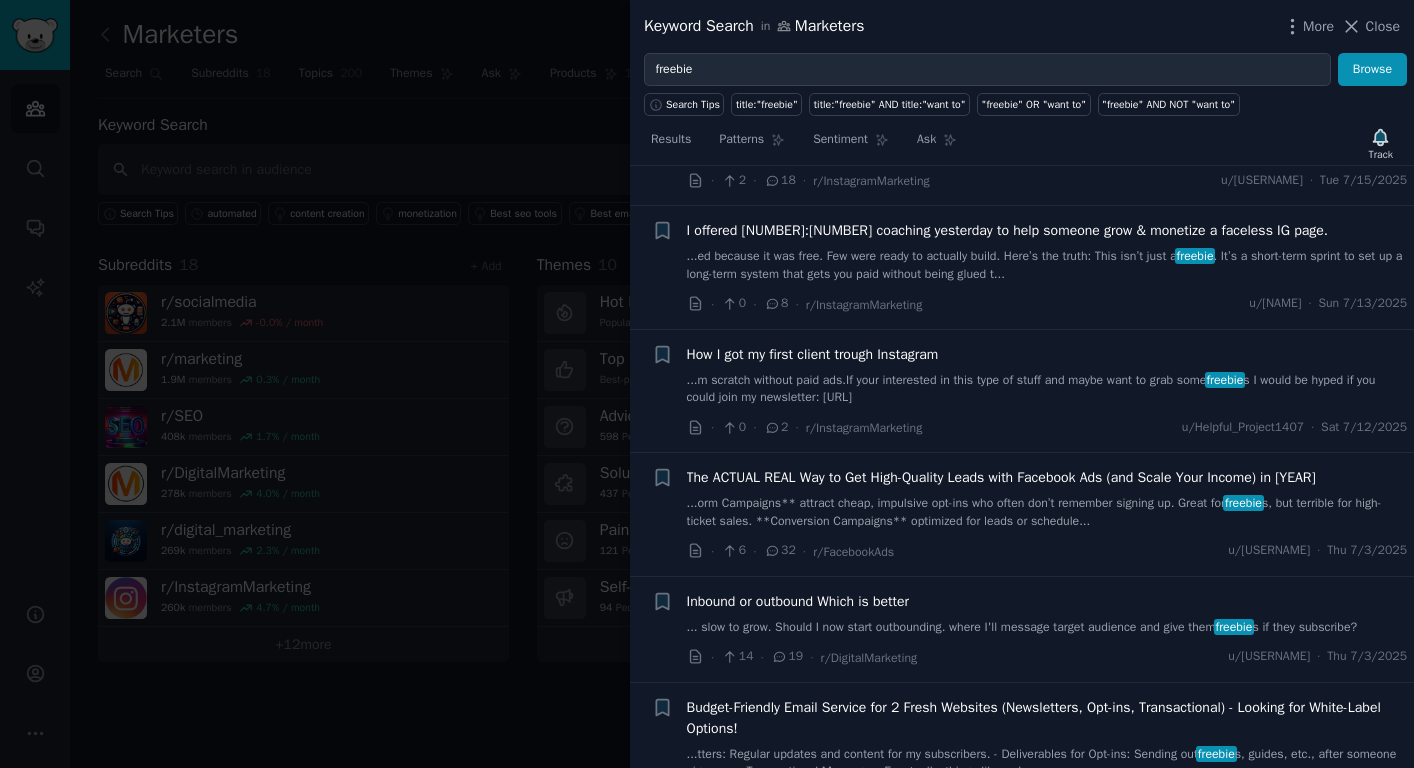 scroll, scrollTop: 1334, scrollLeft: 0, axis: vertical 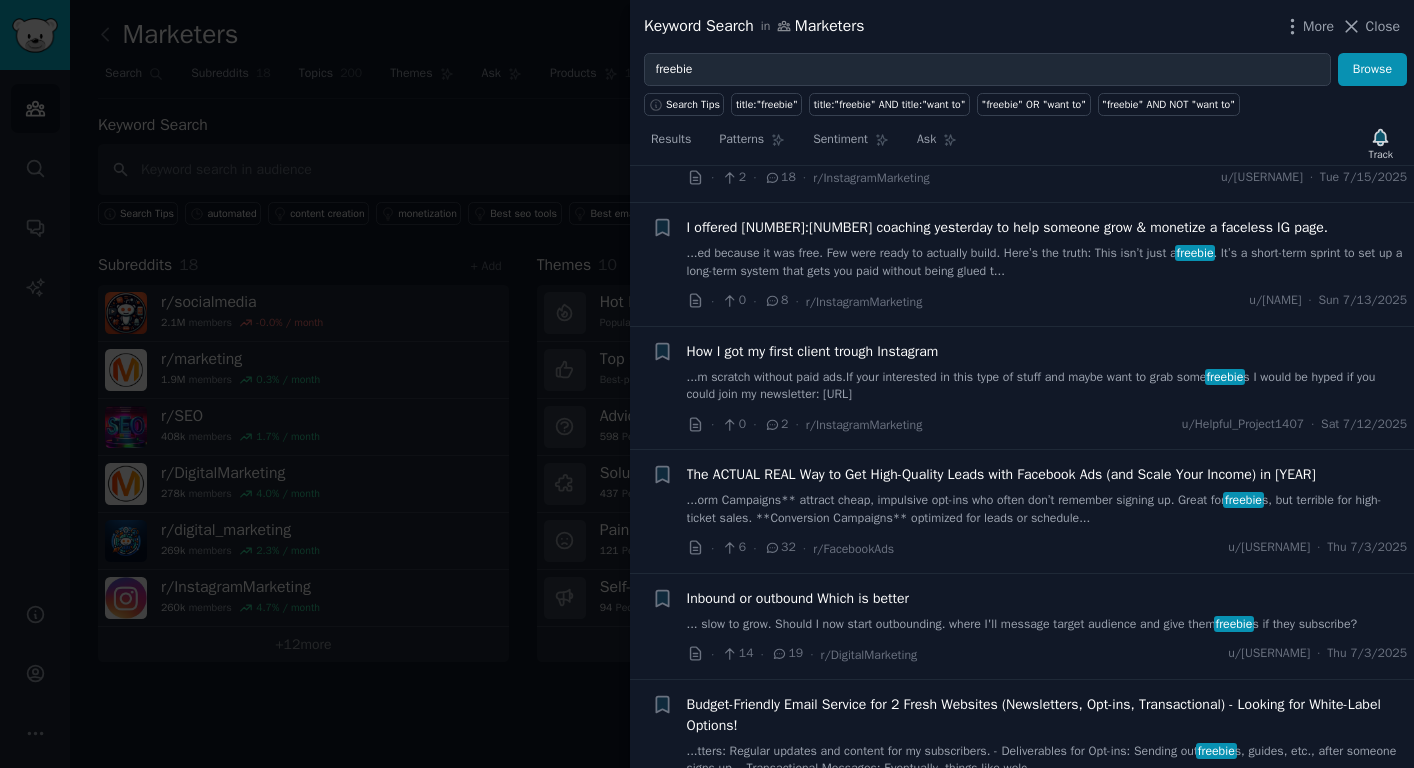 click on "...orm Campaigns** attract cheap, impulsive opt-ins who often don’t remember signing up. Great for  freebie s, but terrible for high-ticket sales.
**Conversion Campaigns** optimized for leads or schedule..." at bounding box center [1047, 509] 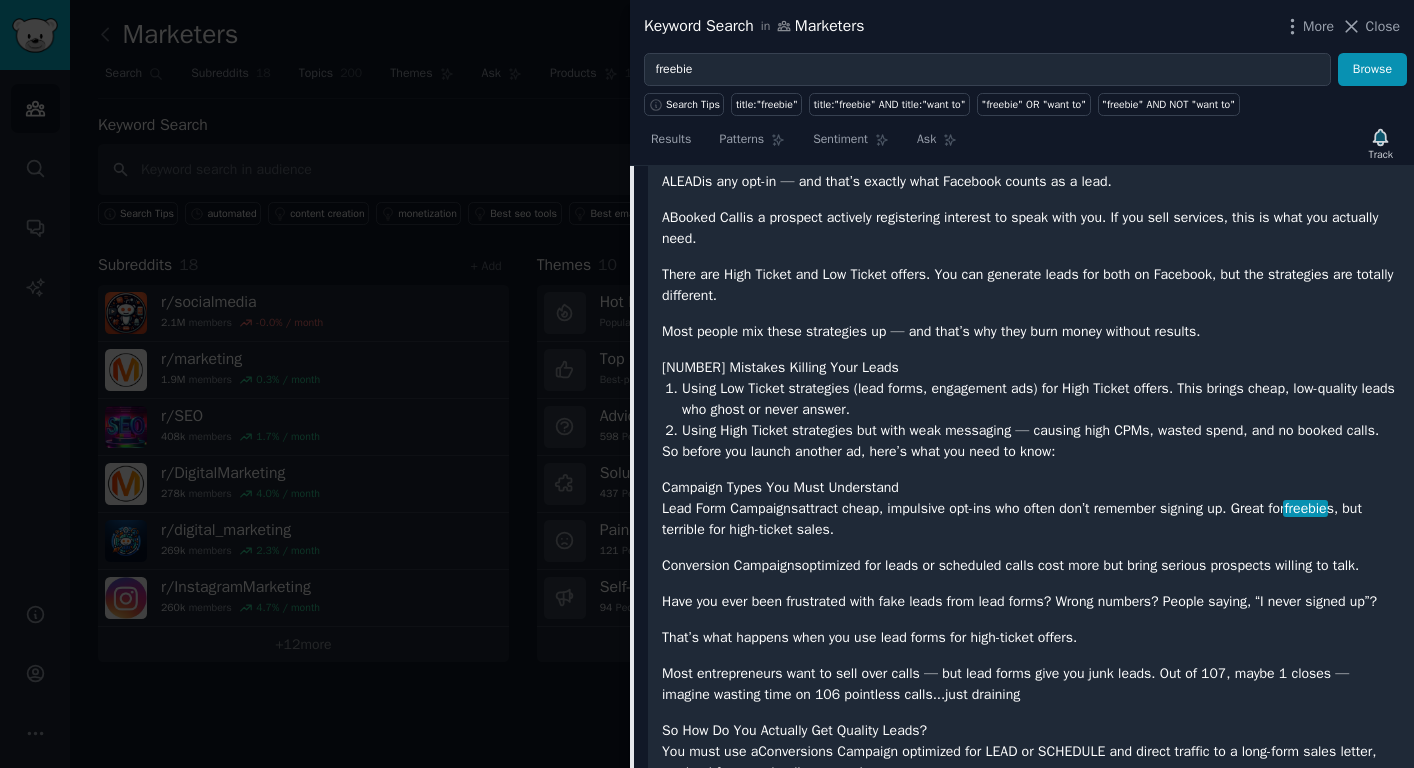 scroll, scrollTop: 1869, scrollLeft: 0, axis: vertical 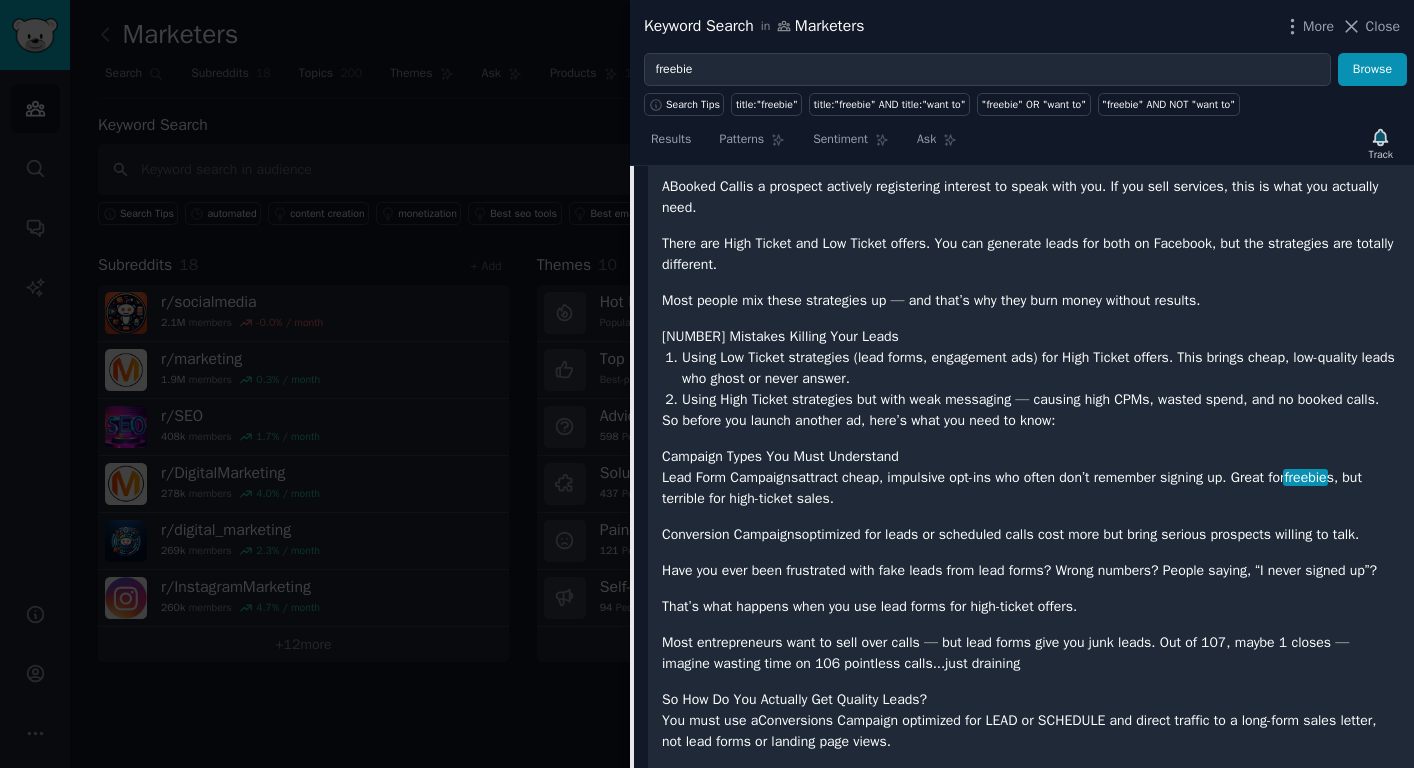 click on "Using High Ticket strategies but with weak messaging — causing high CPMs, wasted spend, and no booked calls." at bounding box center [1041, 399] 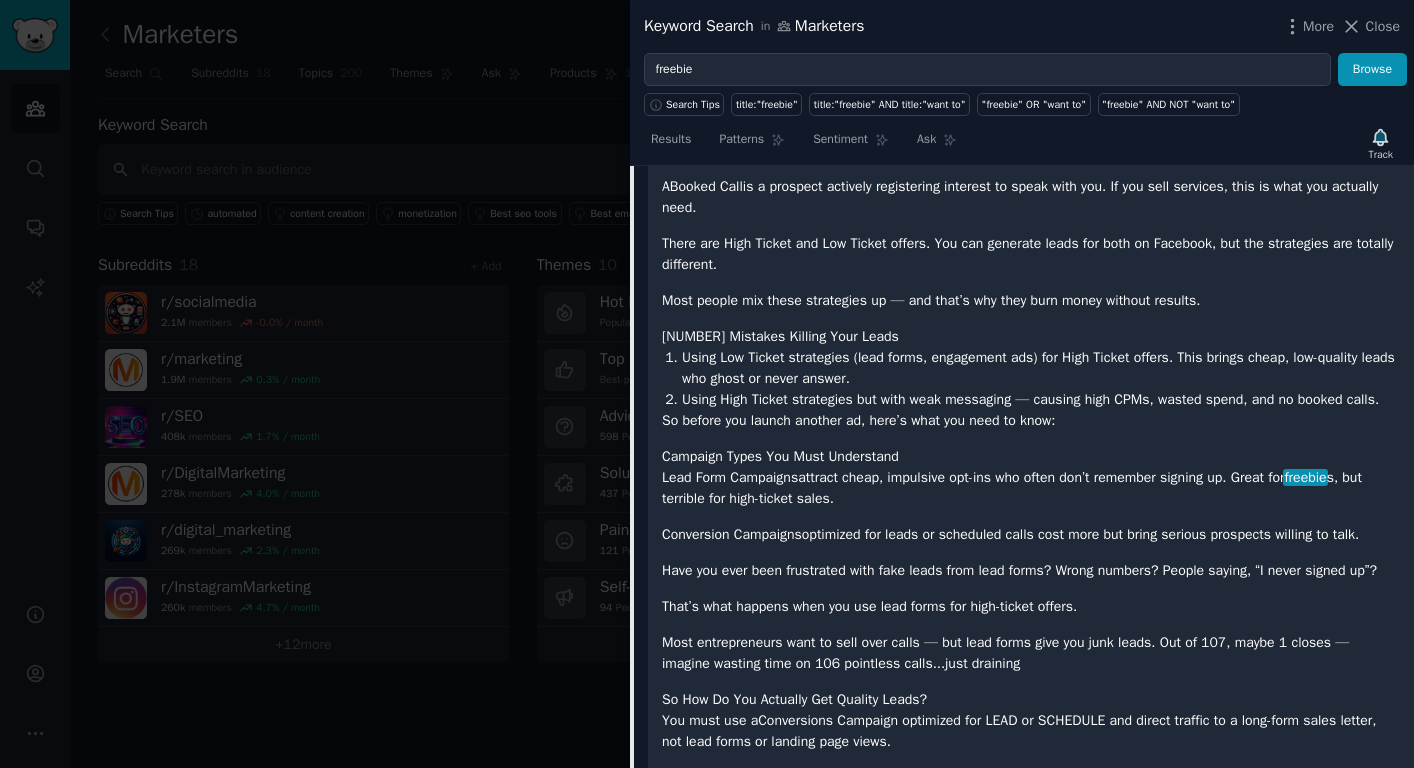 click on "I’m not going to hold back in this post. I’m going to show you exactly how to get  high-quality leads  with Facebook ads — no fluff, no BS — just what actually works to get prospects booking calls who are ready to buy.
If you’re serious about making  real money  selling your services, and you want people to come to you (quality leads) ready to buy, this post will help you. It may be long — but it will be 100% worth your time spent reading.
So let’s begin...
This past week I’ve seen countless posts from frustrated business owners who can’t get leads for their services no matter what they try. They’re running into issues like:
CPLs shooting up overnight.
Landing page views but zero conversions.
Messaging ads bringing in junk leads.
Static ads getting no traction.
I’m going to answer all these — so keep reading.
First, lets go over the basics...
It is a necessity to know Difference Between a Lead and a Booked Call
A  LEAD
A  Booked Call" at bounding box center [1031, 1160] 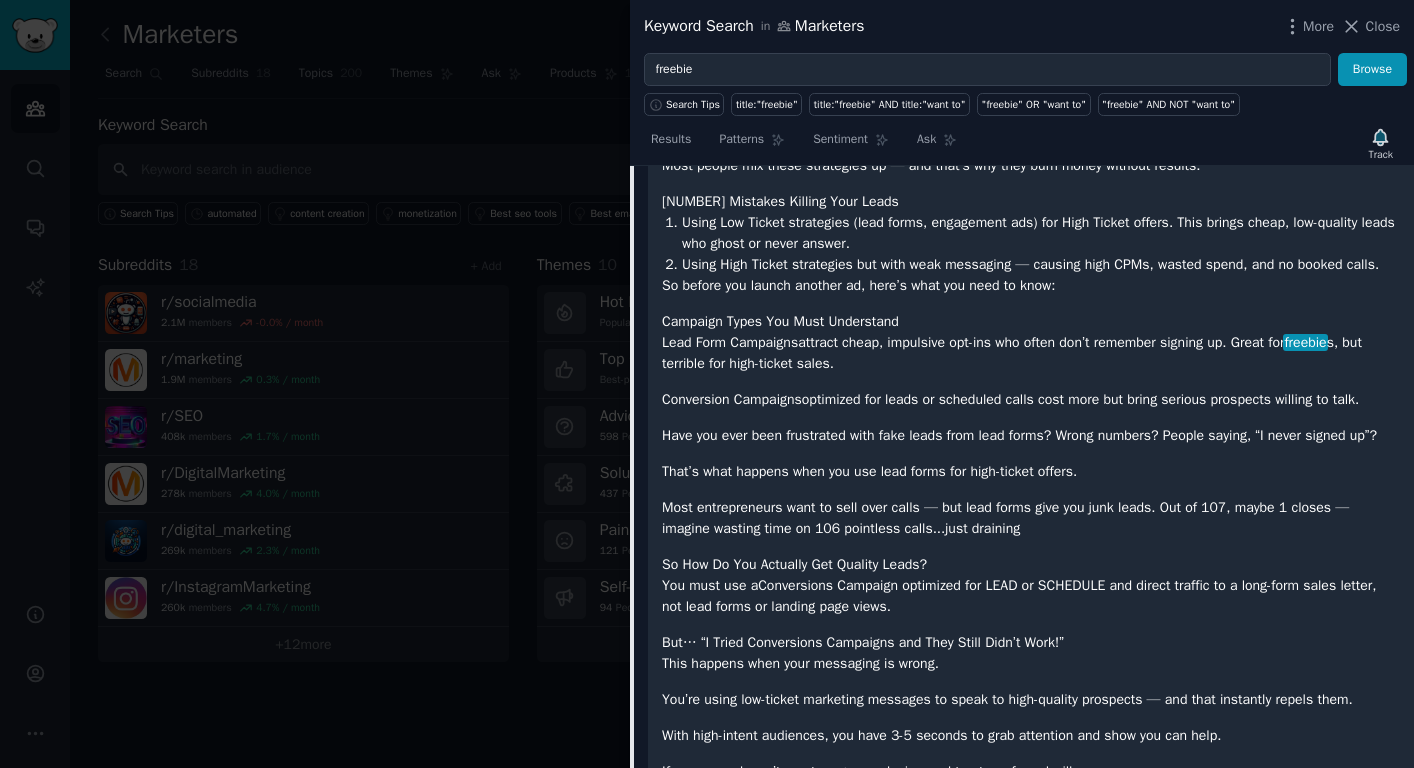 scroll, scrollTop: 2106, scrollLeft: 0, axis: vertical 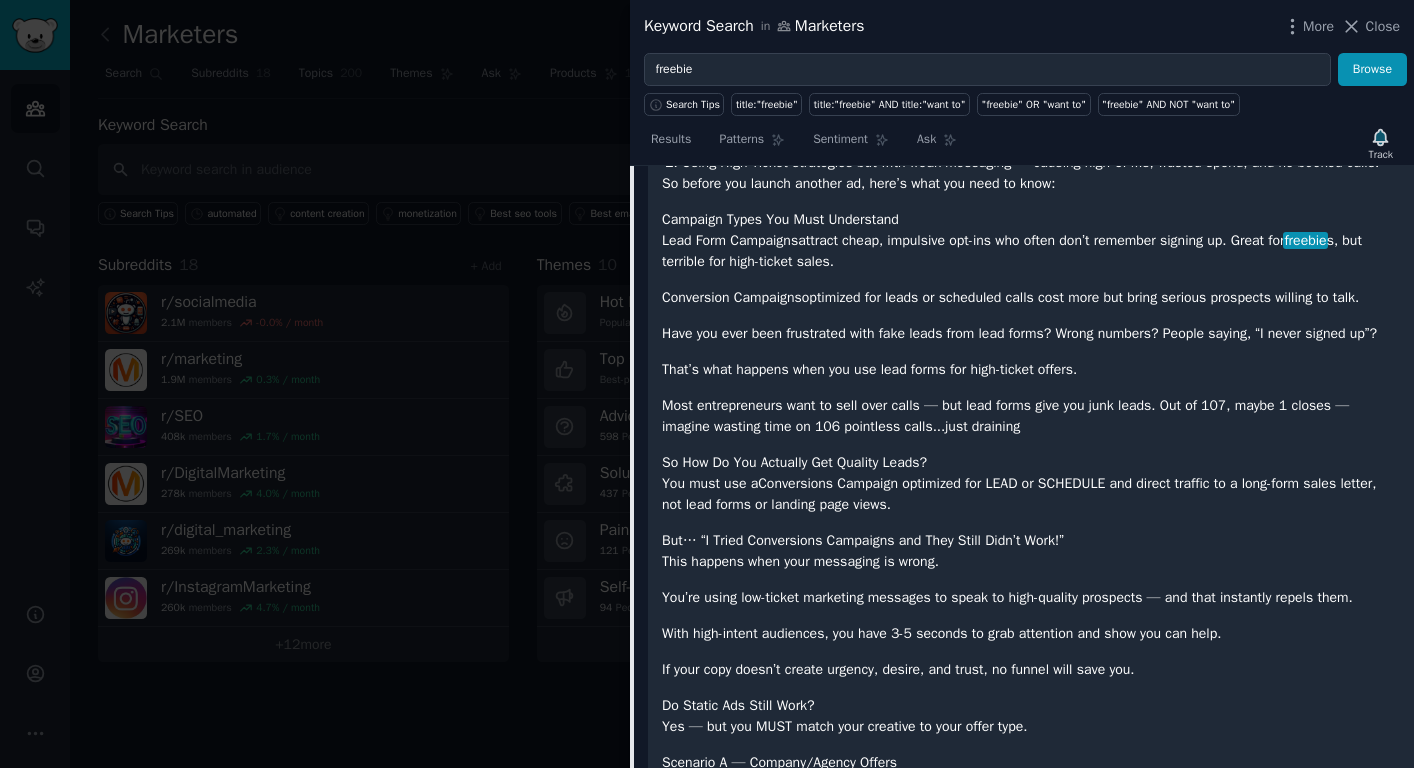 click on "Conversion Campaigns  optimized for leads or scheduled calls cost more but bring serious prospects willing to talk." at bounding box center [1031, 297] 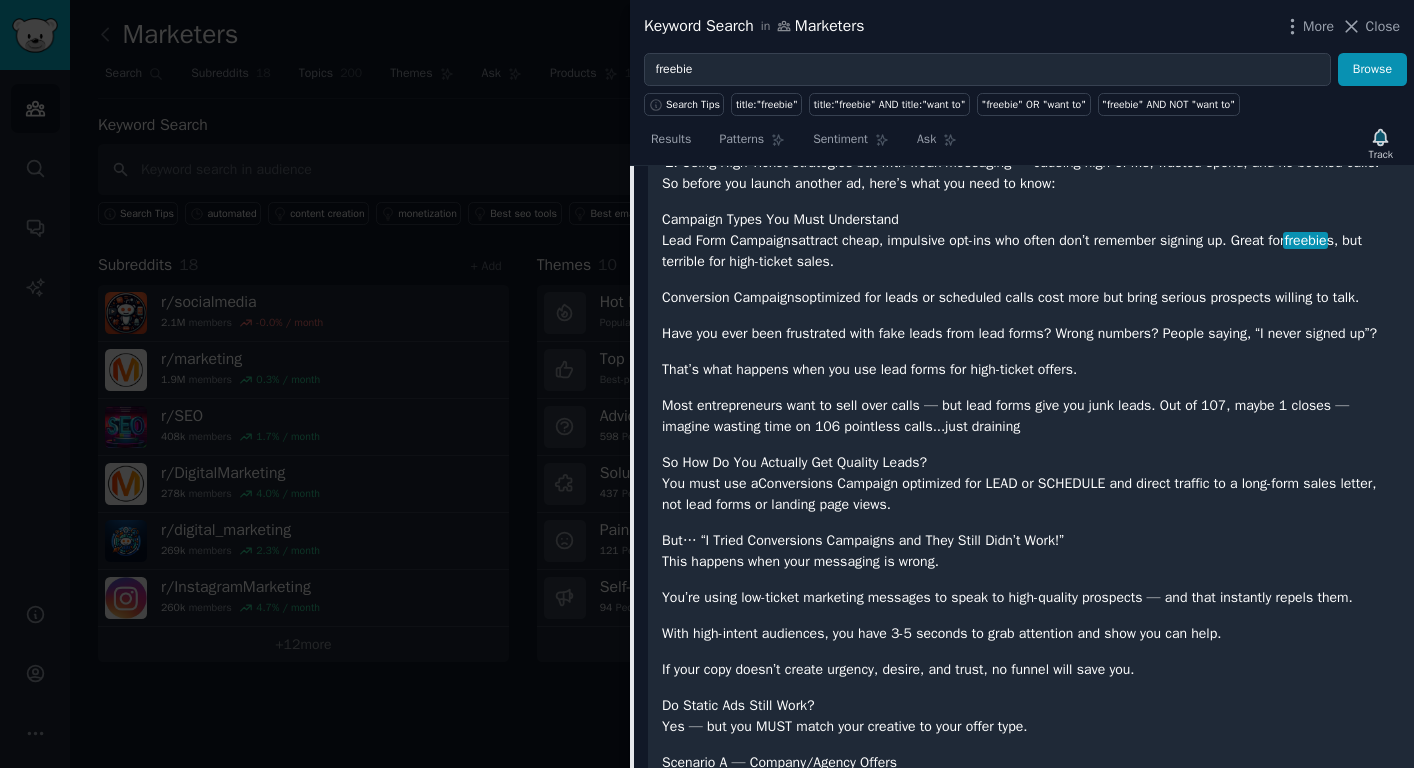 click on "Lead Form Campaigns  attract cheap, impulsive opt-ins who often don’t remember signing up. Great for freebie s, but terrible for high-ticket sales." at bounding box center (1031, 251) 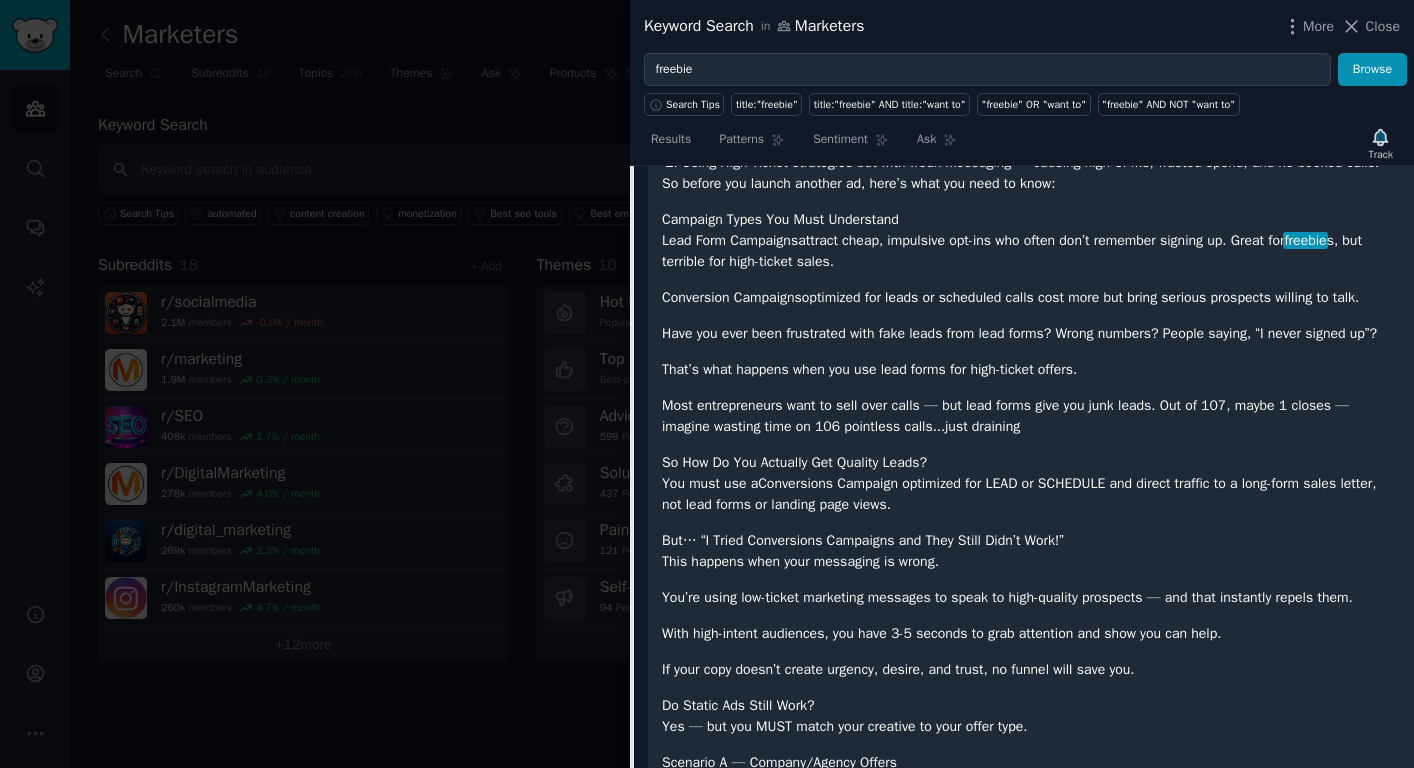 click on "Lead Form Campaigns  attract cheap, impulsive opt-ins who often don’t remember signing up. Great for freebie s, but terrible for high-ticket sales." at bounding box center [1031, 251] 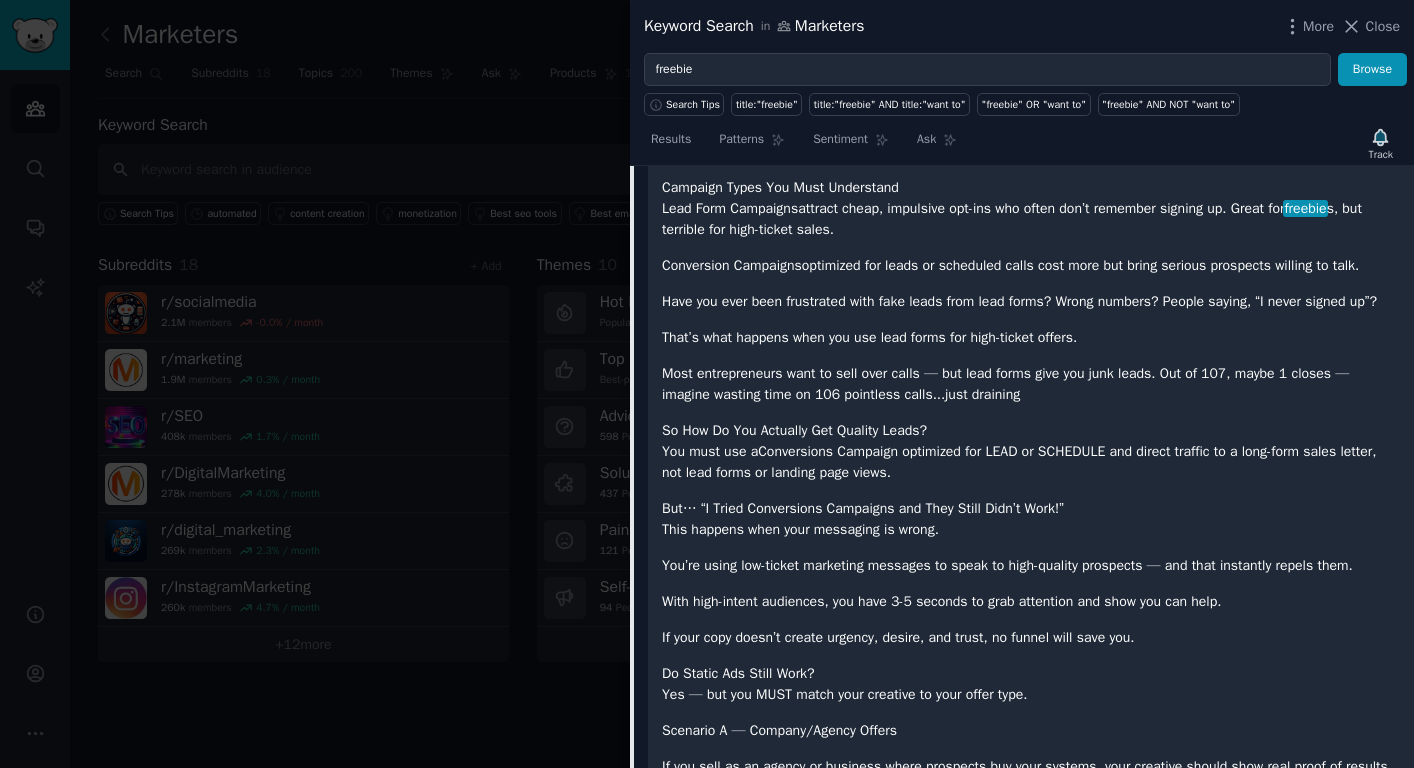 scroll, scrollTop: 2143, scrollLeft: 0, axis: vertical 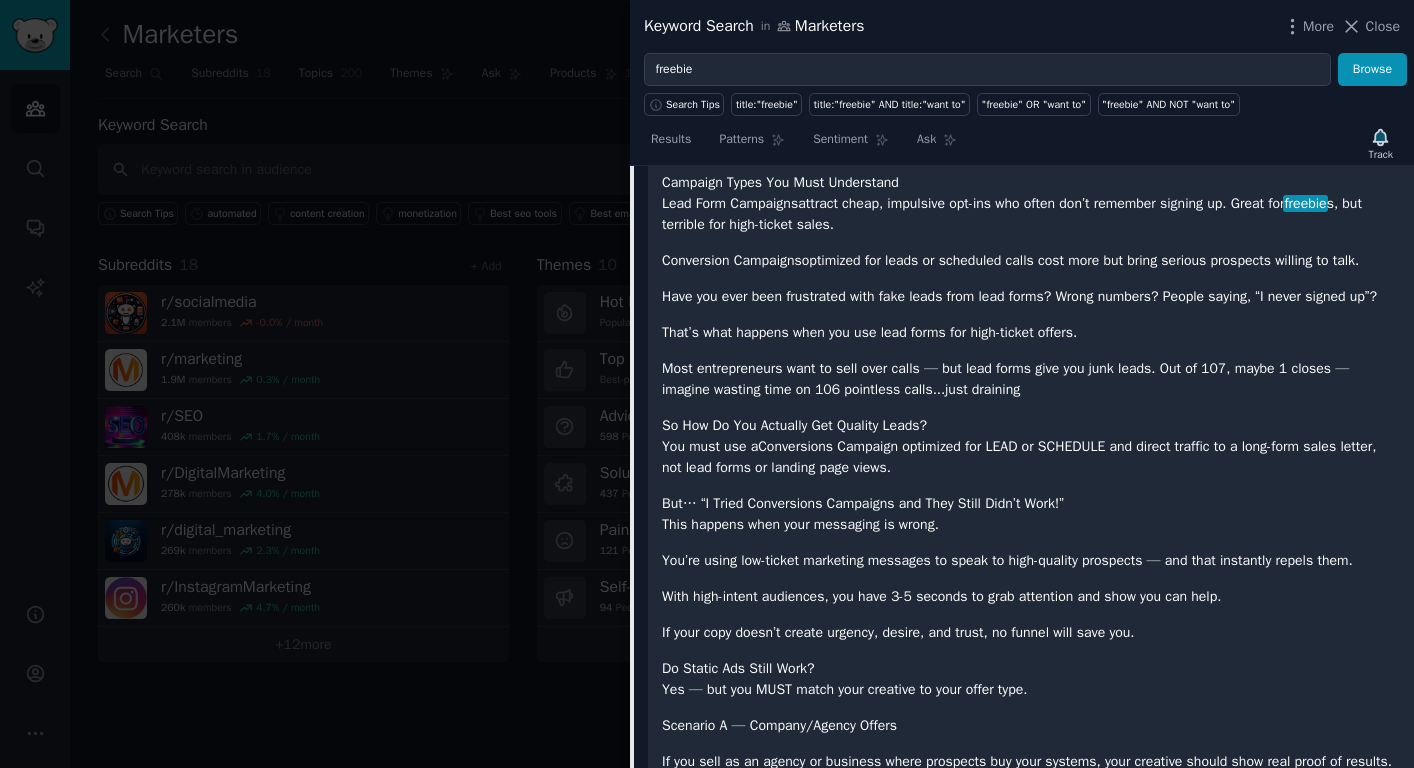 click on "Conversion Campaigns  optimized for leads or scheduled calls cost more but bring serious prospects willing to talk." at bounding box center [1031, 260] 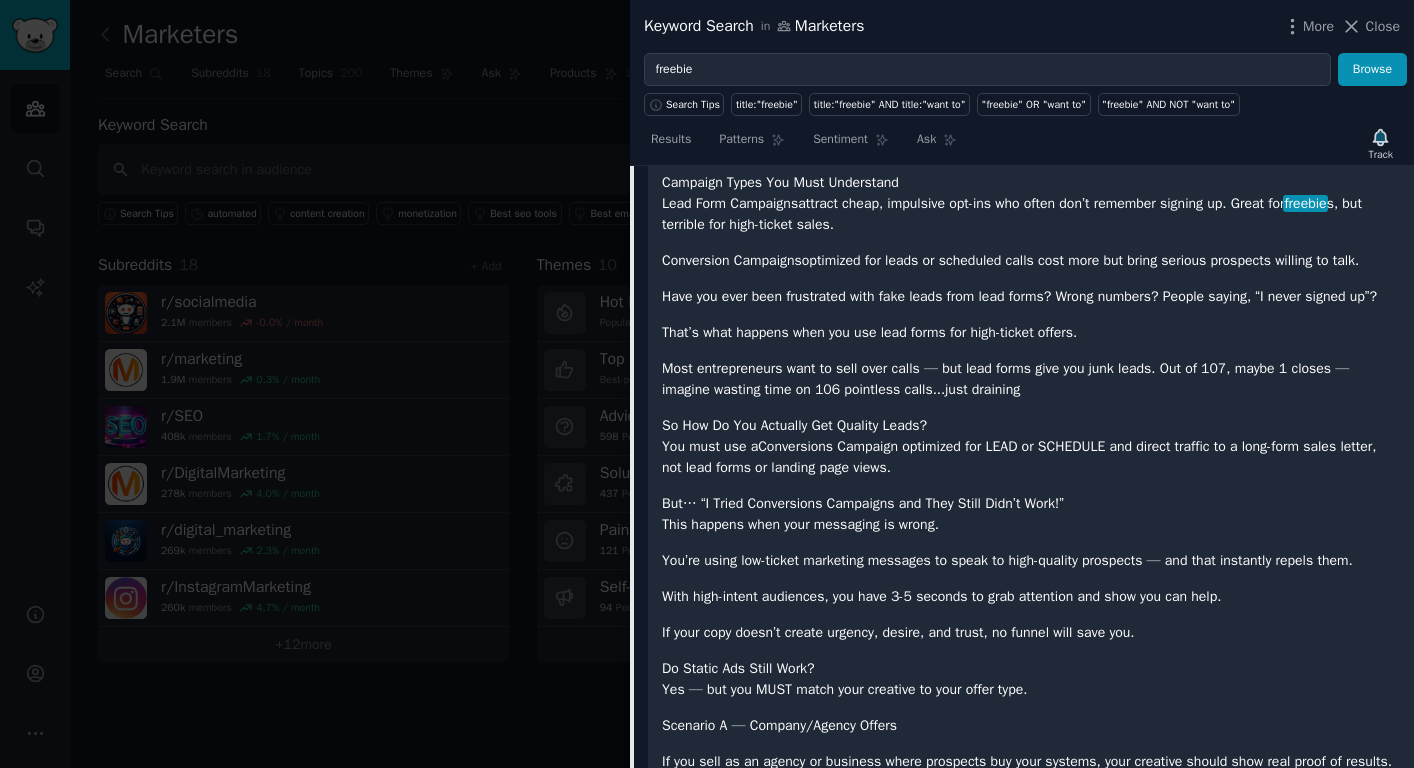 click on "Conversion Campaigns  optimized for leads or scheduled calls cost more but bring serious prospects willing to talk." at bounding box center (1031, 260) 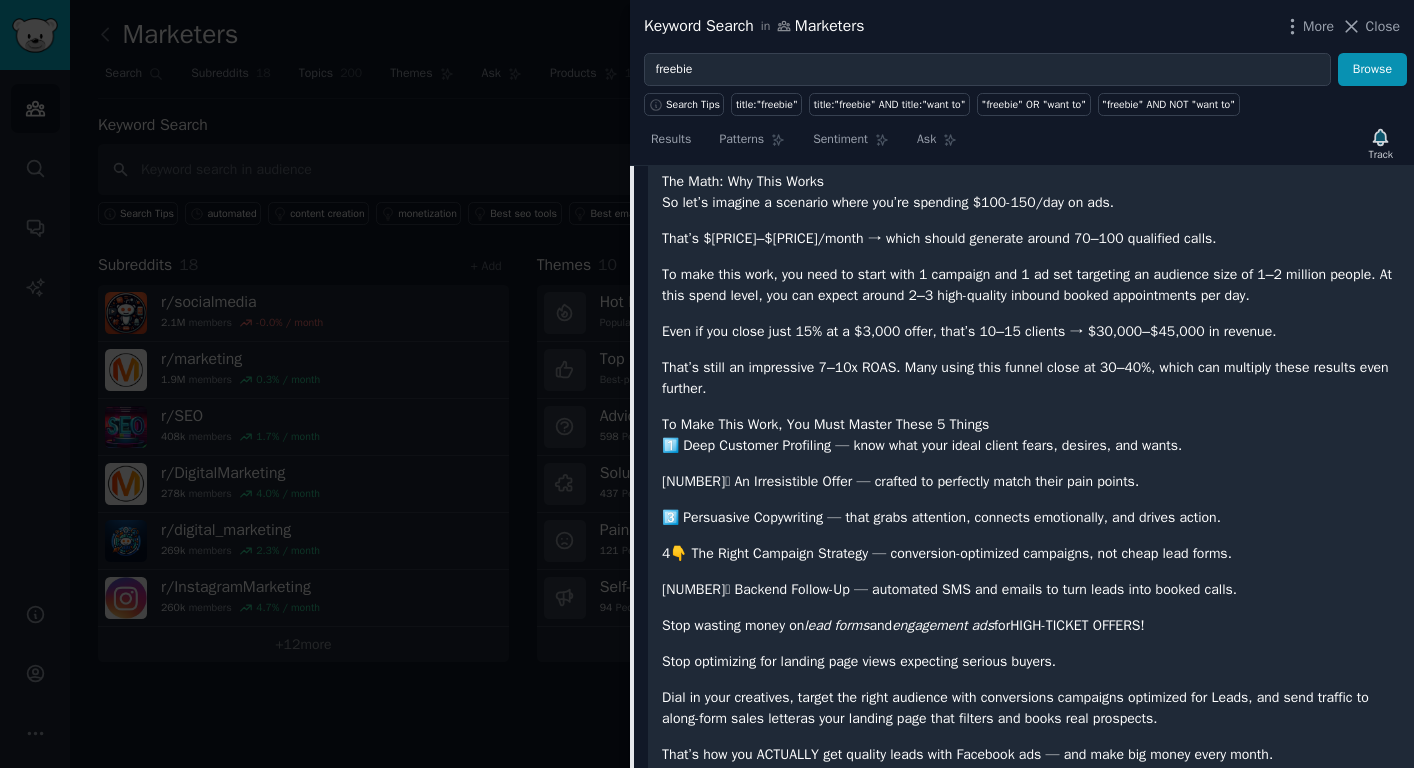 scroll, scrollTop: 3710, scrollLeft: 0, axis: vertical 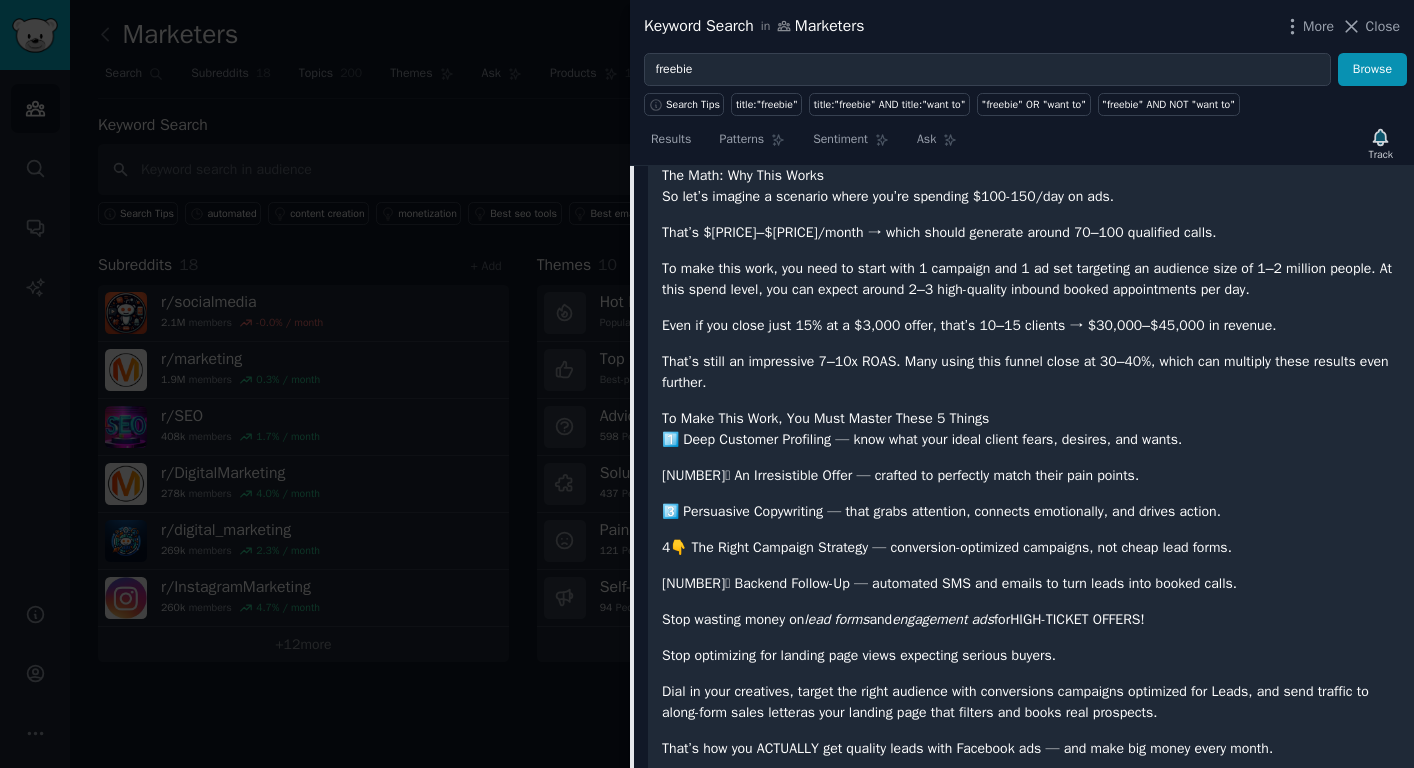 click on "That’s $[PRICE]–$[PRICE]/month → which should generate around 70–100 qualified calls." at bounding box center [1031, 232] 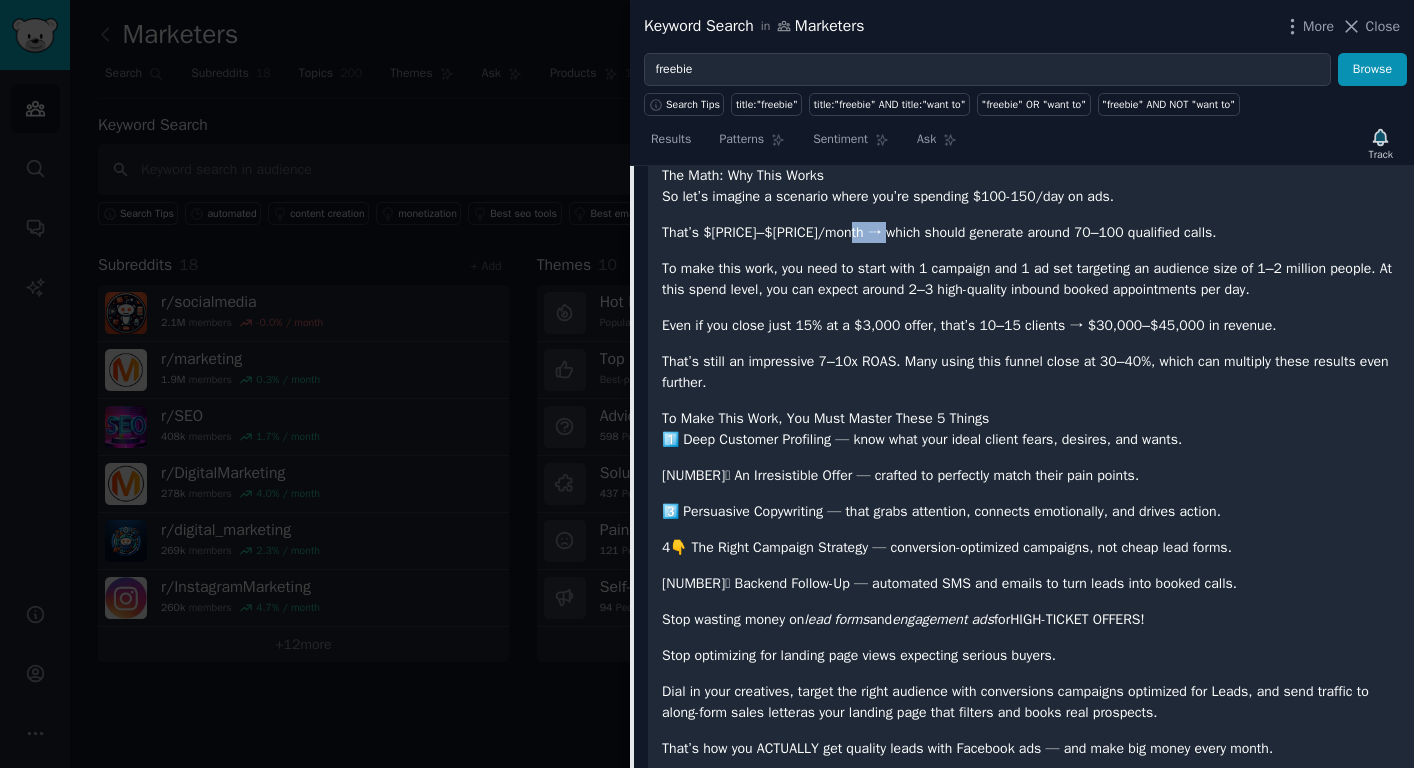 drag, startPoint x: 881, startPoint y: 316, endPoint x: 999, endPoint y: 317, distance: 118.004234 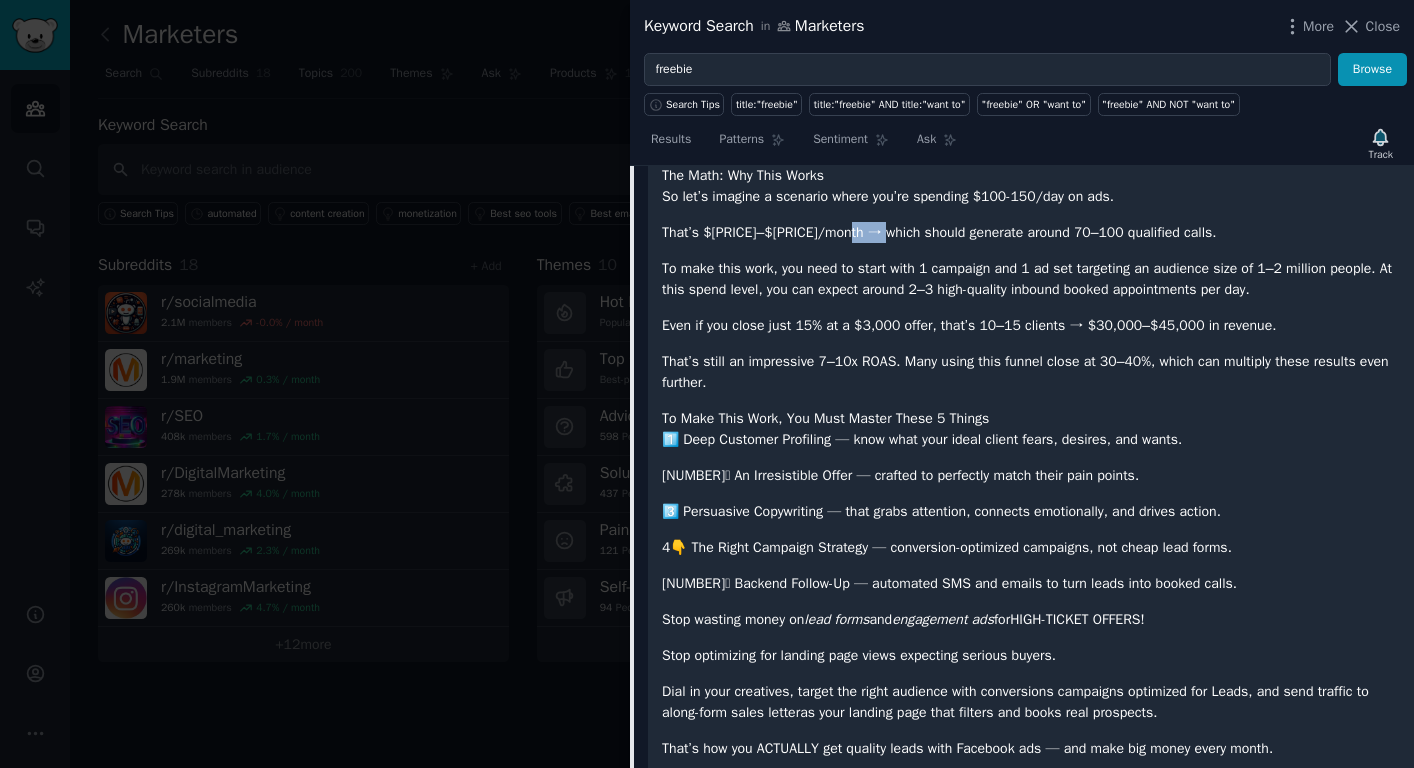 click on "That’s $[PRICE]–$[PRICE]/month → which should generate around 70–100 qualified calls." at bounding box center (1031, 232) 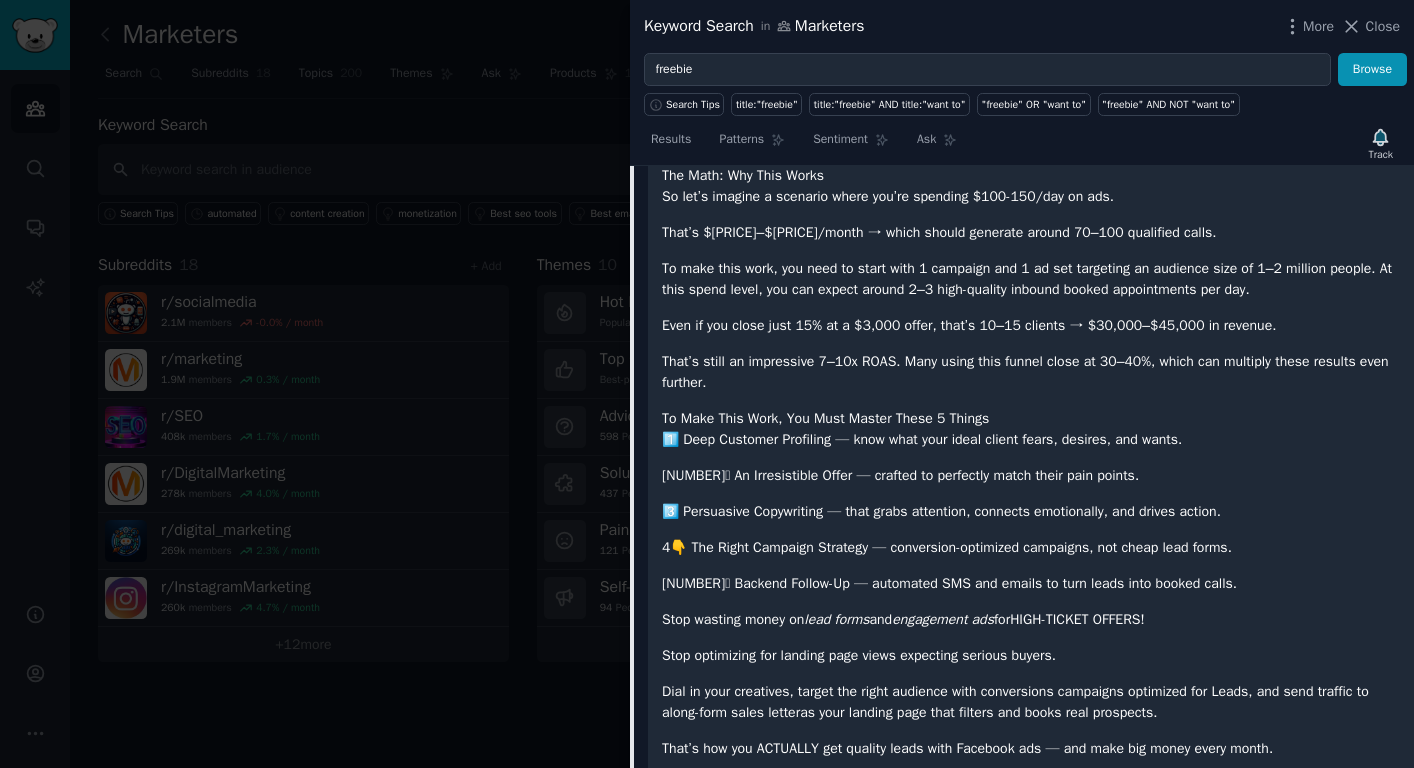 click on "That’s $[PRICE]–$[PRICE]/month → which should generate around 70–100 qualified calls." at bounding box center [1031, 232] 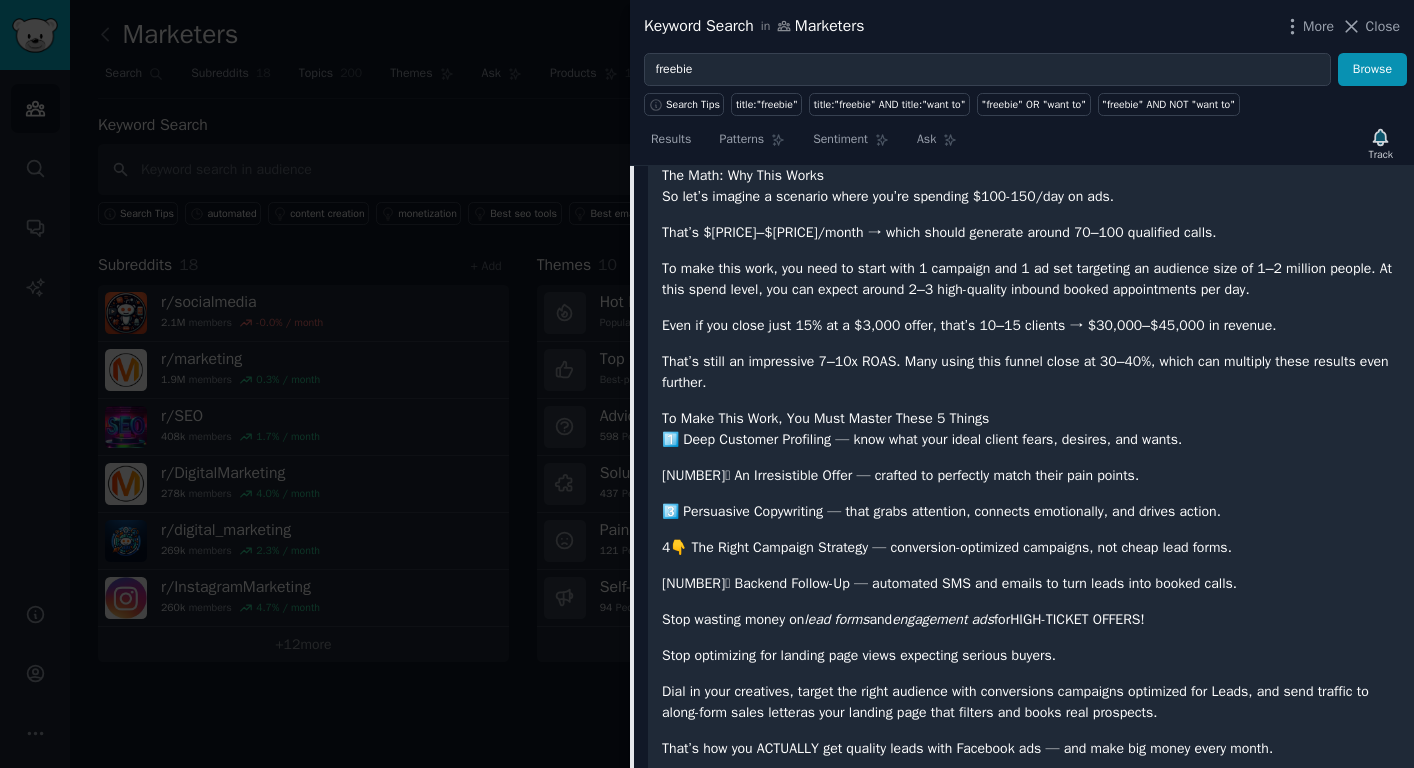 click on "That’s $[PRICE]–$[PRICE]/month → which should generate around 70–100 qualified calls." at bounding box center (1031, 232) 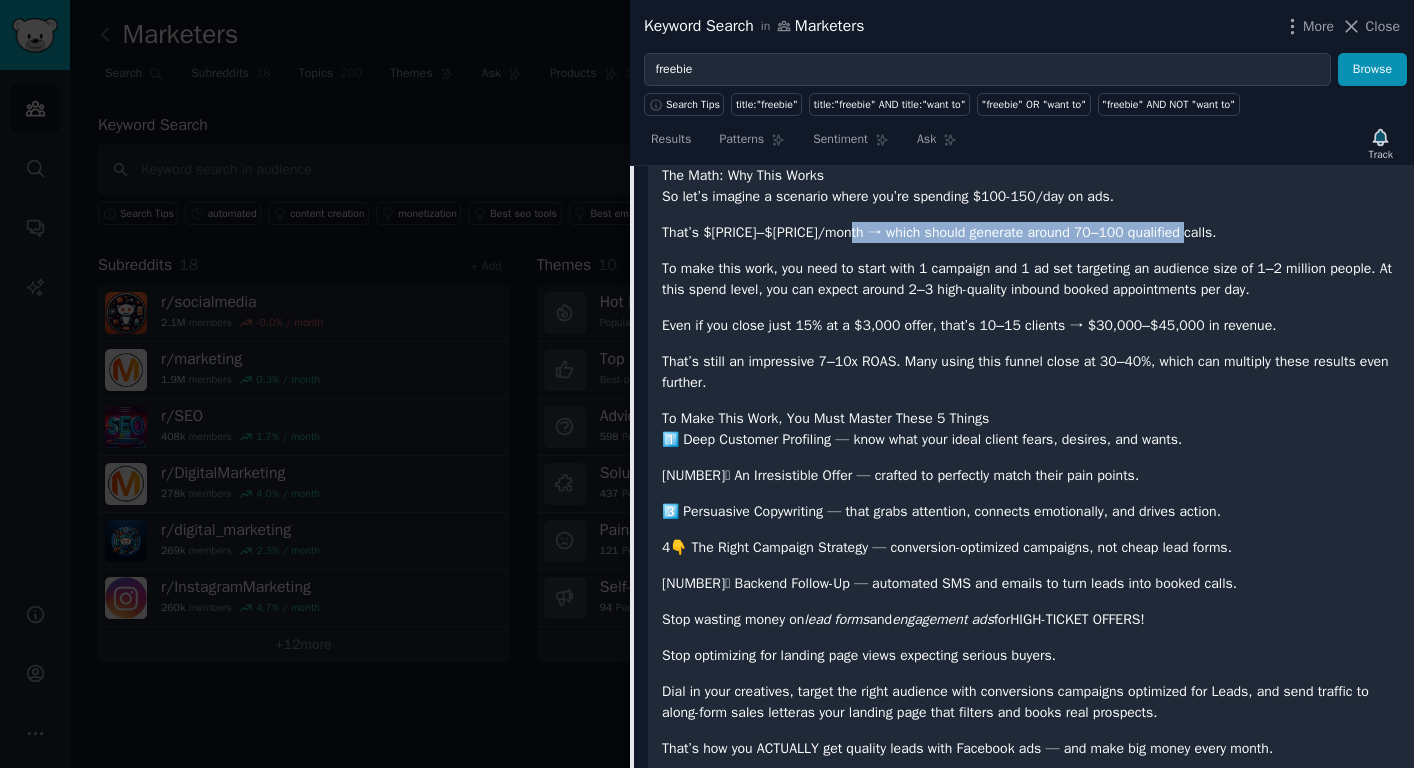 drag, startPoint x: 872, startPoint y: 317, endPoint x: 1194, endPoint y: 321, distance: 322.02484 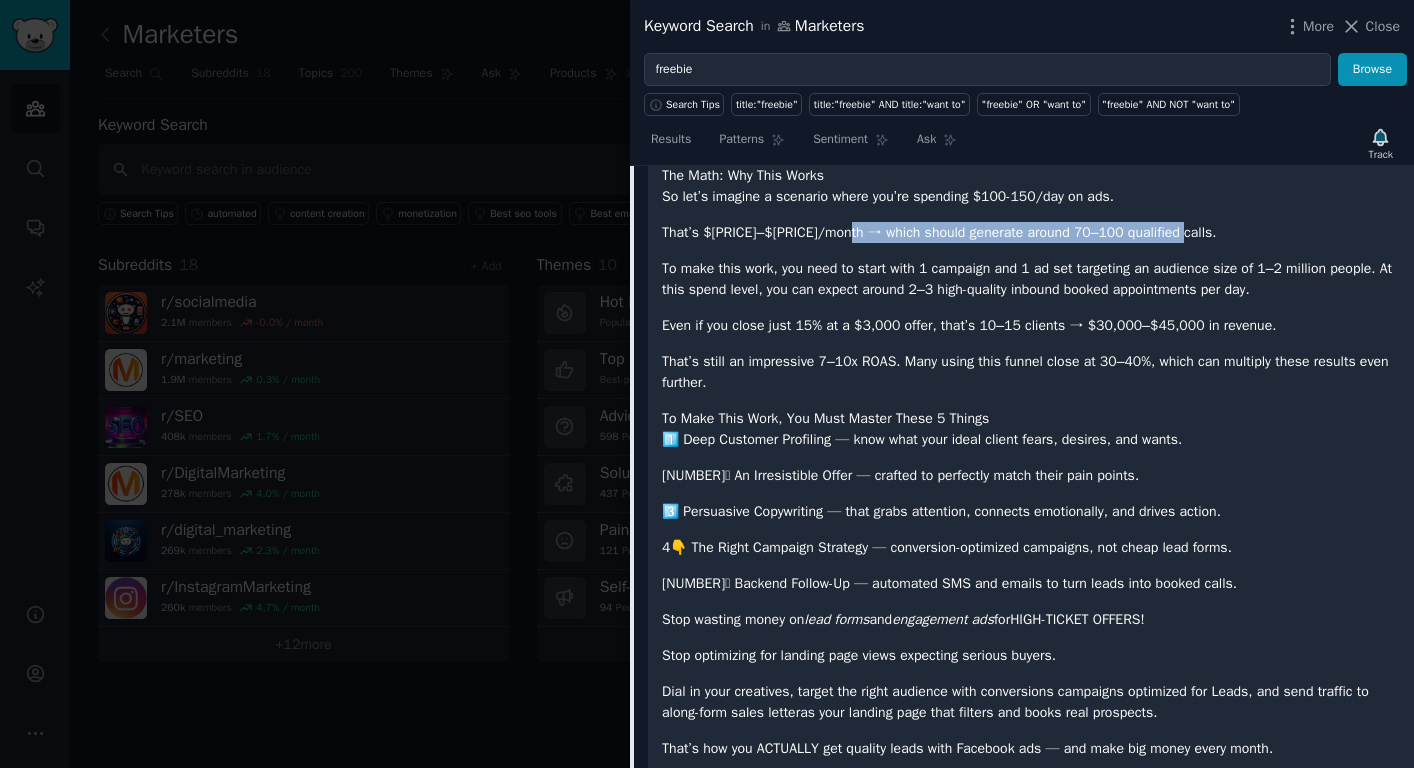 click on "That’s $[PRICE]–$[PRICE]/month → which should generate around 70–100 qualified calls." at bounding box center (1031, 232) 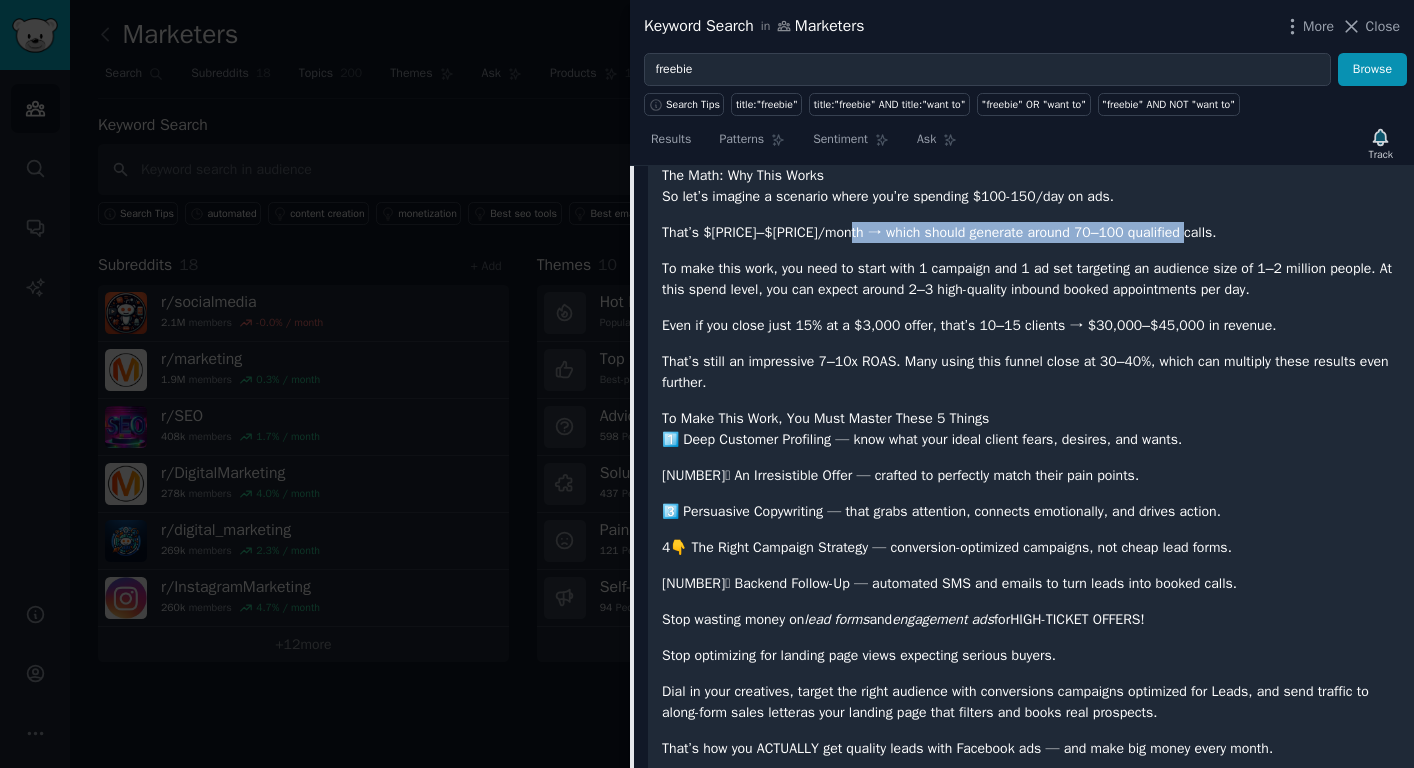 click on "That’s $[PRICE]–$[PRICE]/month → which should generate around 70–100 qualified calls." at bounding box center (1031, 232) 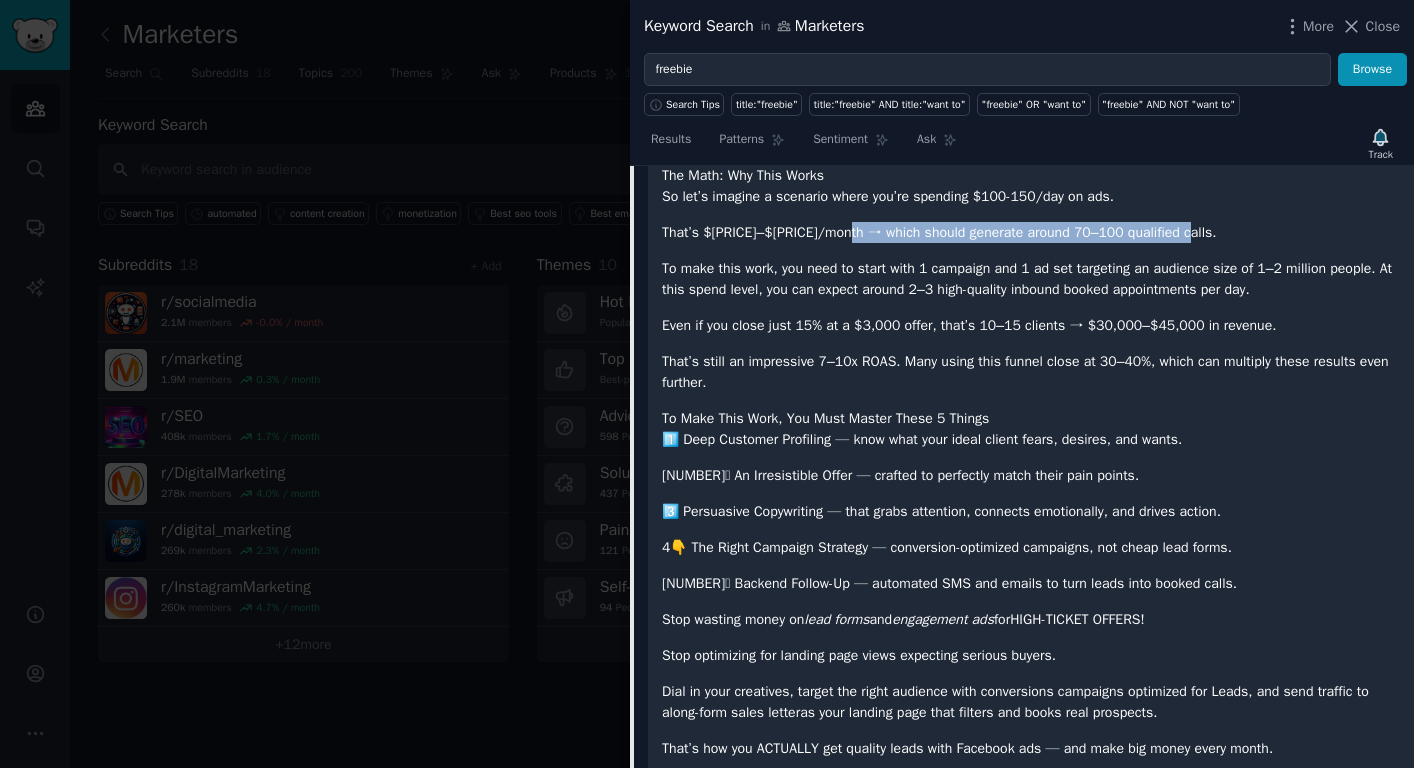 drag, startPoint x: 1205, startPoint y: 318, endPoint x: 868, endPoint y: 321, distance: 337.01337 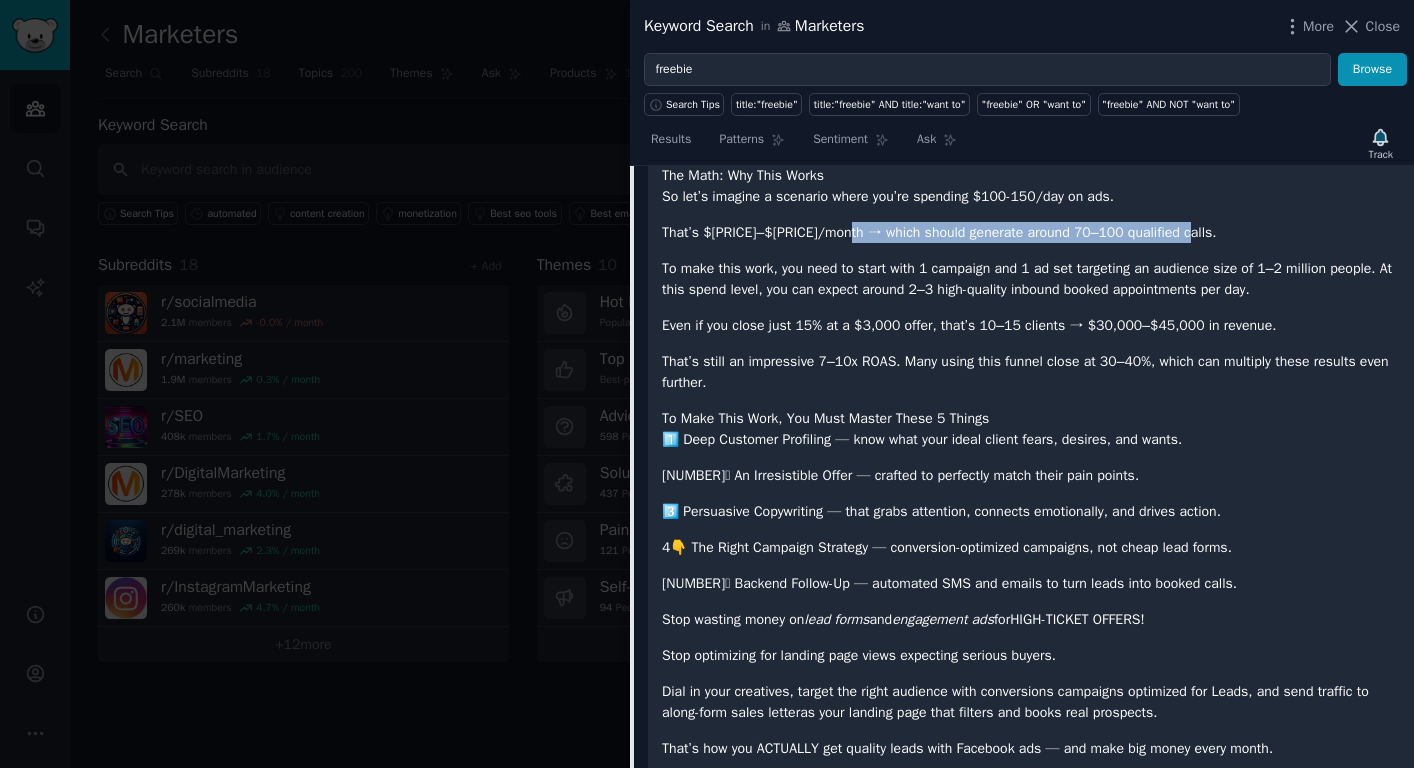click on "That’s $[PRICE]–$[PRICE]/month → which should generate around 70–100 qualified calls." at bounding box center (1031, 232) 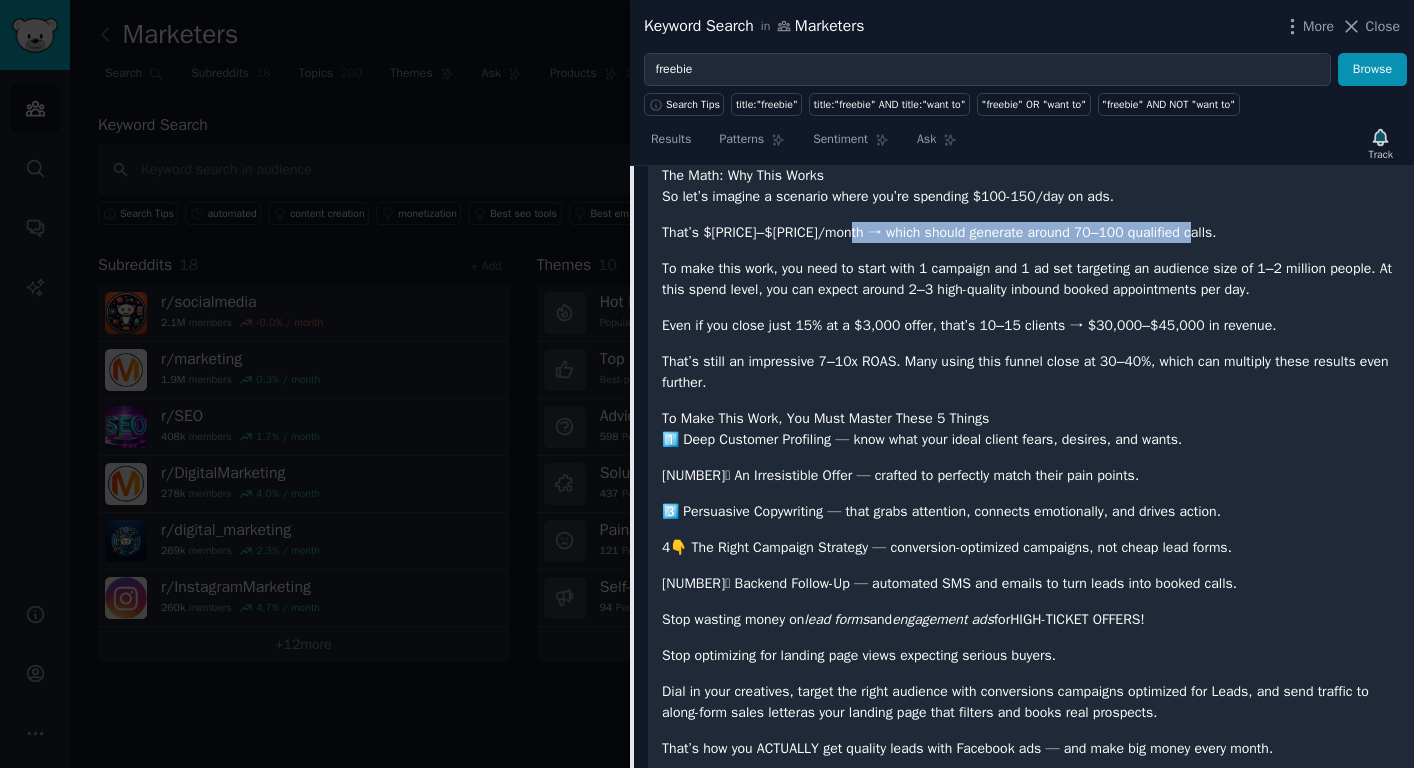 click on "That’s $[PRICE]–$[PRICE]/month → which should generate around 70–100 qualified calls." at bounding box center (1031, 232) 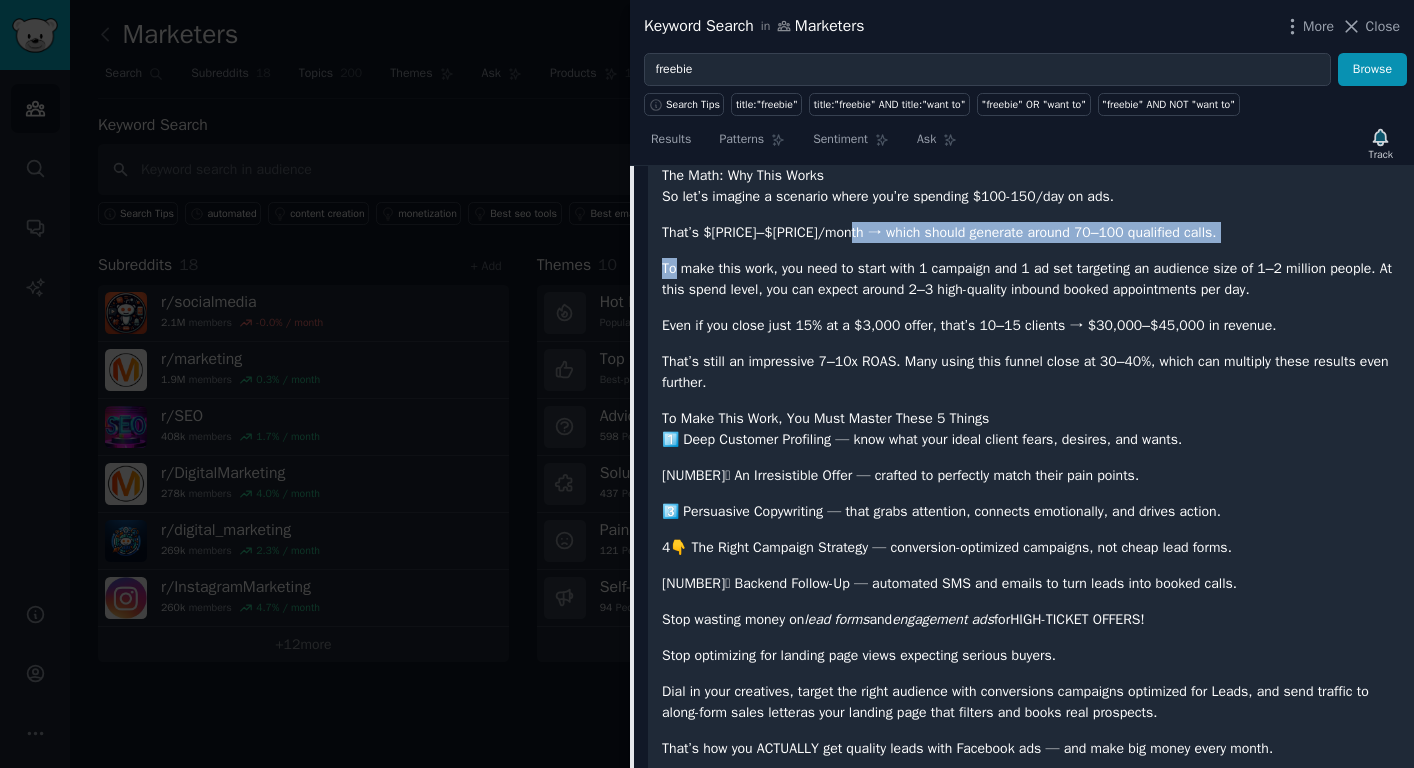 drag, startPoint x: 868, startPoint y: 321, endPoint x: 1229, endPoint y: 334, distance: 361.234 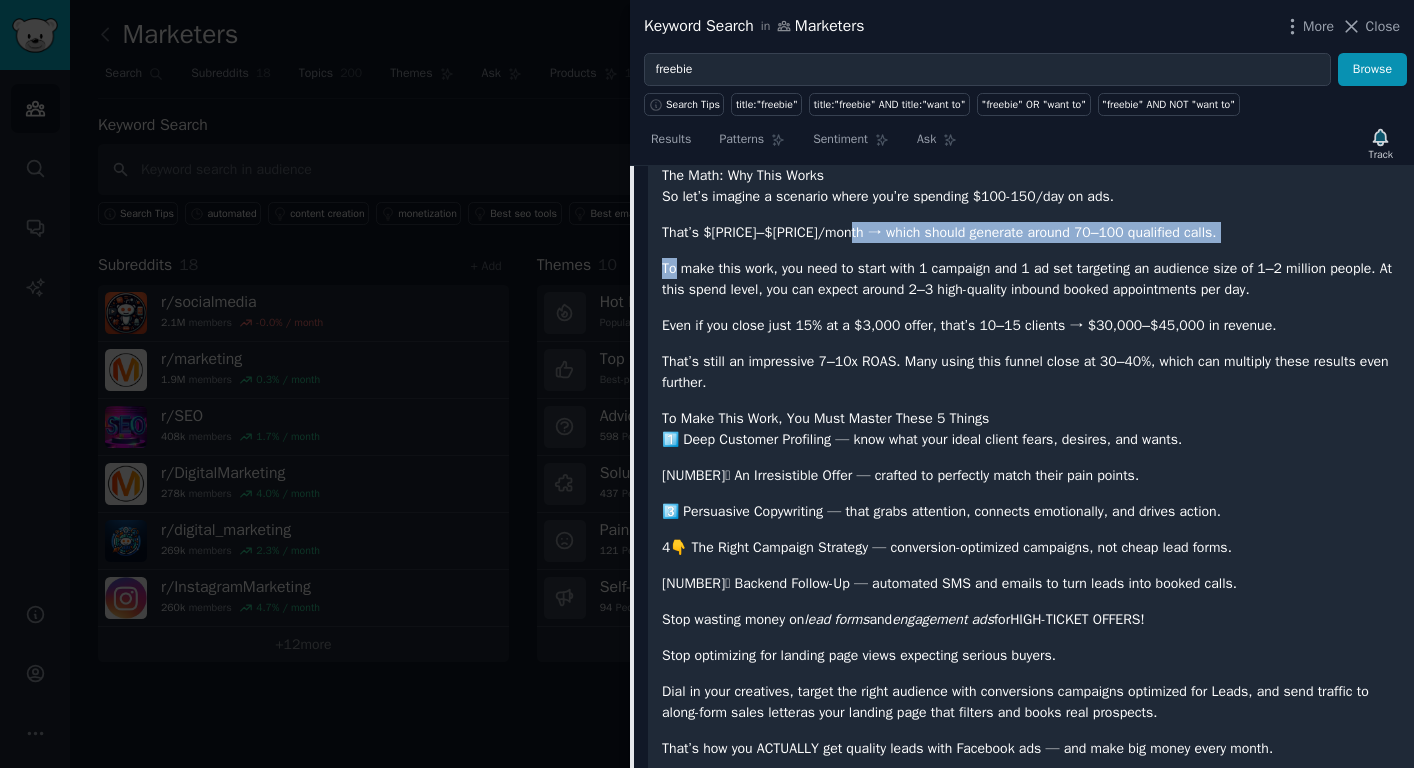 click on "I’m not going to hold back in this post. I’m going to show you exactly how to get  high-quality leads  with Facebook ads — no fluff, no BS — just what actually works to get prospects booking calls who are ready to buy.
If you’re serious about making  real money  selling your services, and you want people to come to you (quality leads) ready to buy, this post will help you. It may be long — but it will be 100% worth your time spent reading.
So let’s begin...
This past week I’ve seen countless posts from frustrated business owners who can’t get leads for their services no matter what they try. They’re running into issues like:
CPLs shooting up overnight.
Landing page views but zero conversions.
Messaging ads bringing in junk leads.
Static ads getting no traction.
I’m going to answer all these — so keep reading.
First, lets go over the basics...
It is a necessity to know Difference Between a Lead and a Booked Call
A  LEAD
A  Booked Call" at bounding box center (1031, -681) 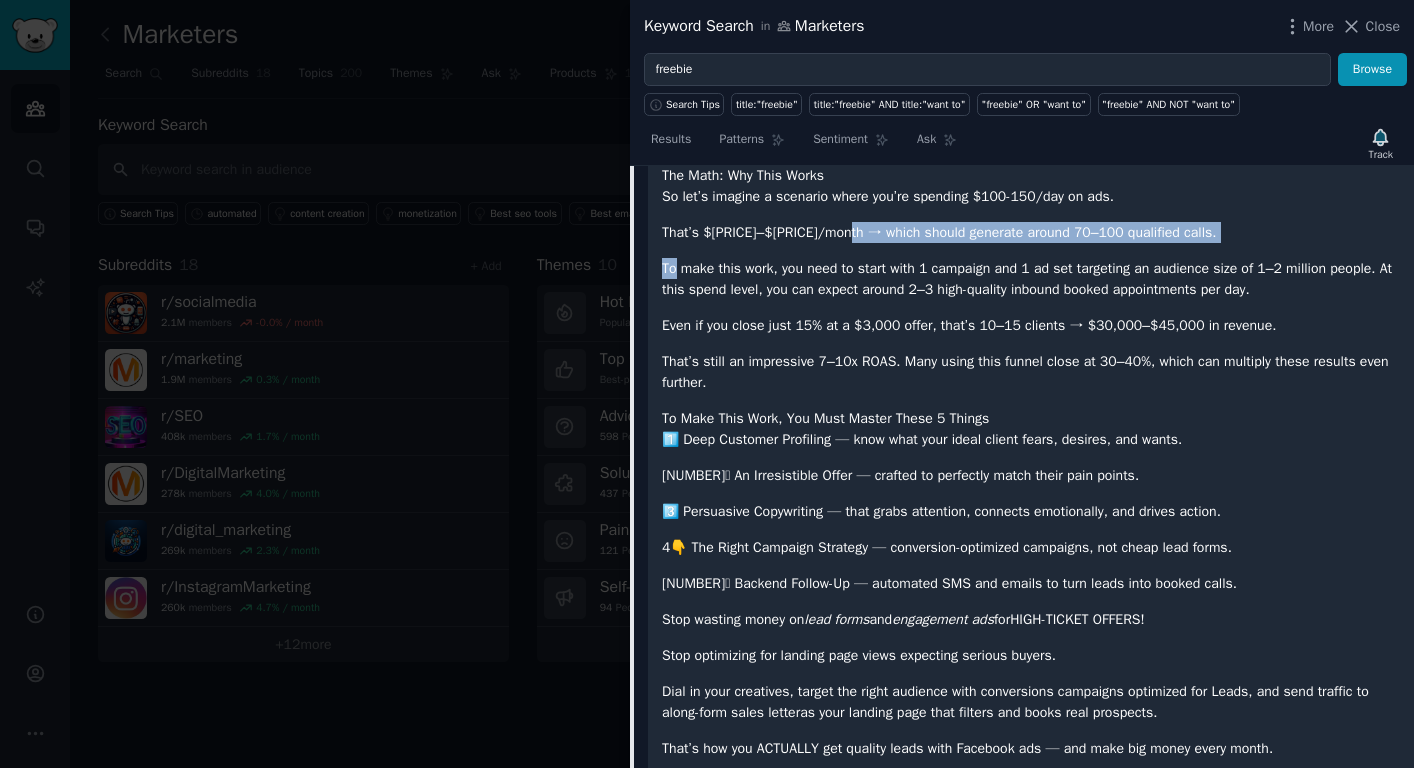 click on "I’m not going to hold back in this post. I’m going to show you exactly how to get  high-quality leads  with Facebook ads — no fluff, no BS — just what actually works to get prospects booking calls who are ready to buy.
If you’re serious about making  real money  selling your services, and you want people to come to you (quality leads) ready to buy, this post will help you. It may be long — but it will be 100% worth your time spent reading.
So let’s begin...
This past week I’ve seen countless posts from frustrated business owners who can’t get leads for their services no matter what they try. They’re running into issues like:
CPLs shooting up overnight.
Landing page views but zero conversions.
Messaging ads bringing in junk leads.
Static ads getting no traction.
I’m going to answer all these — so keep reading.
First, lets go over the basics...
It is a necessity to know Difference Between a Lead and a Booked Call
A  LEAD
A  Booked Call" at bounding box center [1031, -681] 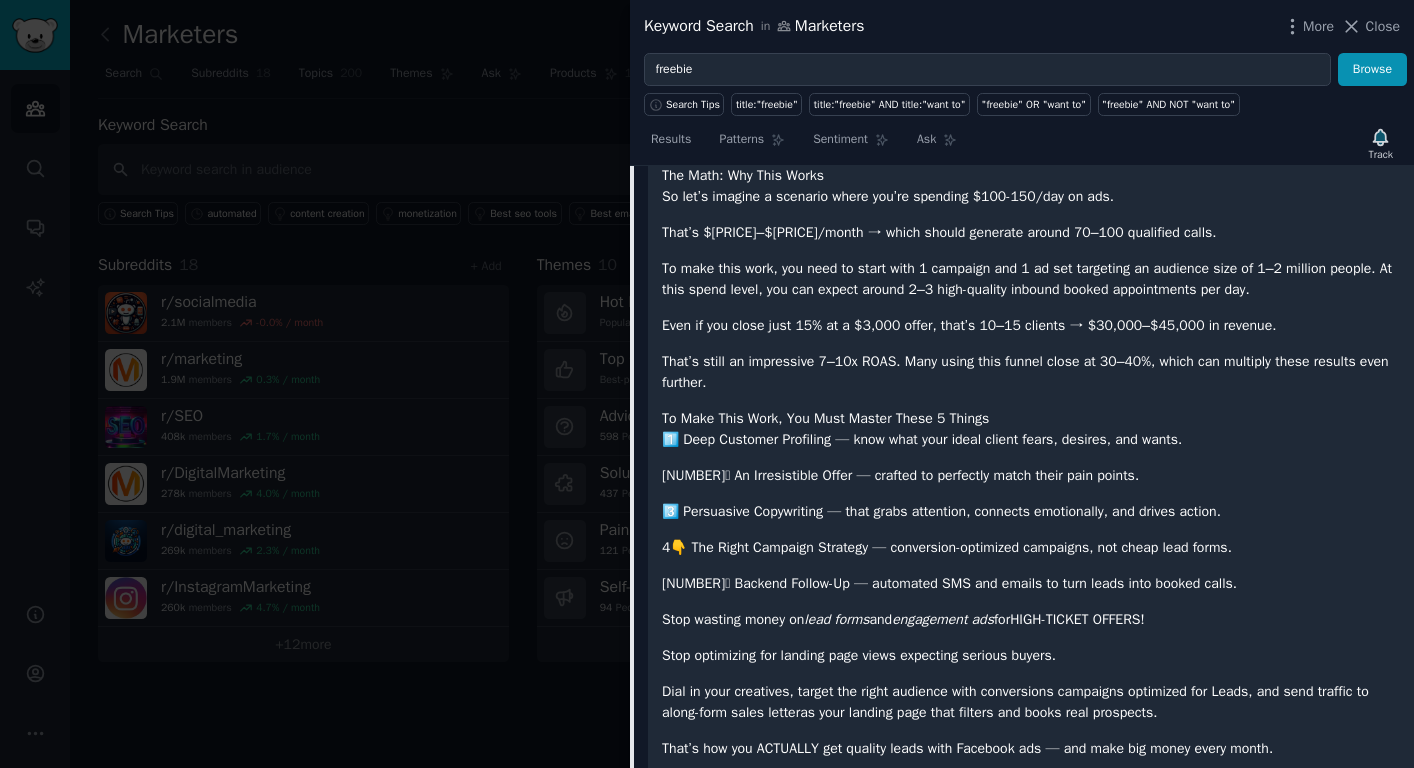 scroll, scrollTop: 3713, scrollLeft: 0, axis: vertical 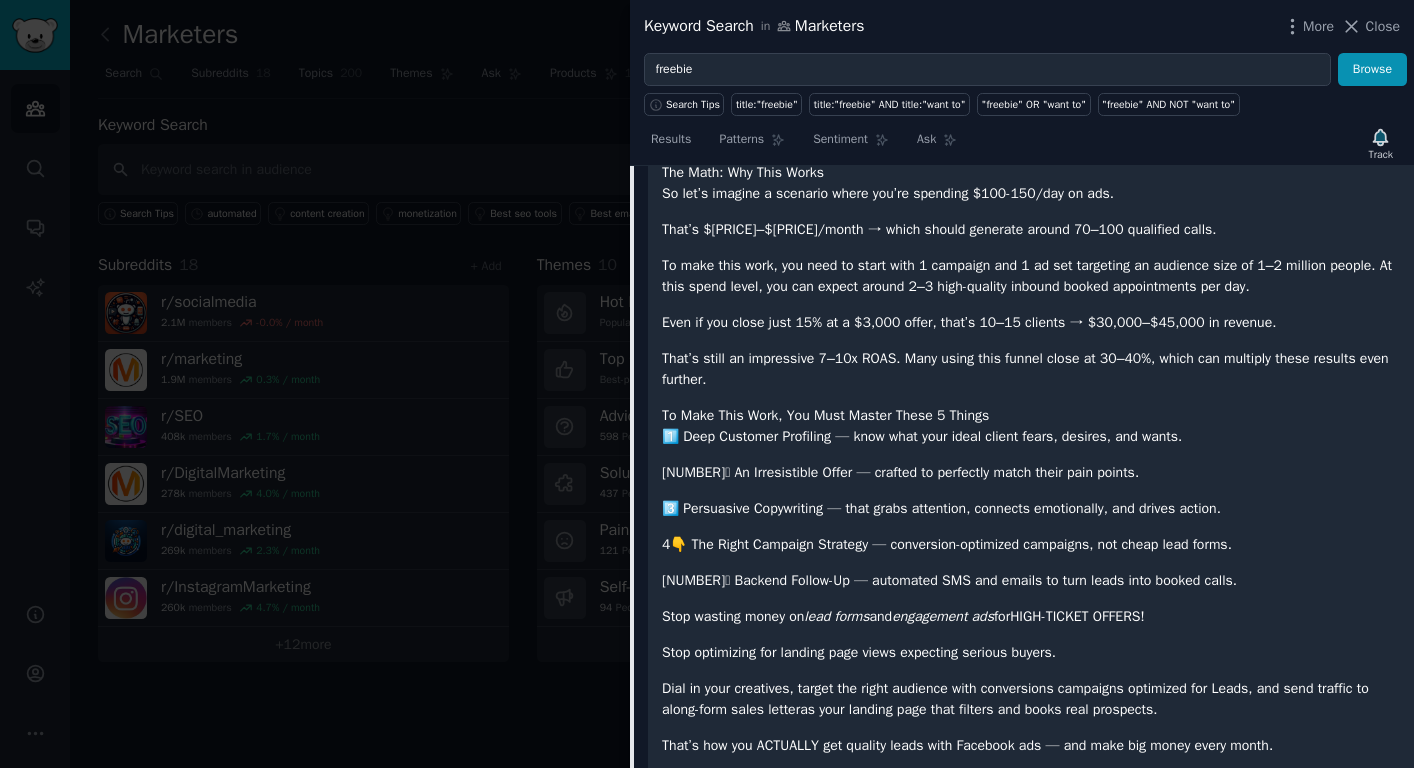 click on "That’s $[PRICE]–$[PRICE]/month → which should generate around 70–100 qualified calls." at bounding box center (1031, 229) 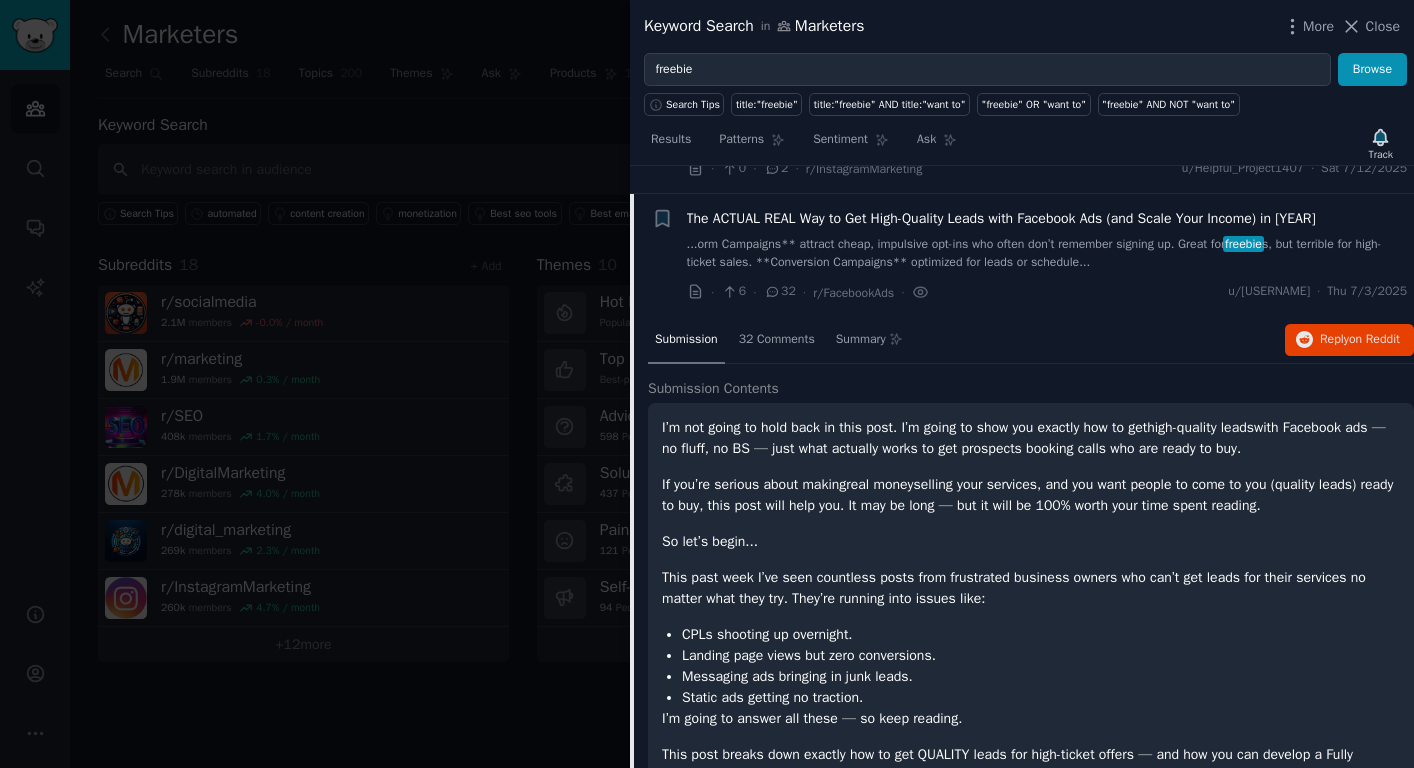 scroll, scrollTop: 1137, scrollLeft: 0, axis: vertical 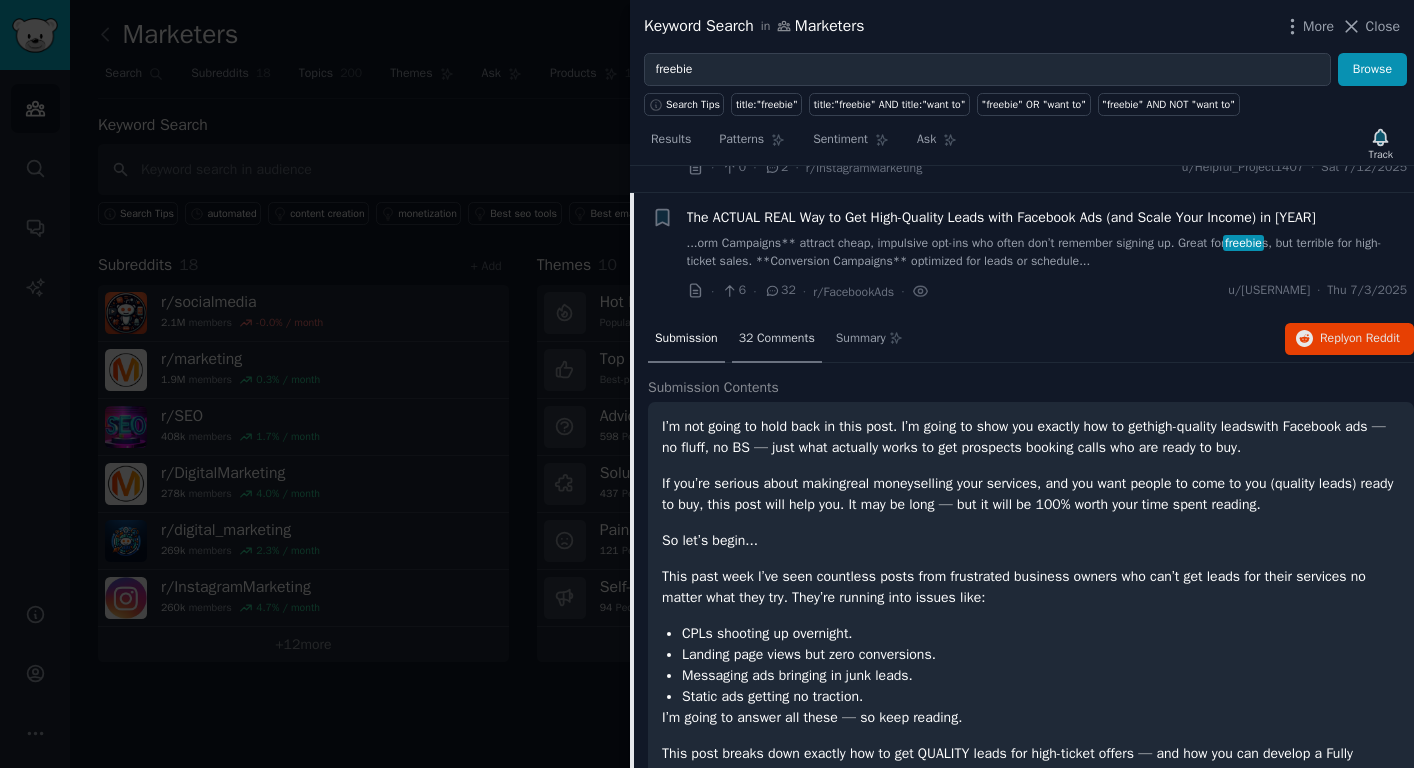 click on "32 Comments" at bounding box center [777, 339] 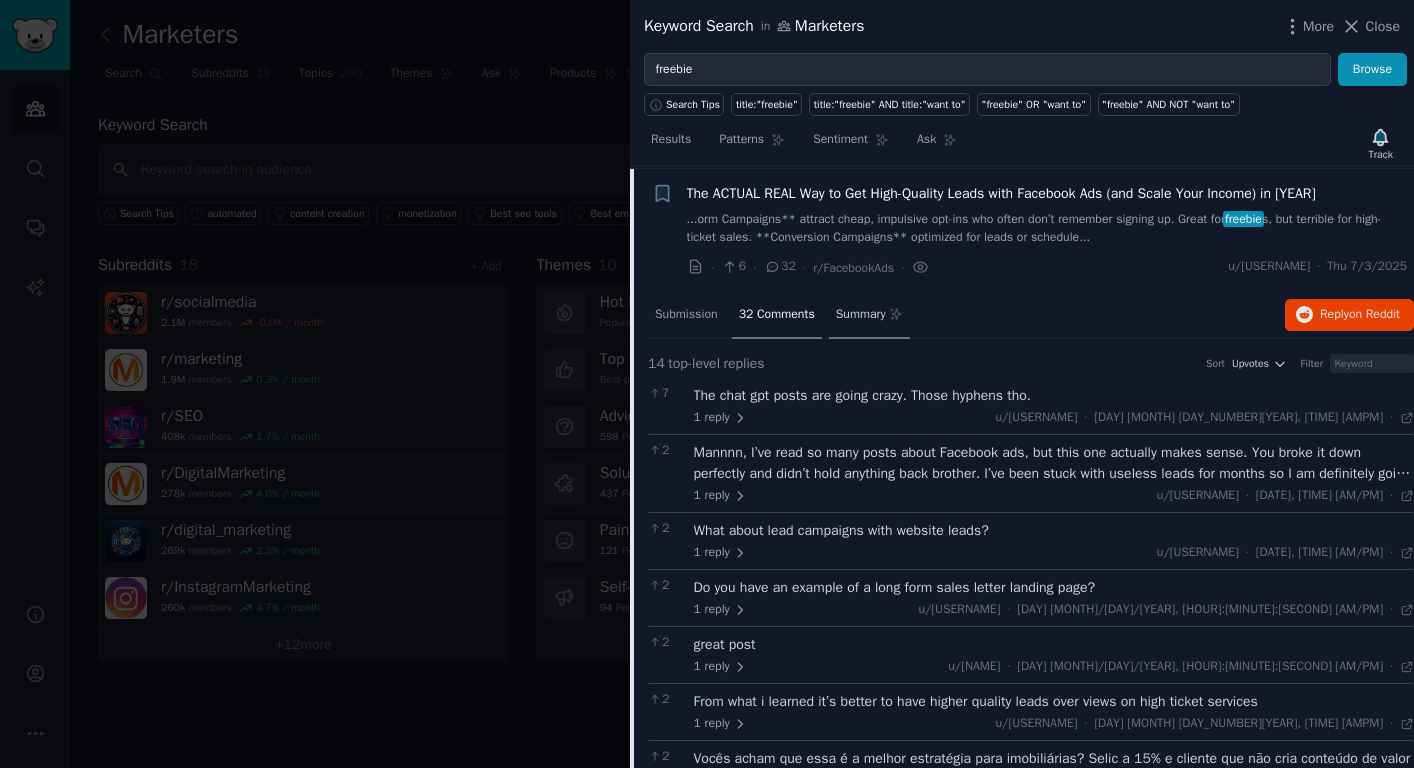 scroll, scrollTop: 1165, scrollLeft: 0, axis: vertical 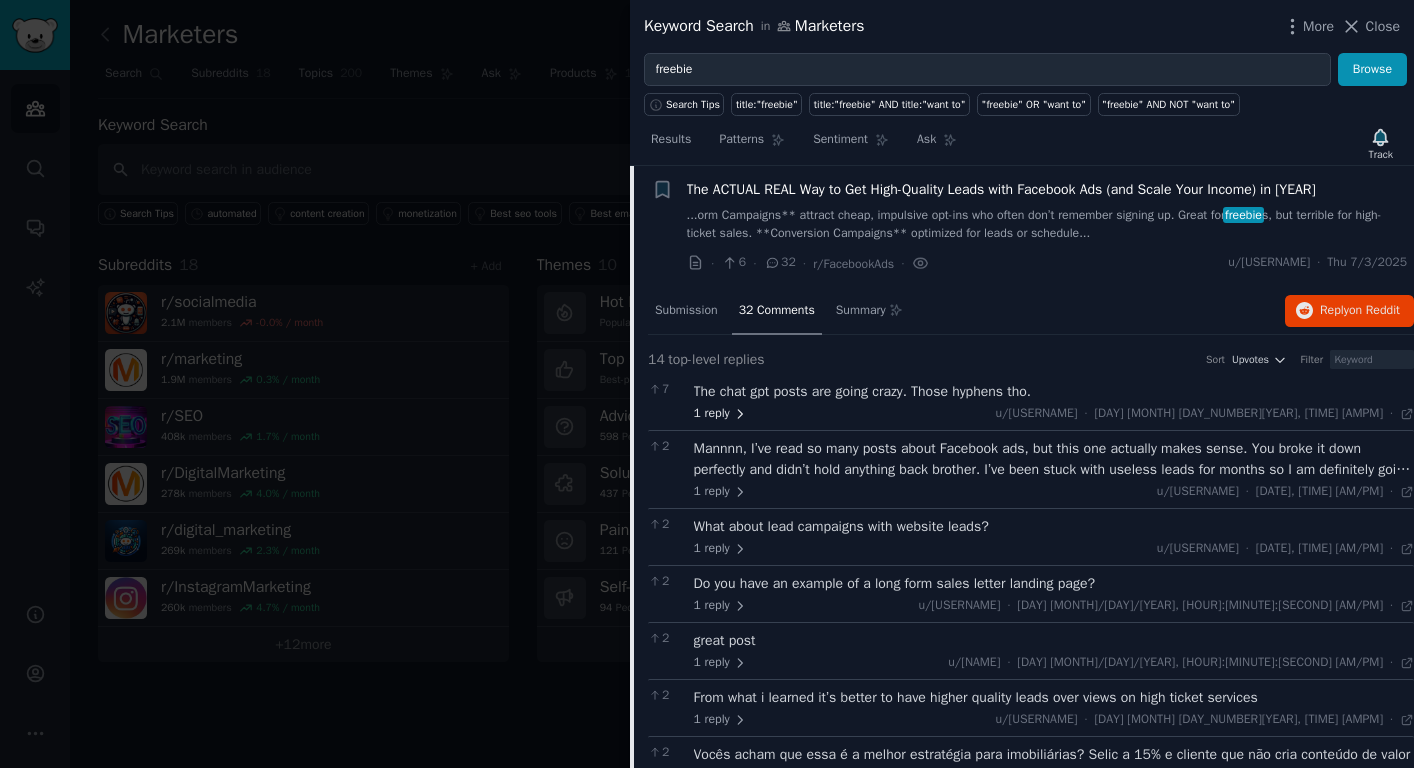 click on "1   reply" at bounding box center (721, 414) 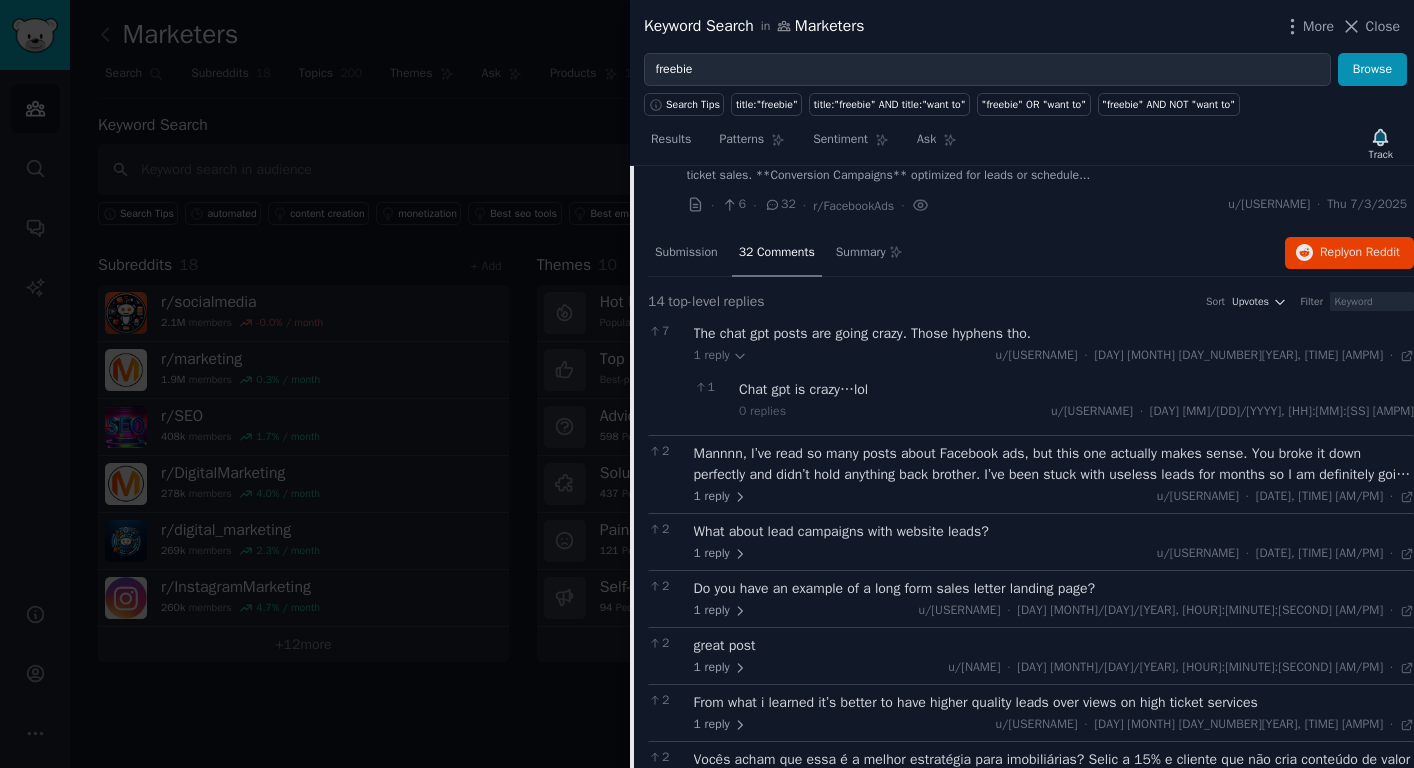 scroll, scrollTop: 1254, scrollLeft: 0, axis: vertical 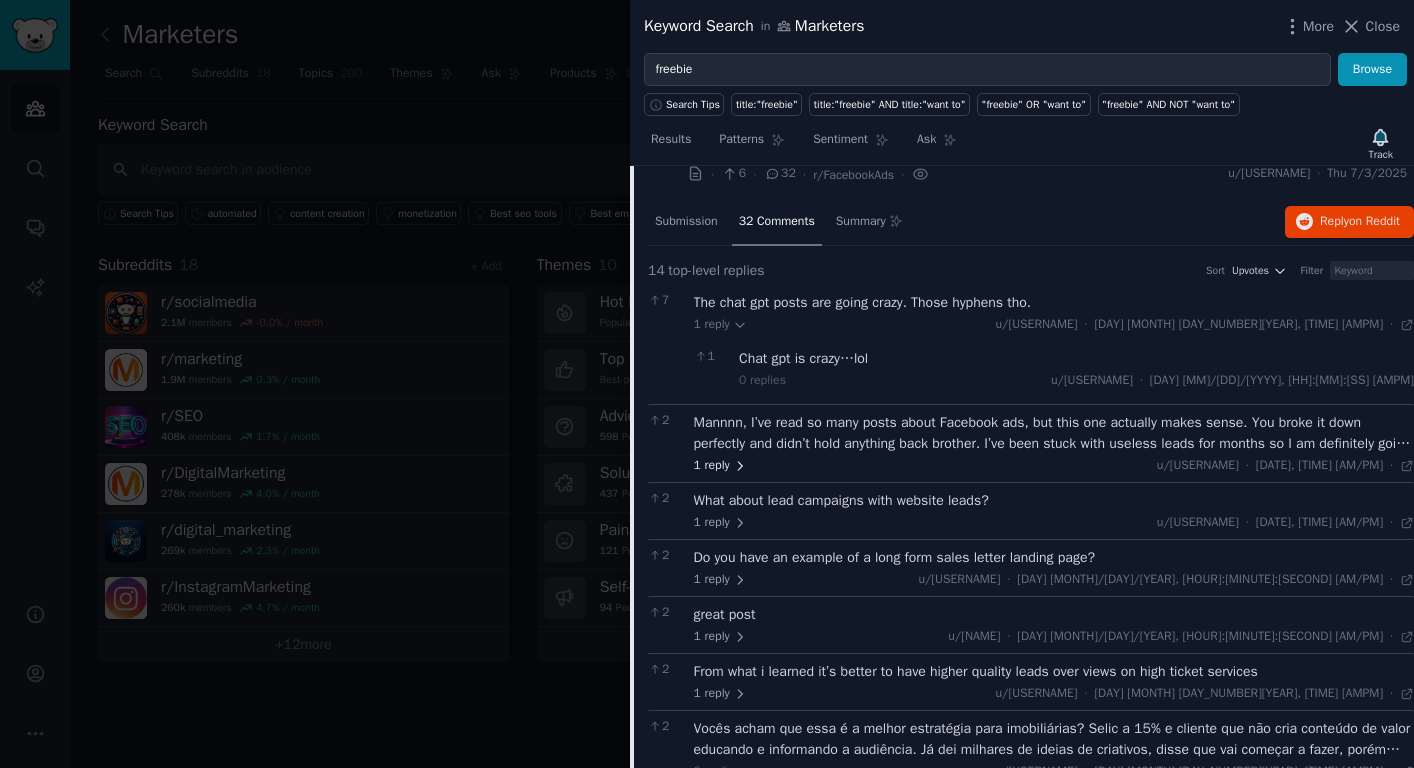 click 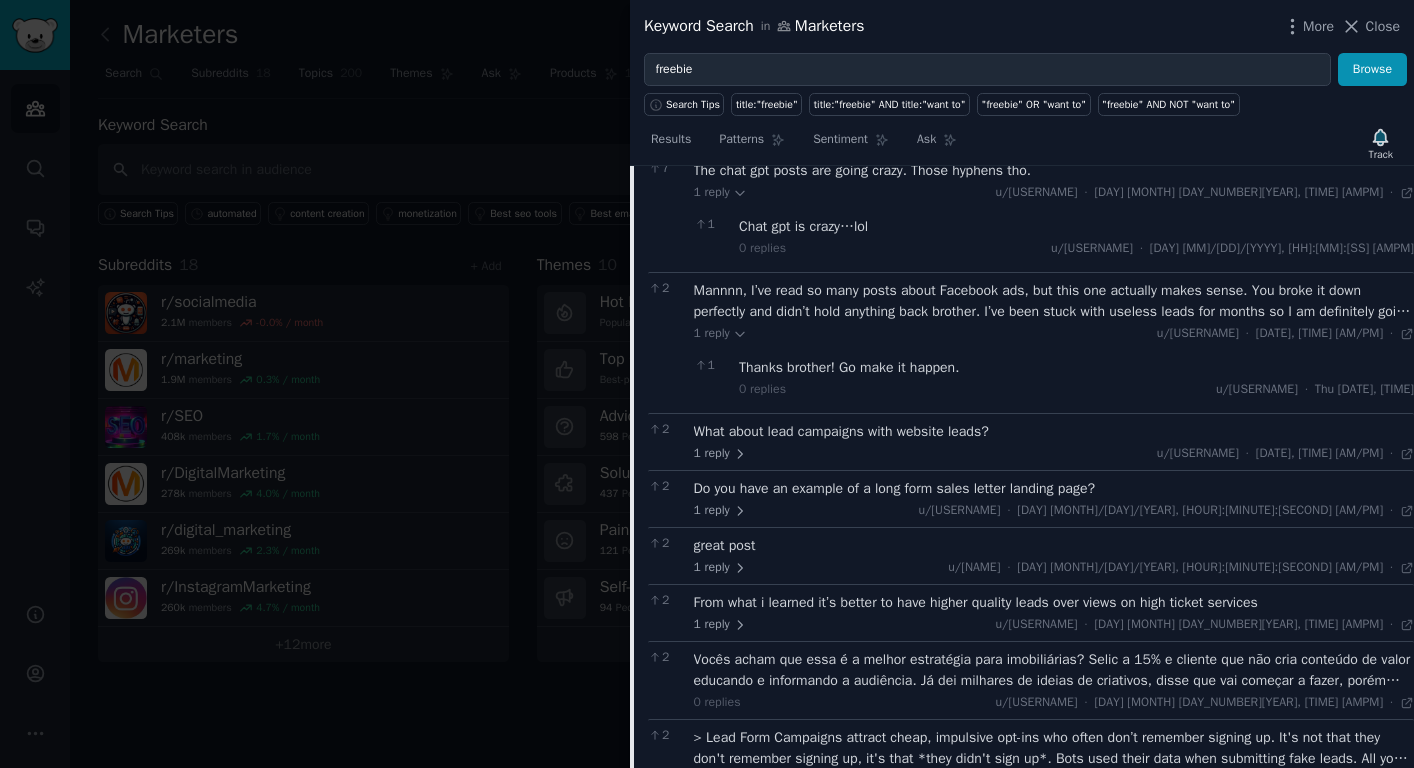 scroll, scrollTop: 1394, scrollLeft: 0, axis: vertical 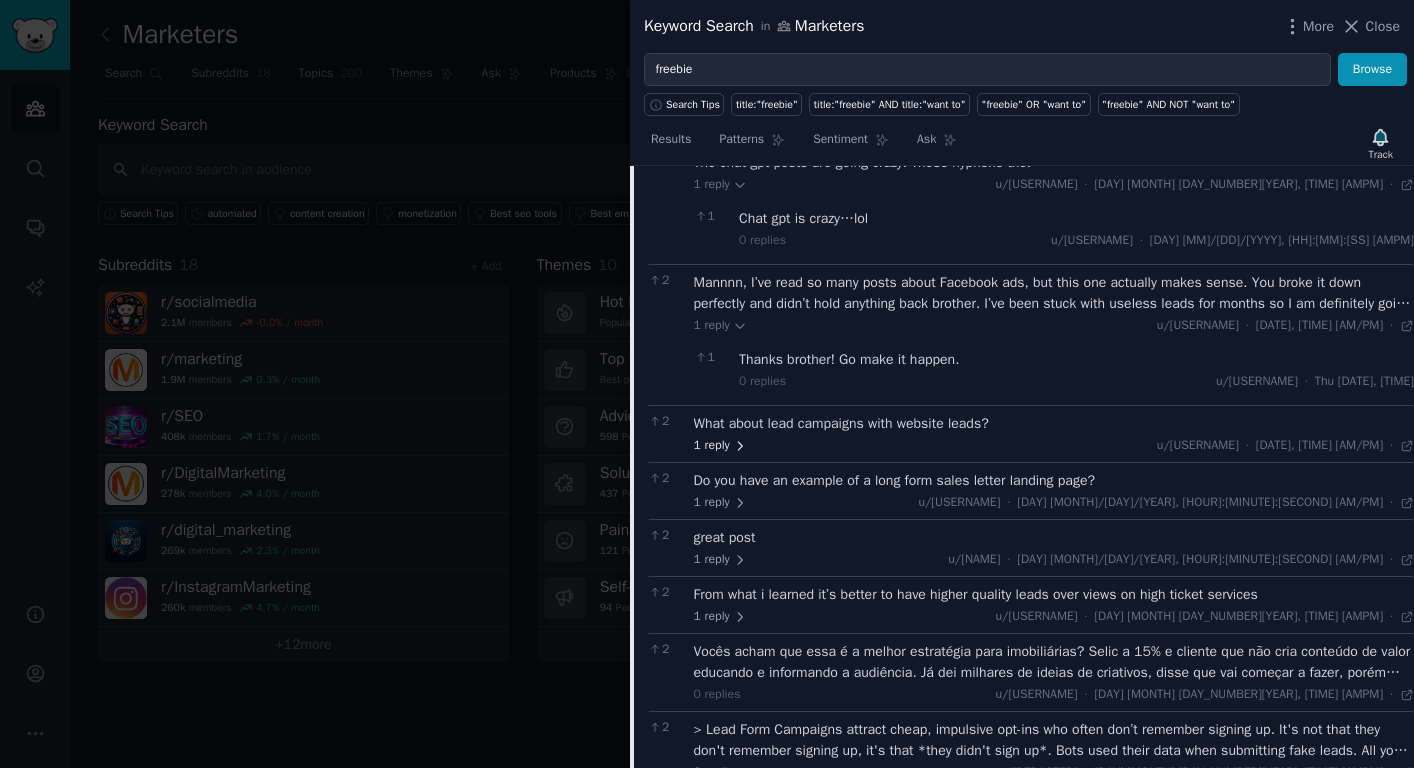 click 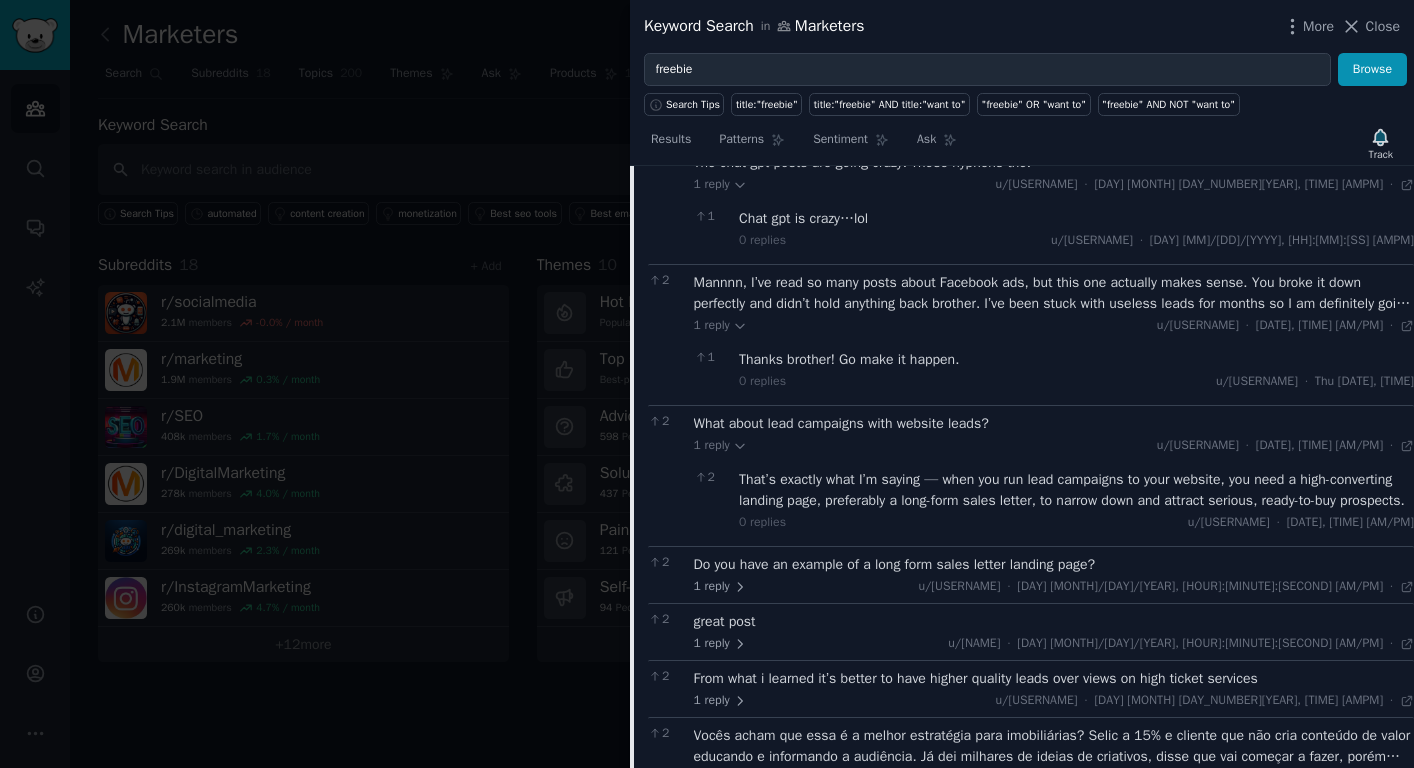 click on "Do you have an example of a long form sales letter landing page?" at bounding box center (1054, 564) 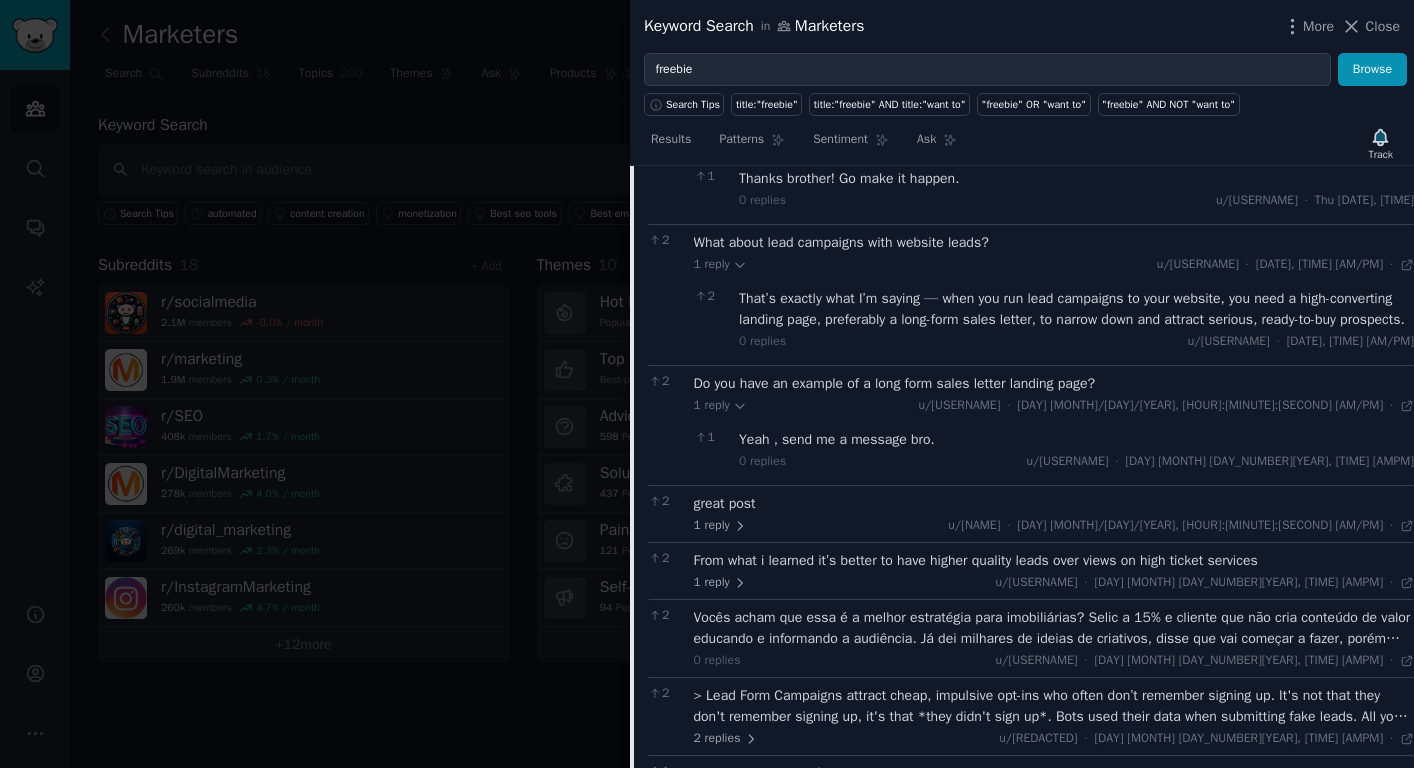 scroll, scrollTop: 1621, scrollLeft: 0, axis: vertical 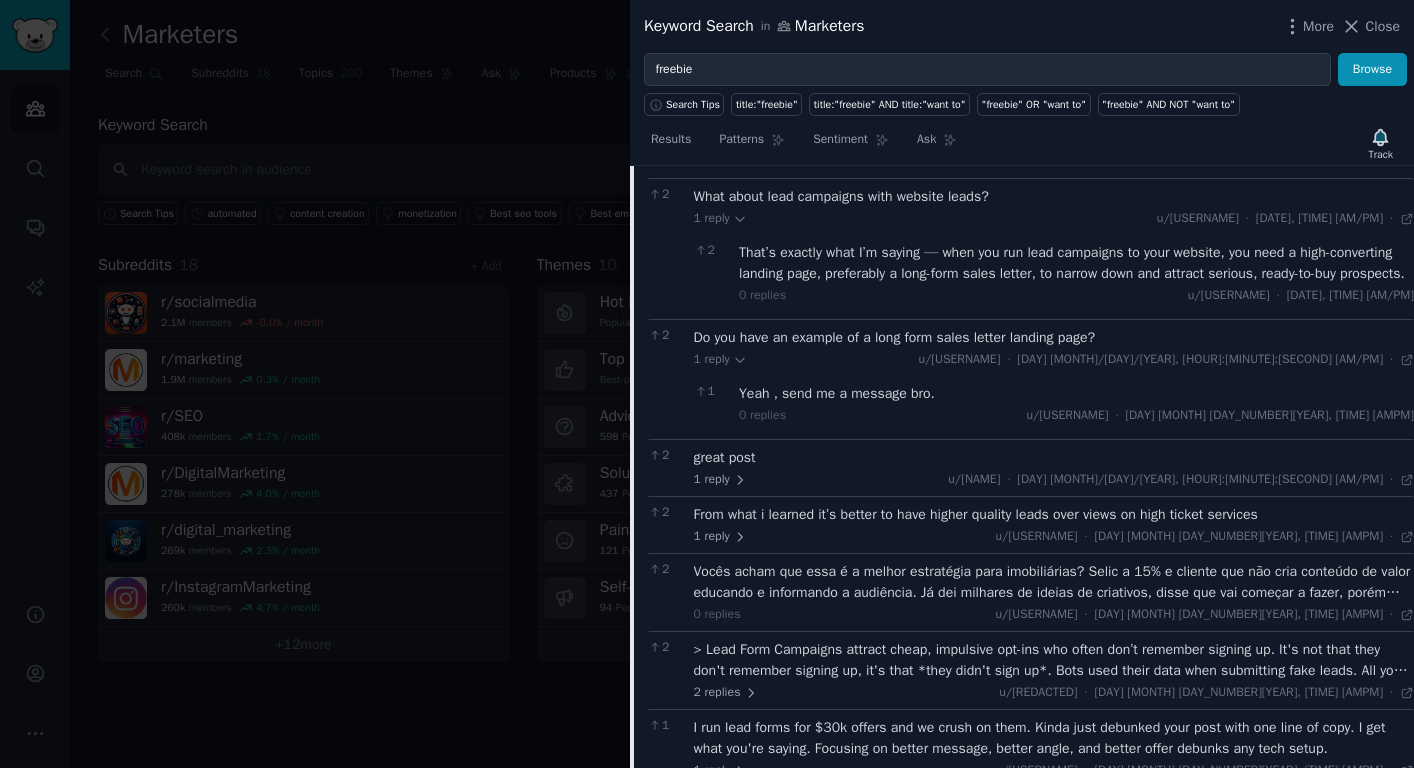 click on "great post 1 reply u/[NAME] · [DAY] [MONTH] [DAY_NUMBER][YEAR], [TIME] [AMPM] [DAY] [MONTH] [DAY_NUMBER][YEAR] ·" at bounding box center [1054, 468] 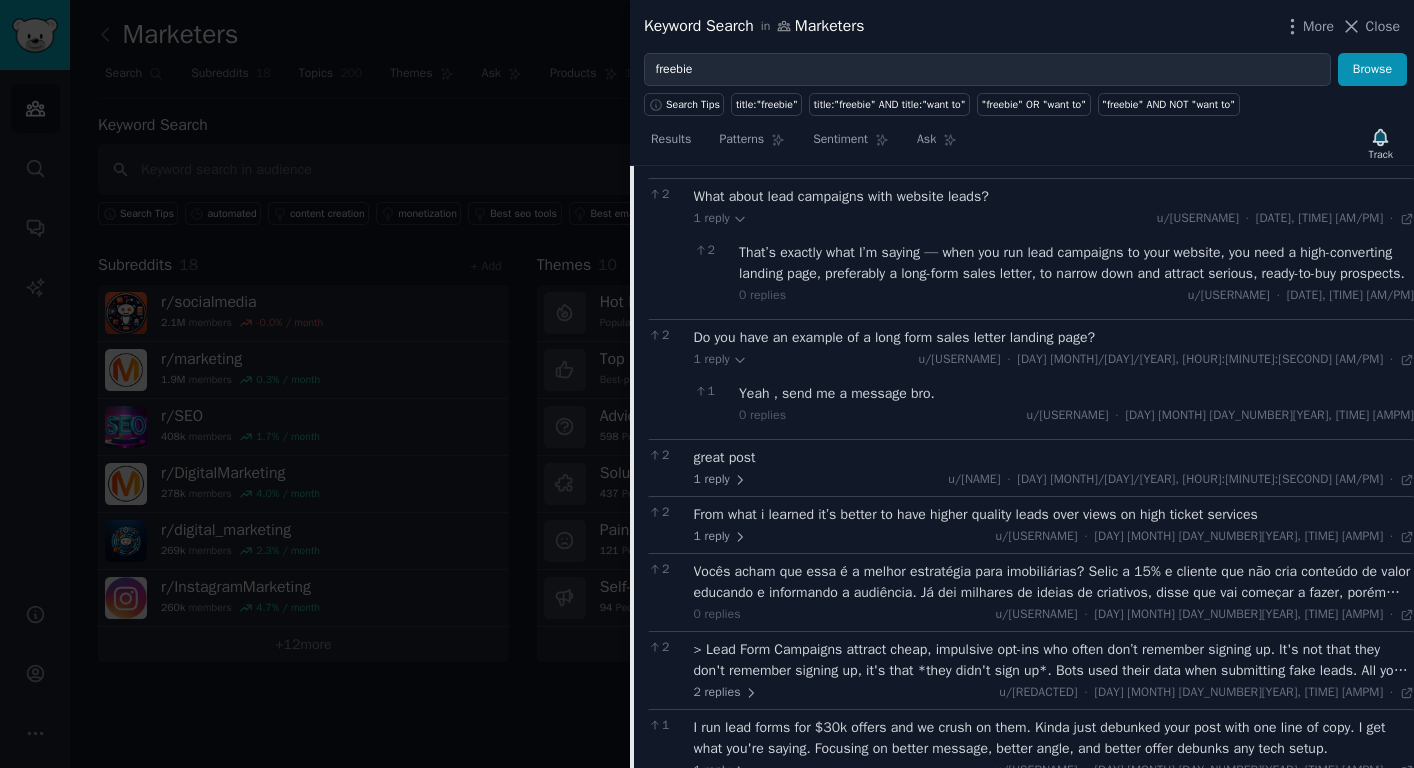 click on "great post" at bounding box center [1054, 457] 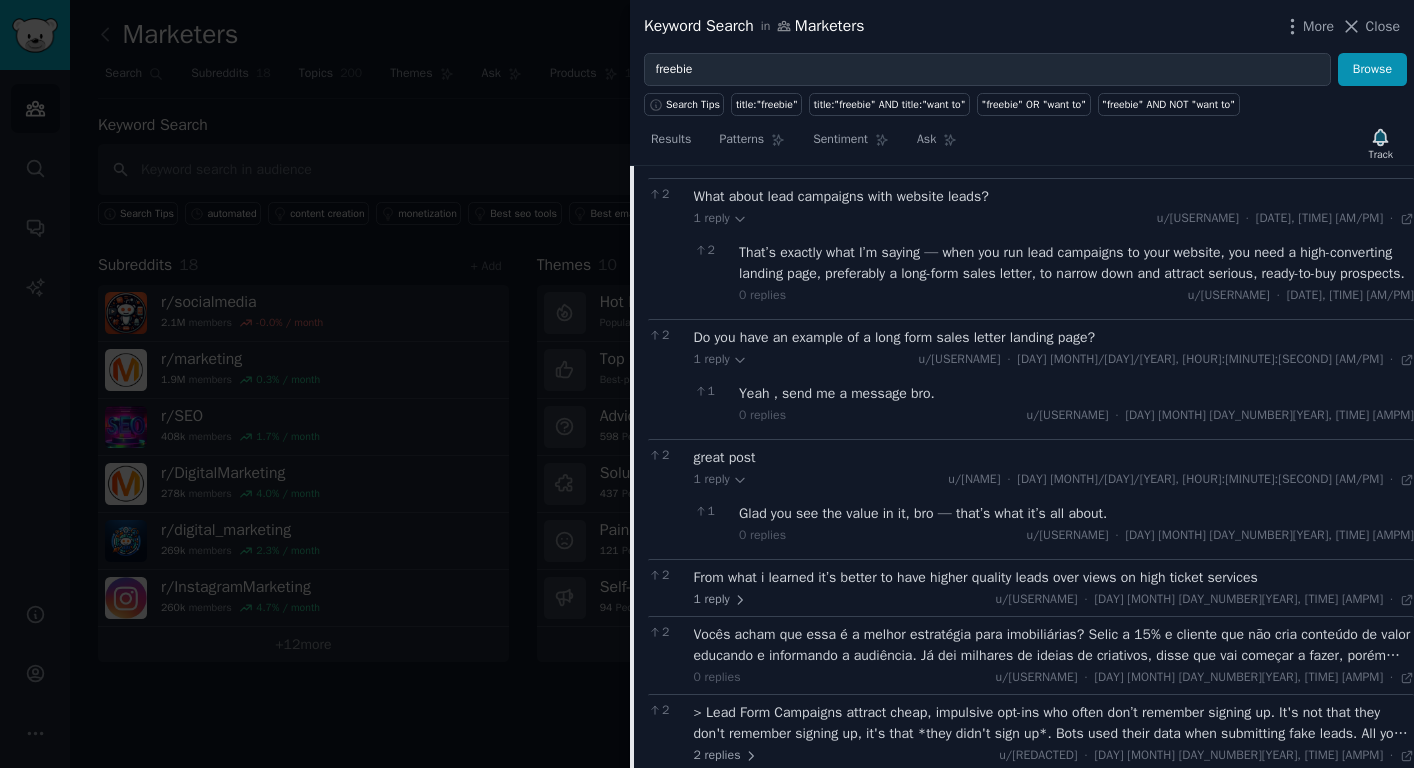 click on "From what i learned it’s better to have higher quality leads over views on high ticket services" at bounding box center (1054, 577) 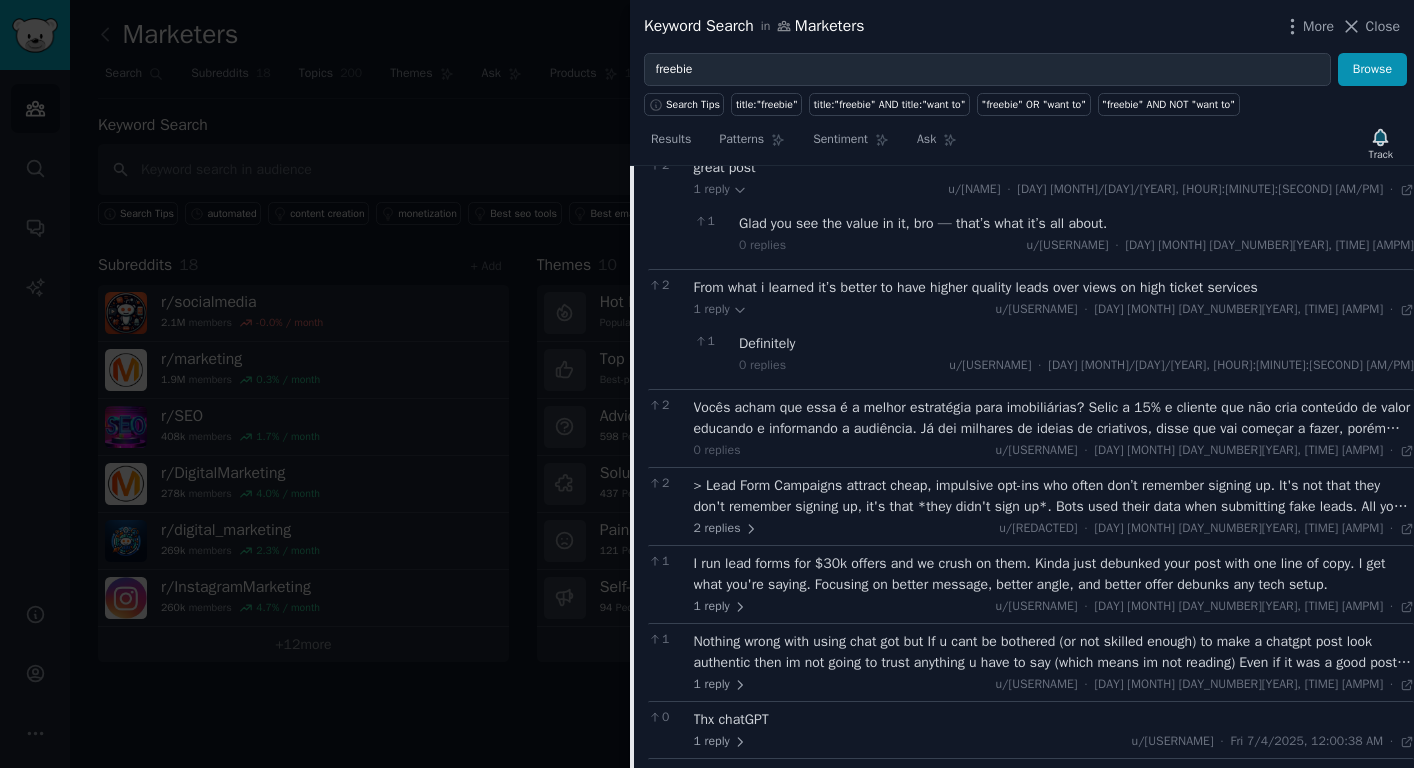 scroll, scrollTop: 1950, scrollLeft: 0, axis: vertical 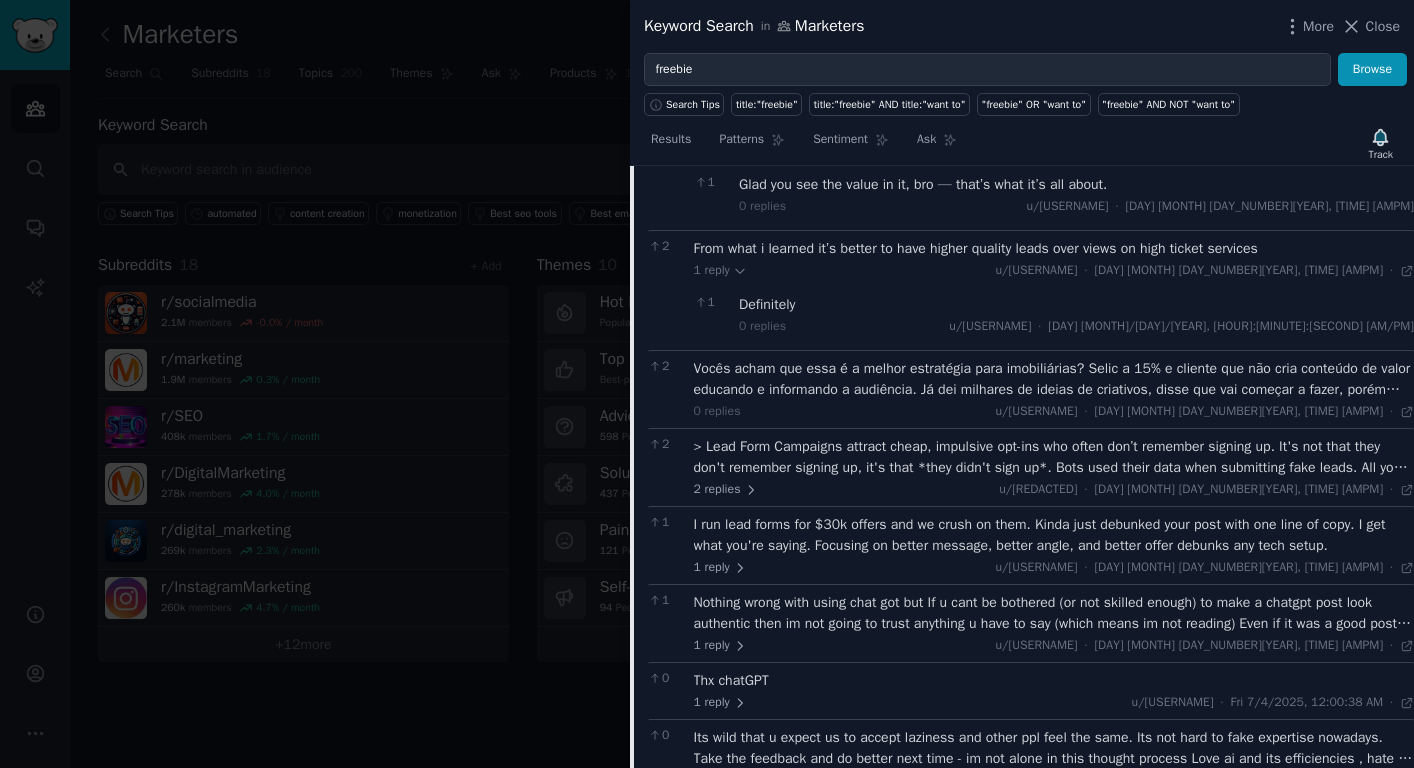 click on "> Lead Form Campaigns attract cheap, impulsive opt-ins who often don’t remember signing up.
It's not that they don't remember signing up, it's that *they didn't sign up*. Bots used their data when submitting fake leads.
All you need to do is stop the bots' fake conversions and Meta will be re-trained to send you quality human traffic.
This can all be done automatically and requires zero manual effort." at bounding box center [1054, 457] 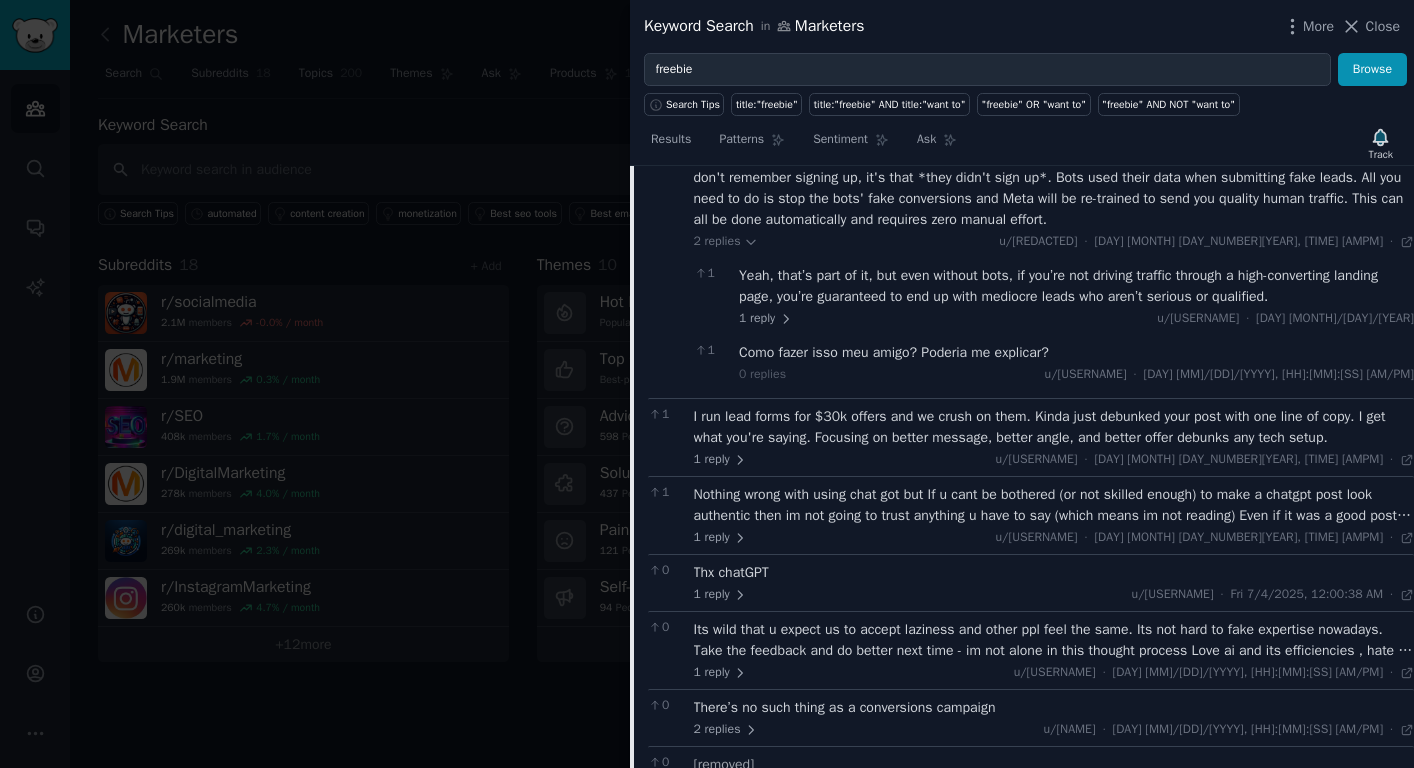 scroll, scrollTop: 2234, scrollLeft: 0, axis: vertical 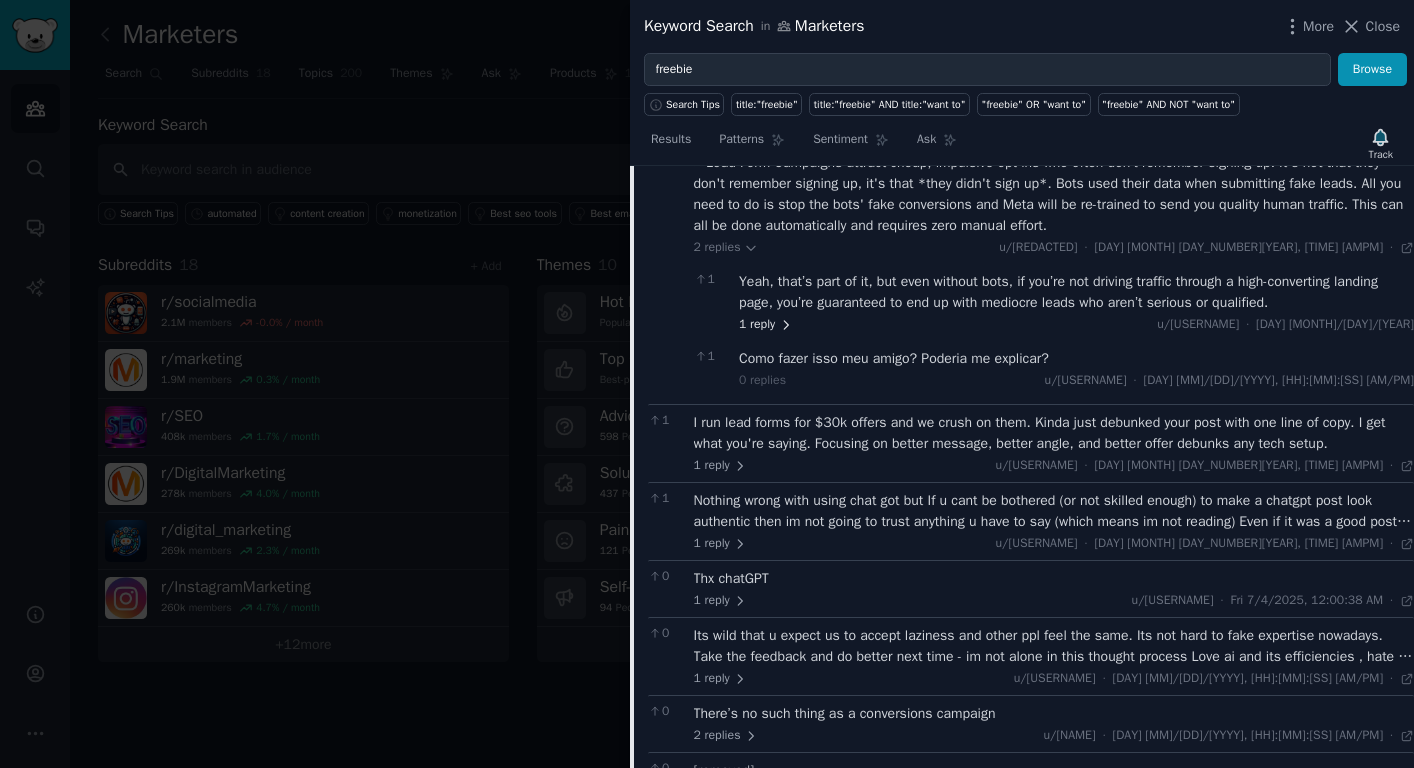 click 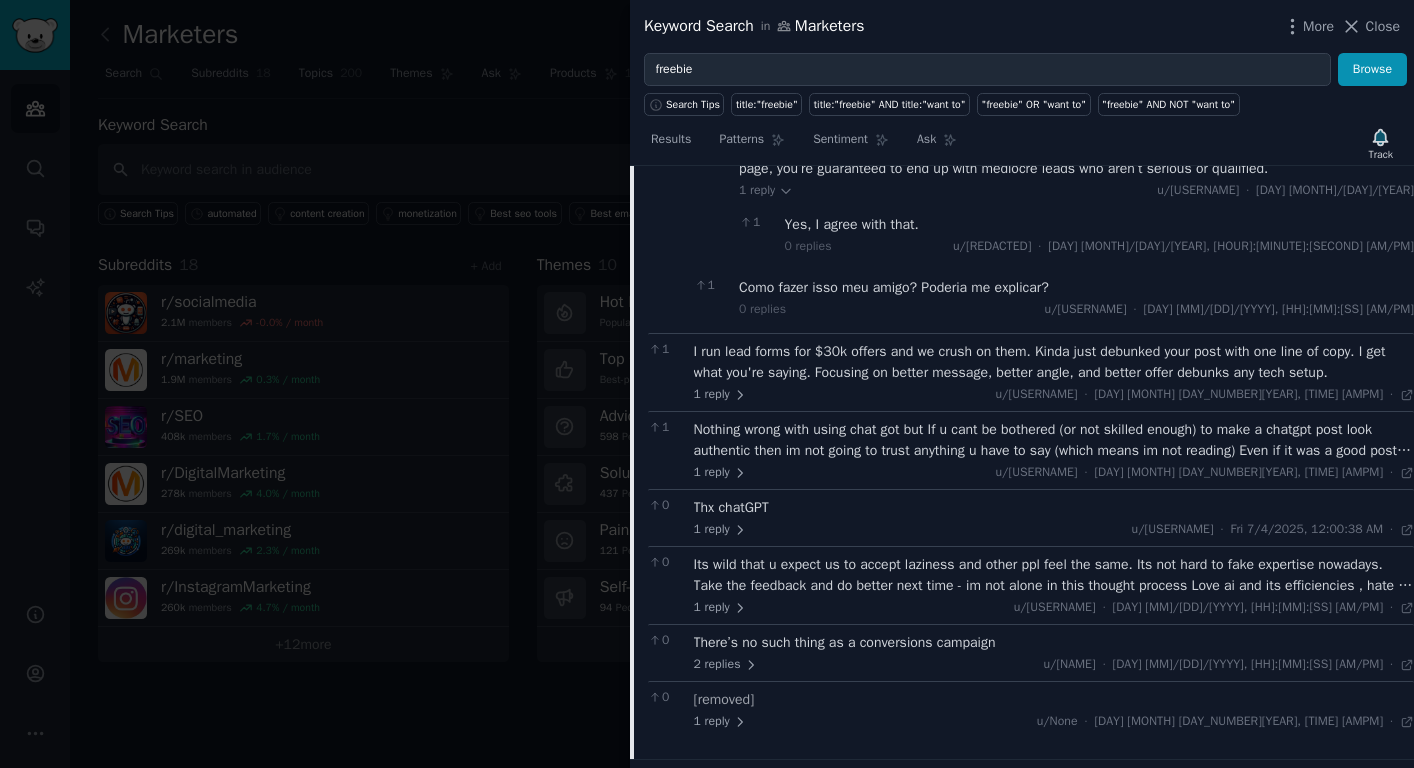 scroll, scrollTop: 2370, scrollLeft: 0, axis: vertical 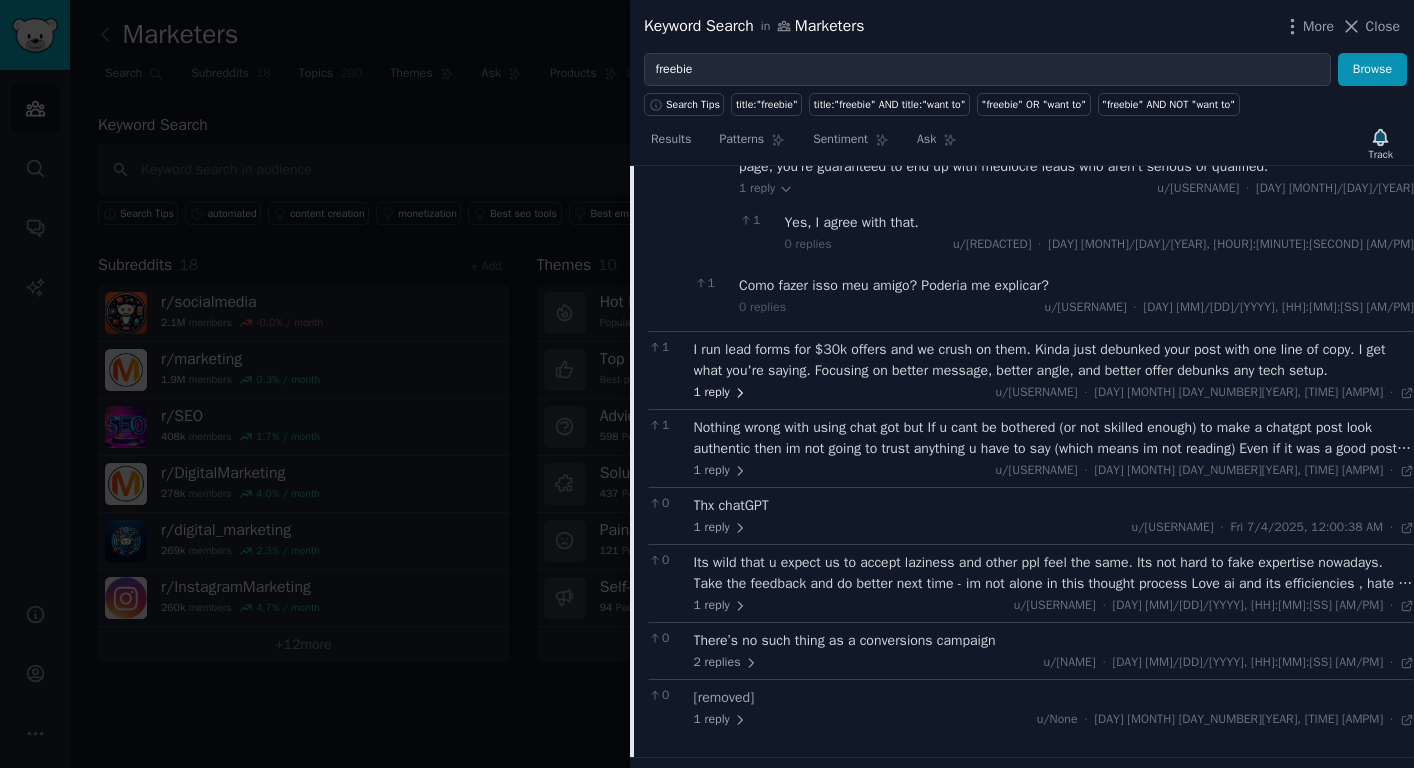 click on "1   reply" at bounding box center (721, 393) 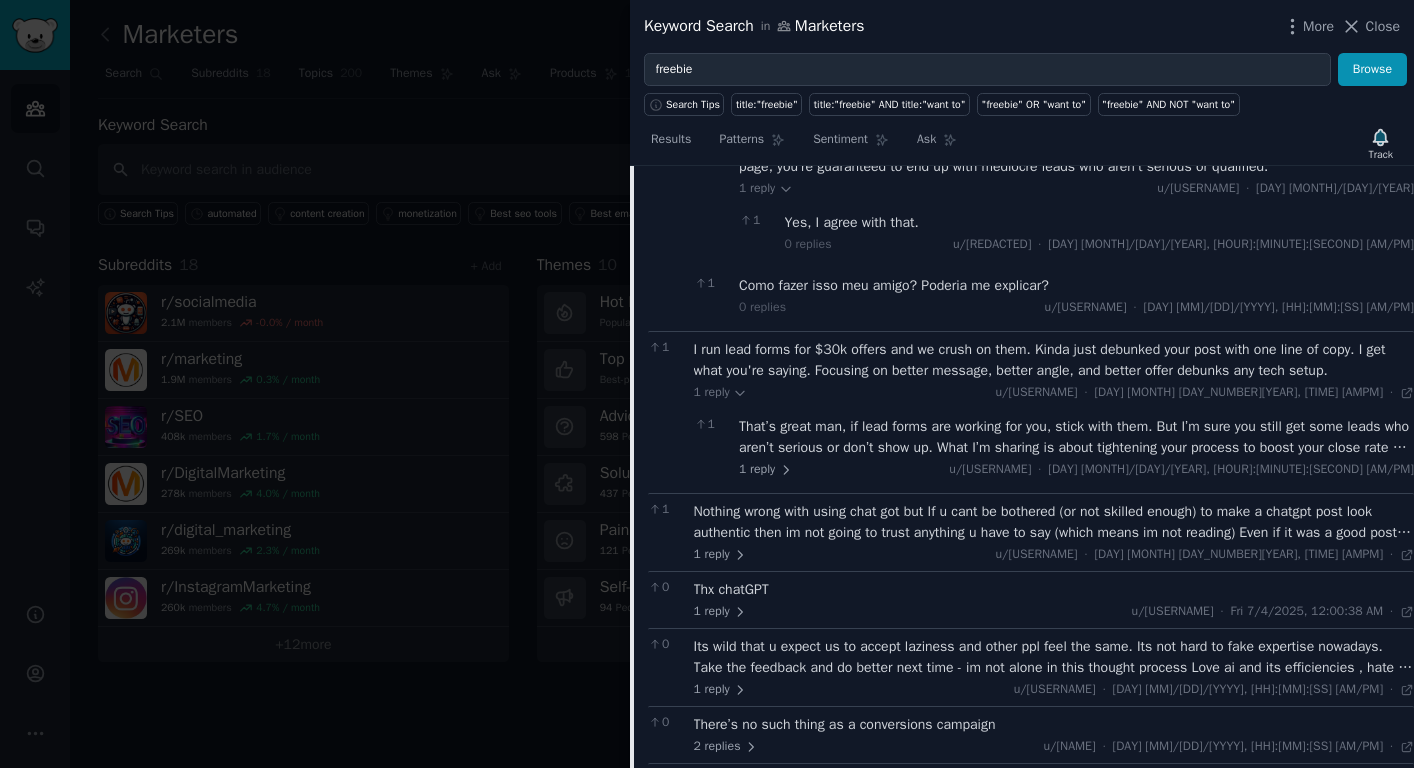 scroll, scrollTop: 2389, scrollLeft: 0, axis: vertical 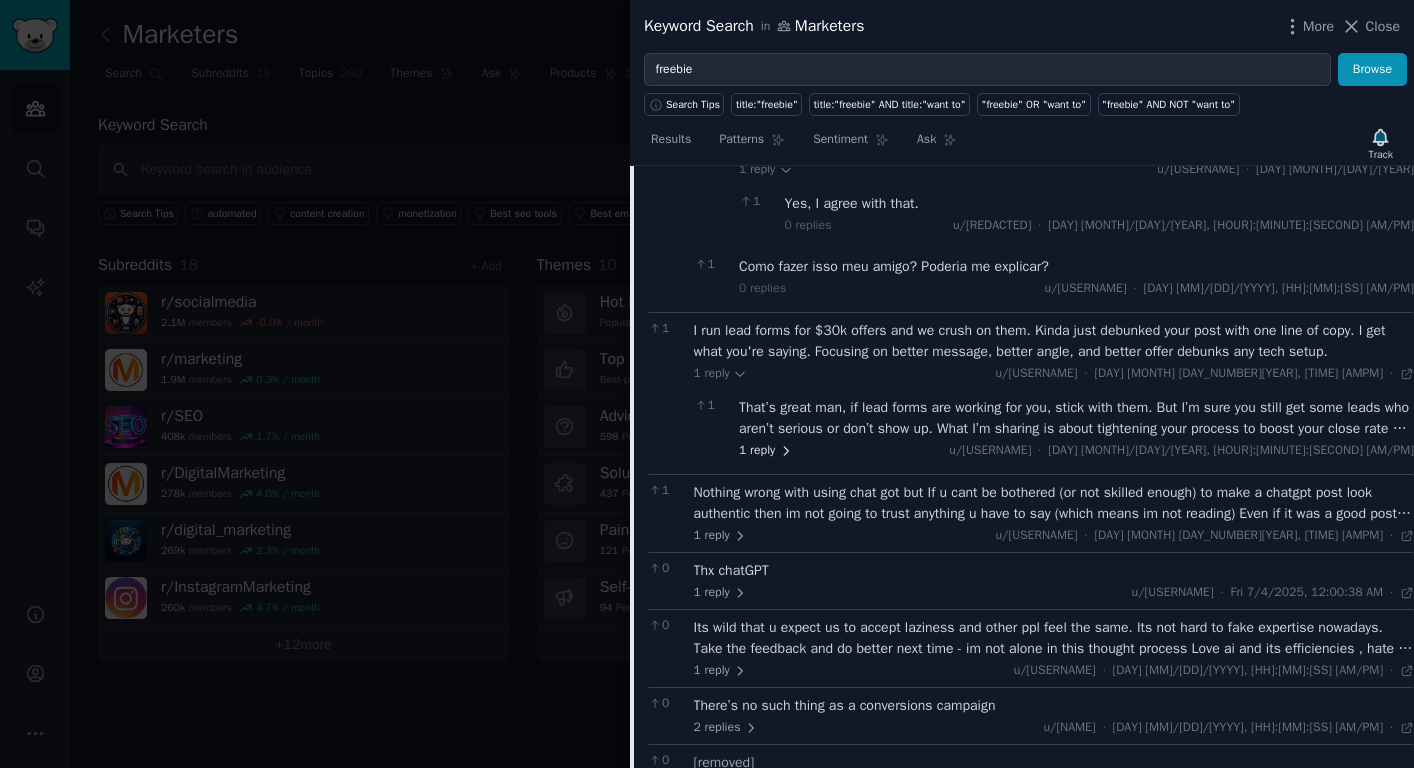 click on "1   reply" at bounding box center (766, 451) 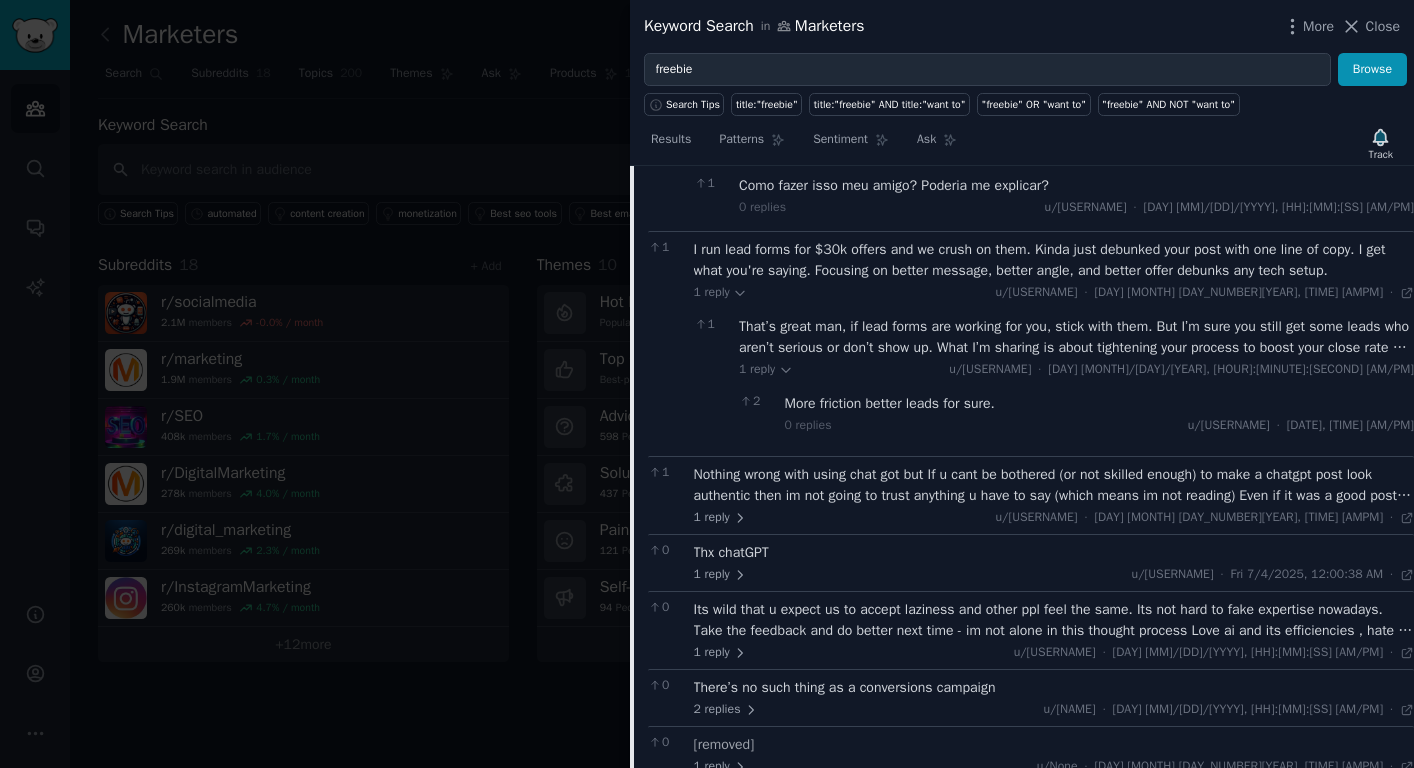 scroll, scrollTop: 2505, scrollLeft: 0, axis: vertical 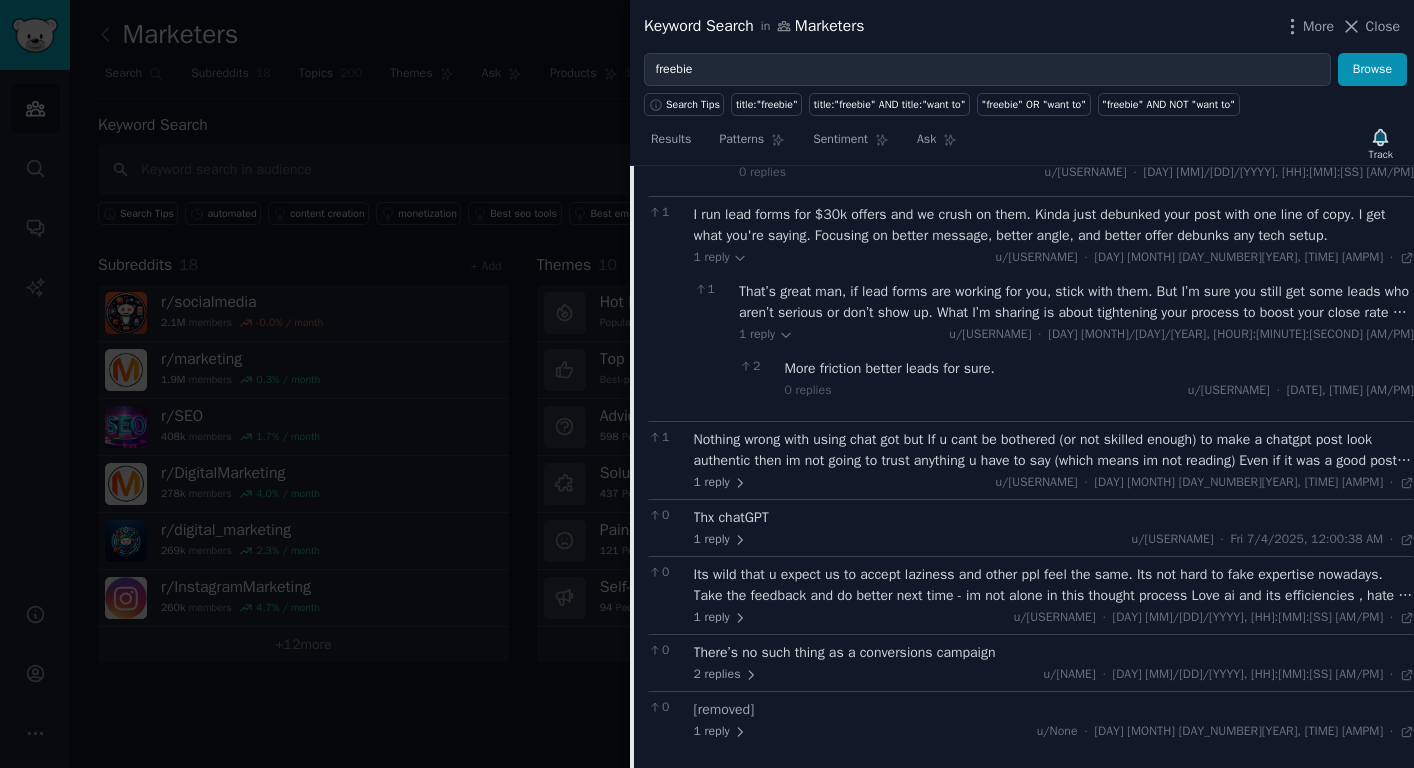 click on "Nothing wrong with using chat got but If u cant be bothered (or not skilled enough) to make a chatgpt post look authentic then im not going to trust anything u have to say (which means im not reading)
Even if it was a good post , im saying that to say - we gotta do better" at bounding box center [1054, 450] 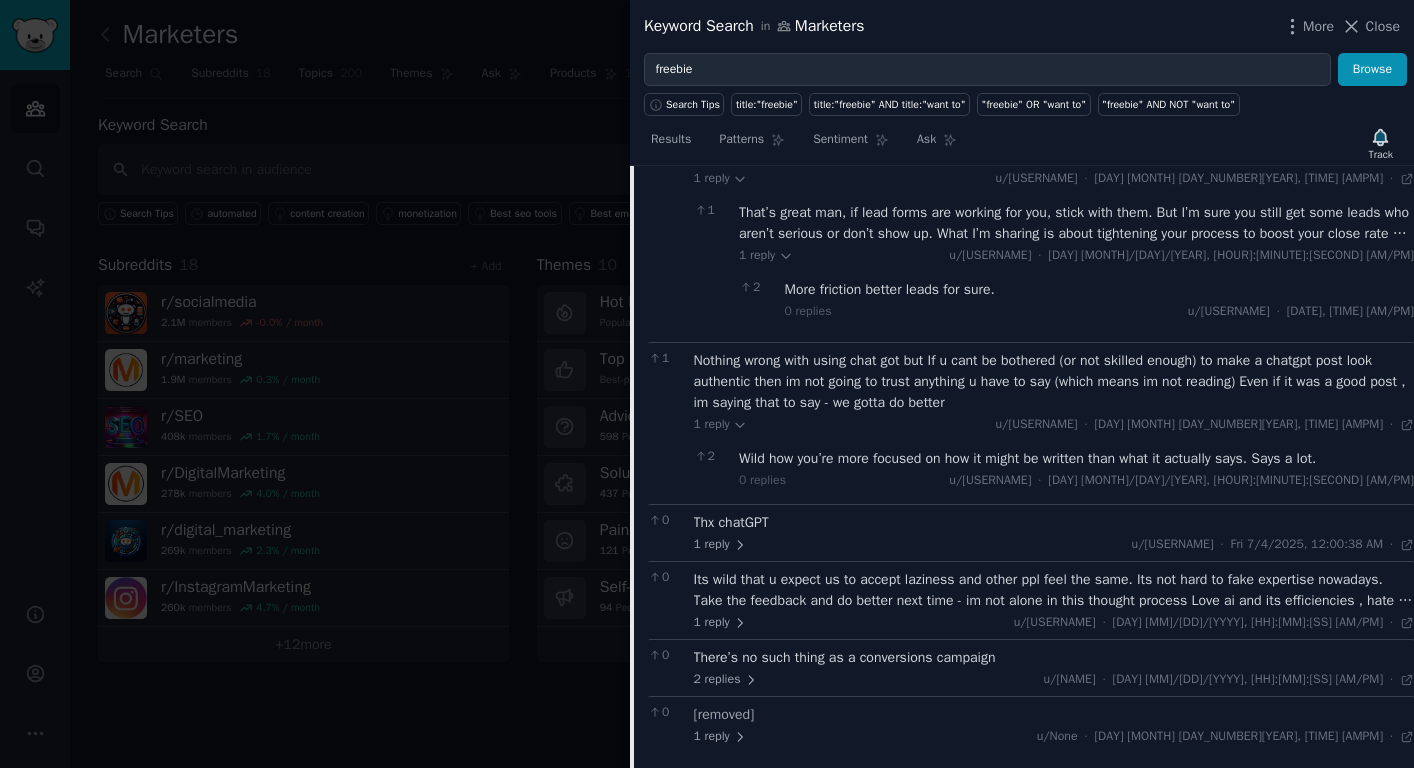 scroll, scrollTop: 2593, scrollLeft: 0, axis: vertical 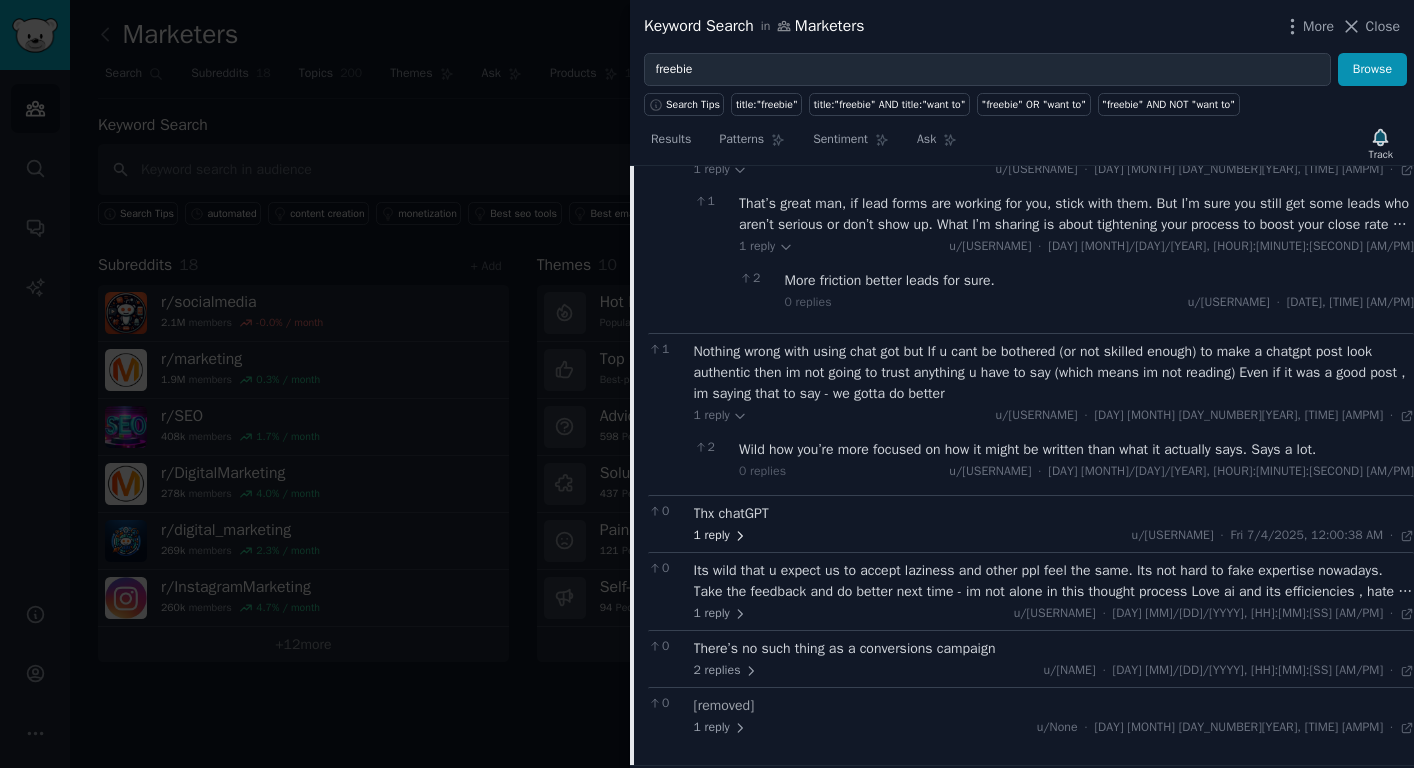 click 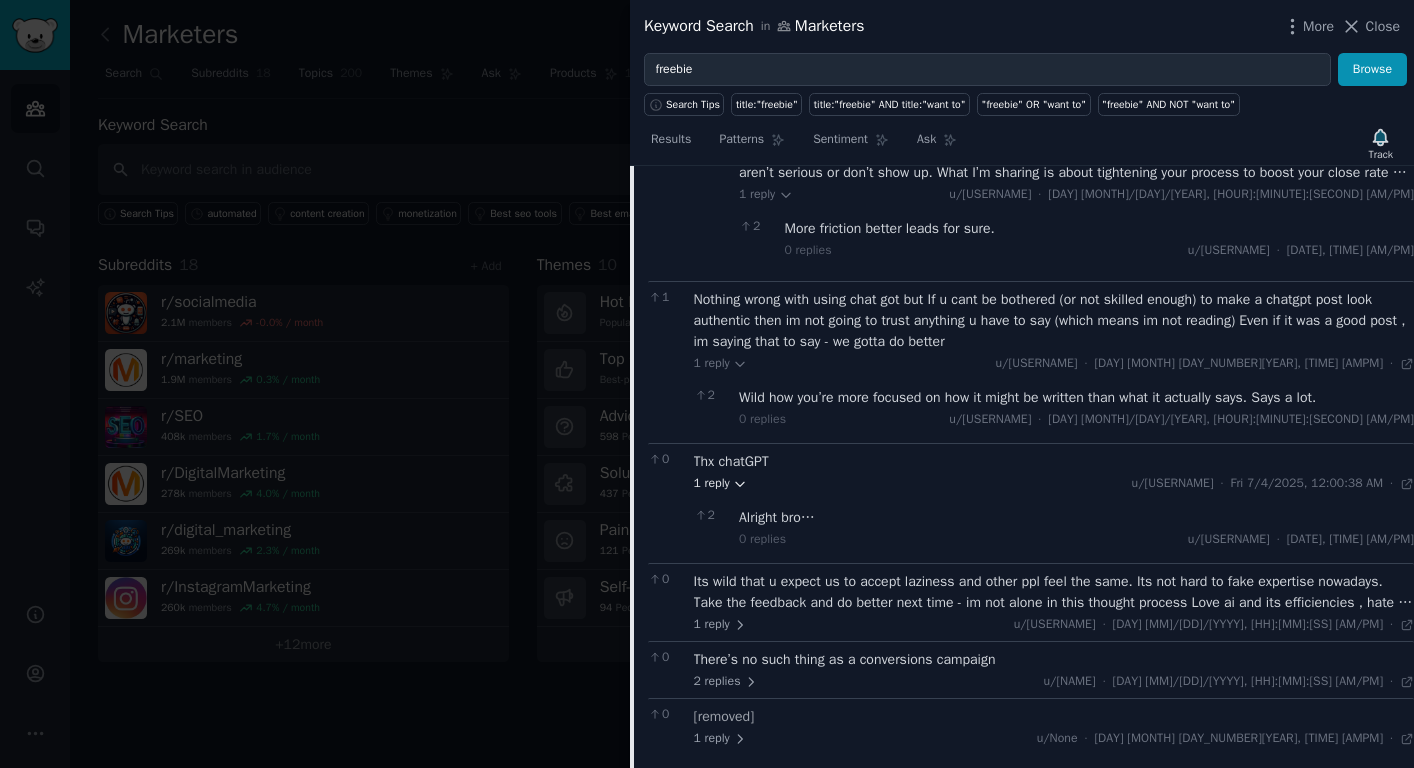 scroll, scrollTop: 2716, scrollLeft: 0, axis: vertical 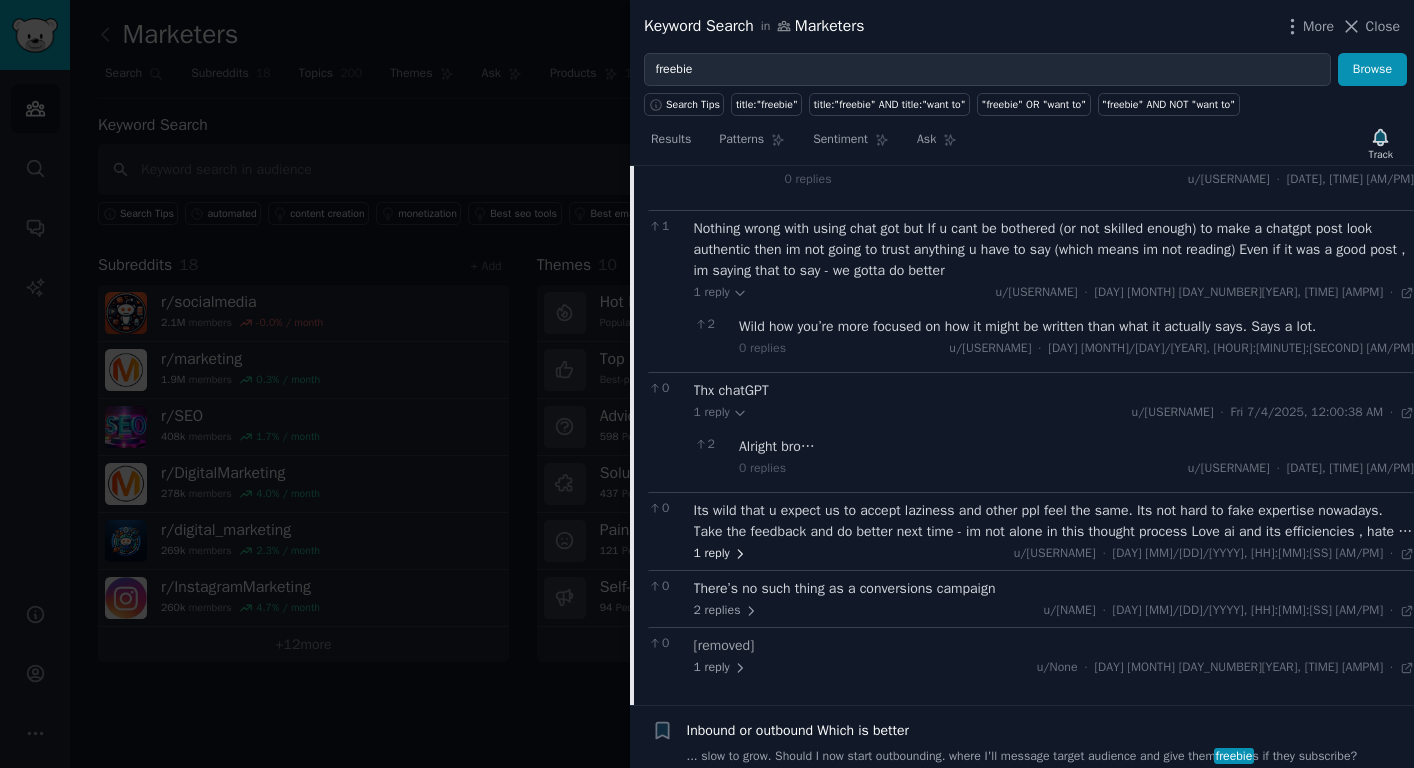 click 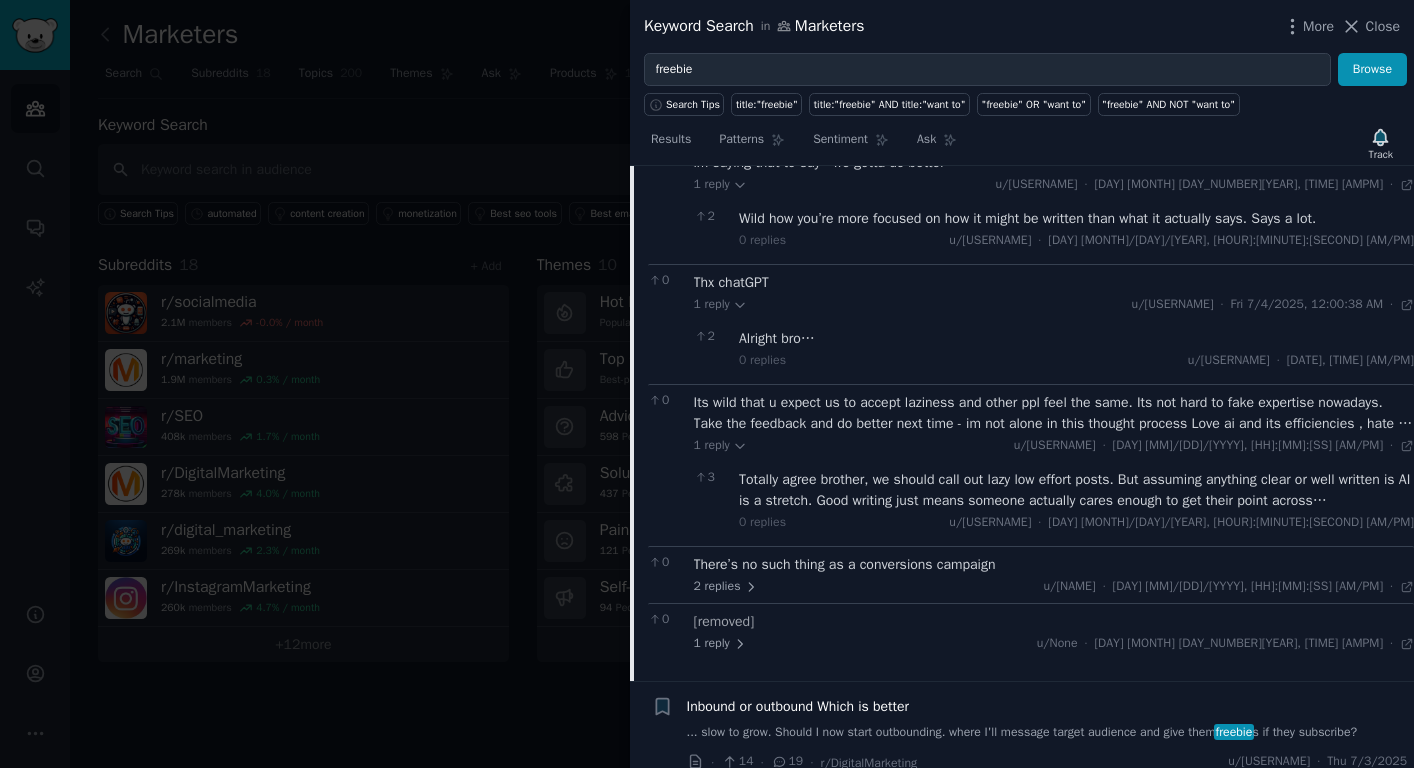 scroll, scrollTop: 2940, scrollLeft: 0, axis: vertical 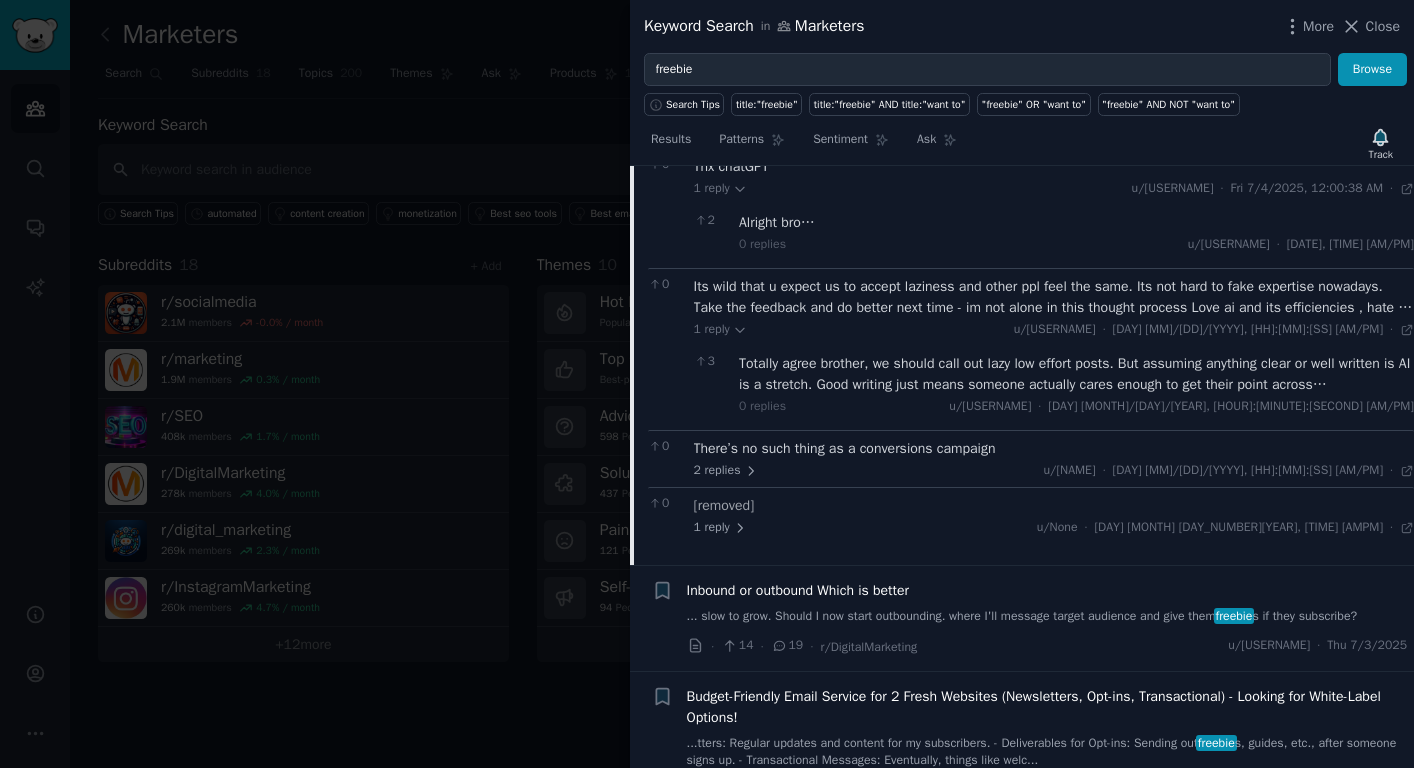 click on "[NUMBER] replies u/[REDACTED] · Fri [DATE], [TIME] Fri [DATE] ·" at bounding box center (1054, 471) 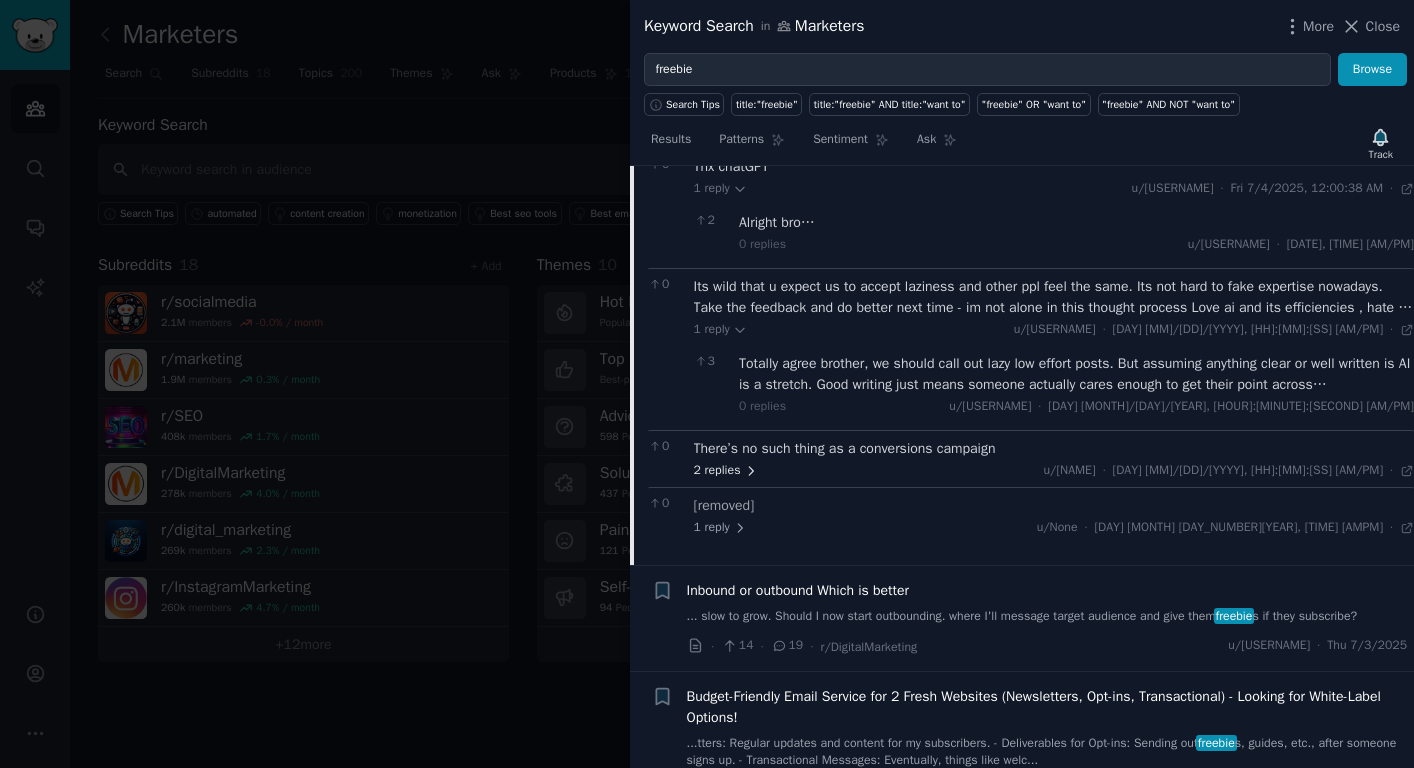 click 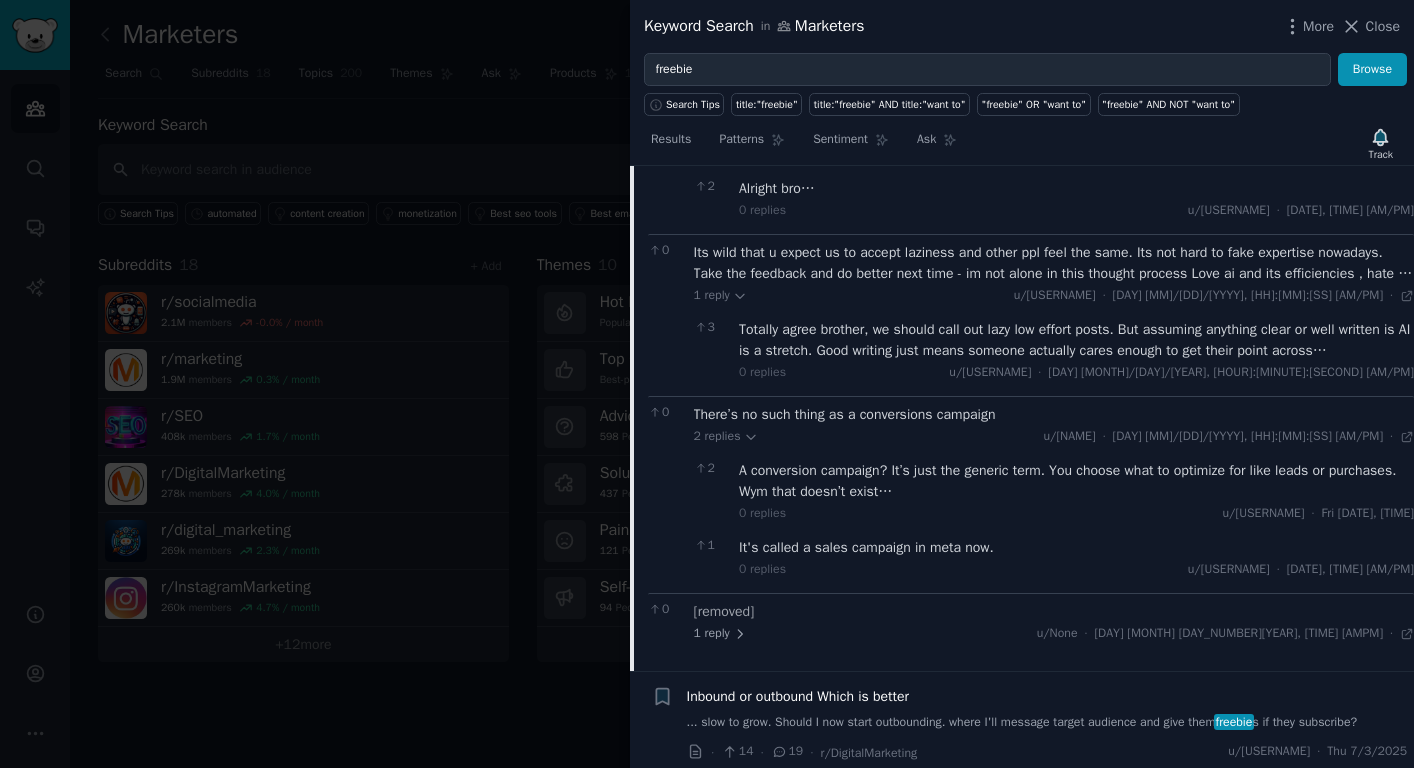 scroll, scrollTop: 2990, scrollLeft: 0, axis: vertical 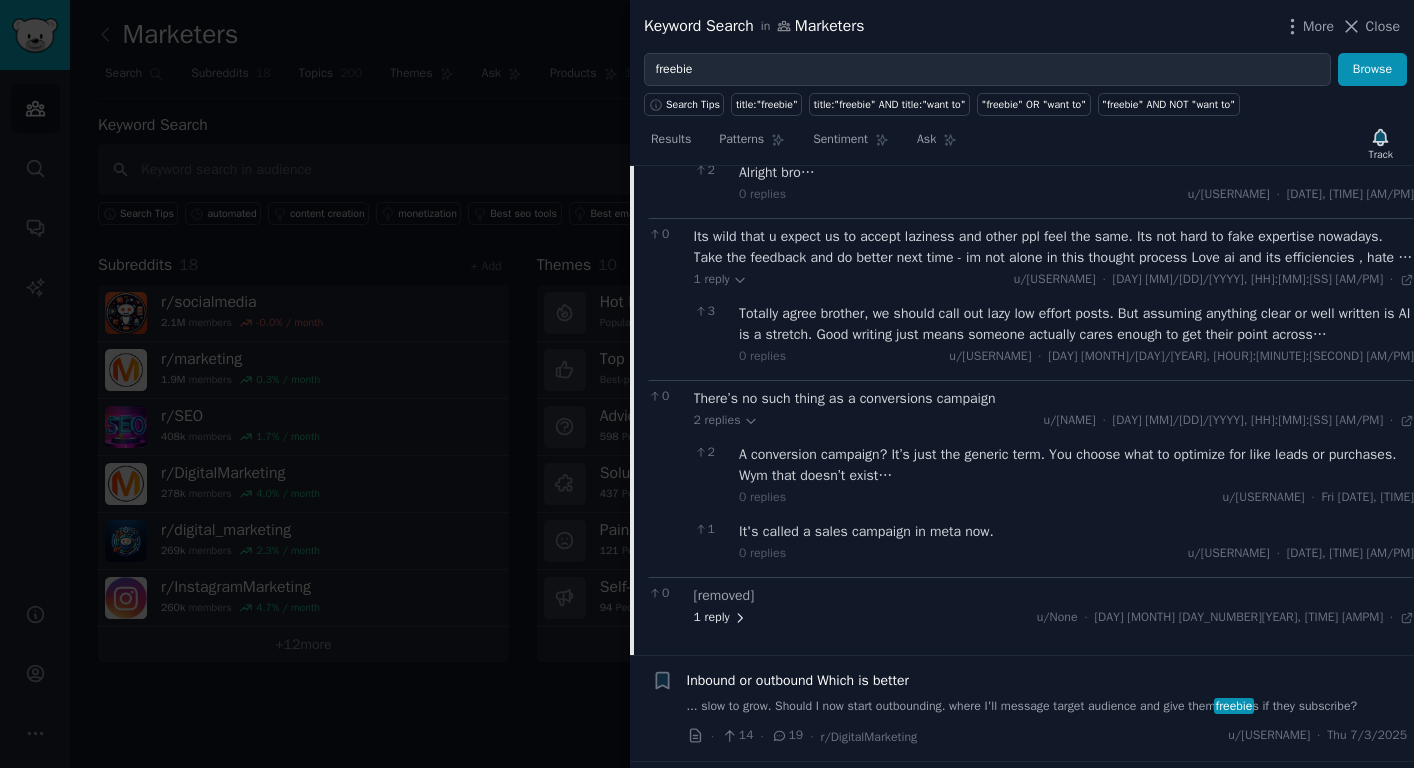 click on "1   reply" at bounding box center [721, 618] 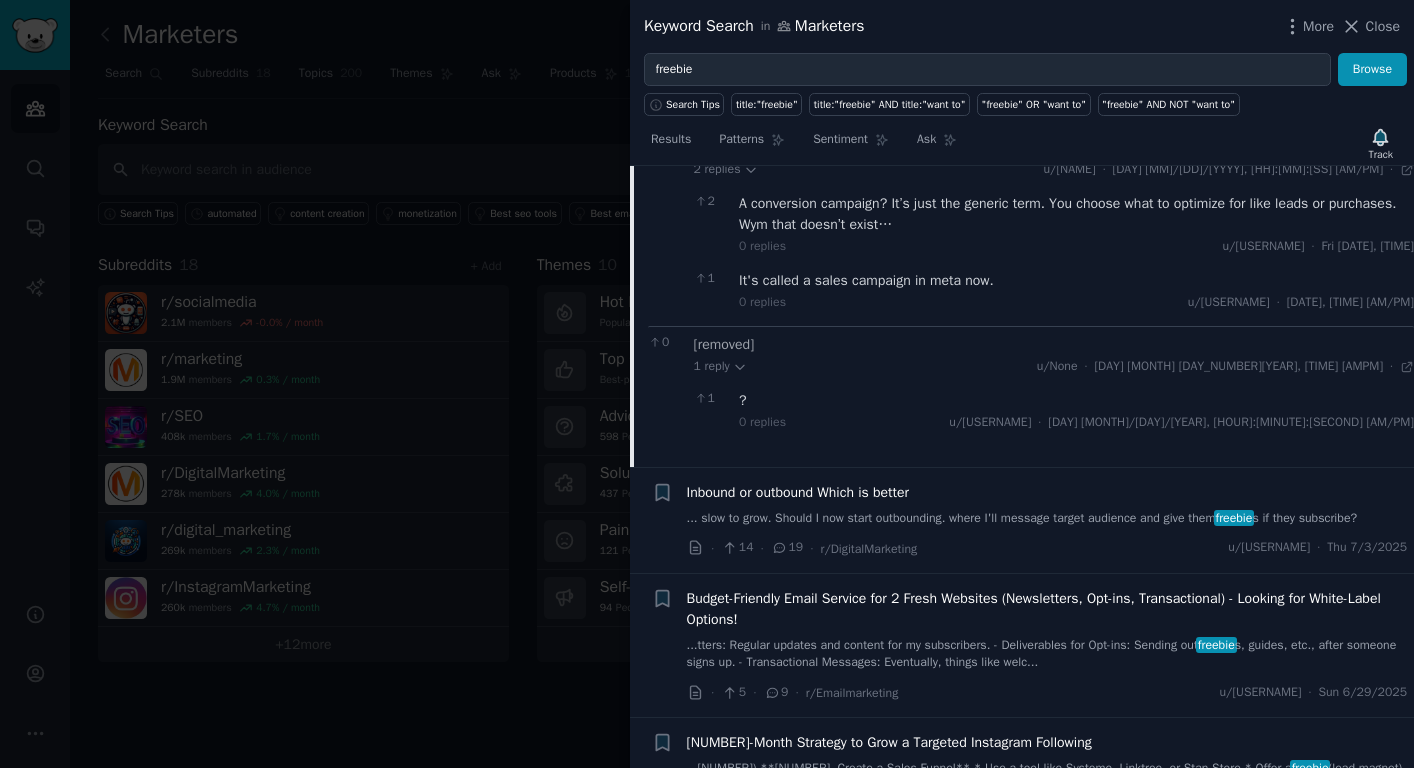 scroll, scrollTop: 3243, scrollLeft: 0, axis: vertical 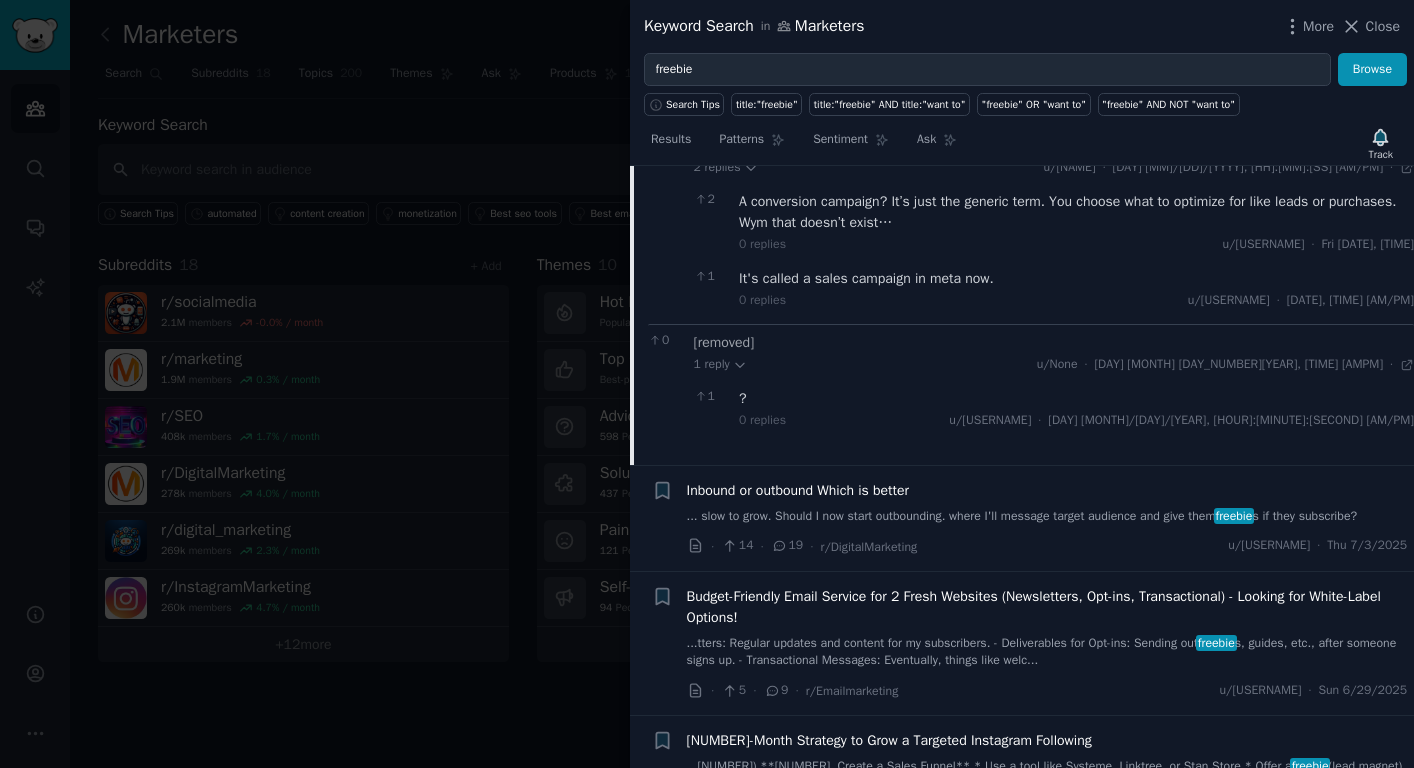 click on "... slow to grow. Should I now start outbounding. where I'll message target audience and give them freebie s if they subscribe?" at bounding box center (1047, 517) 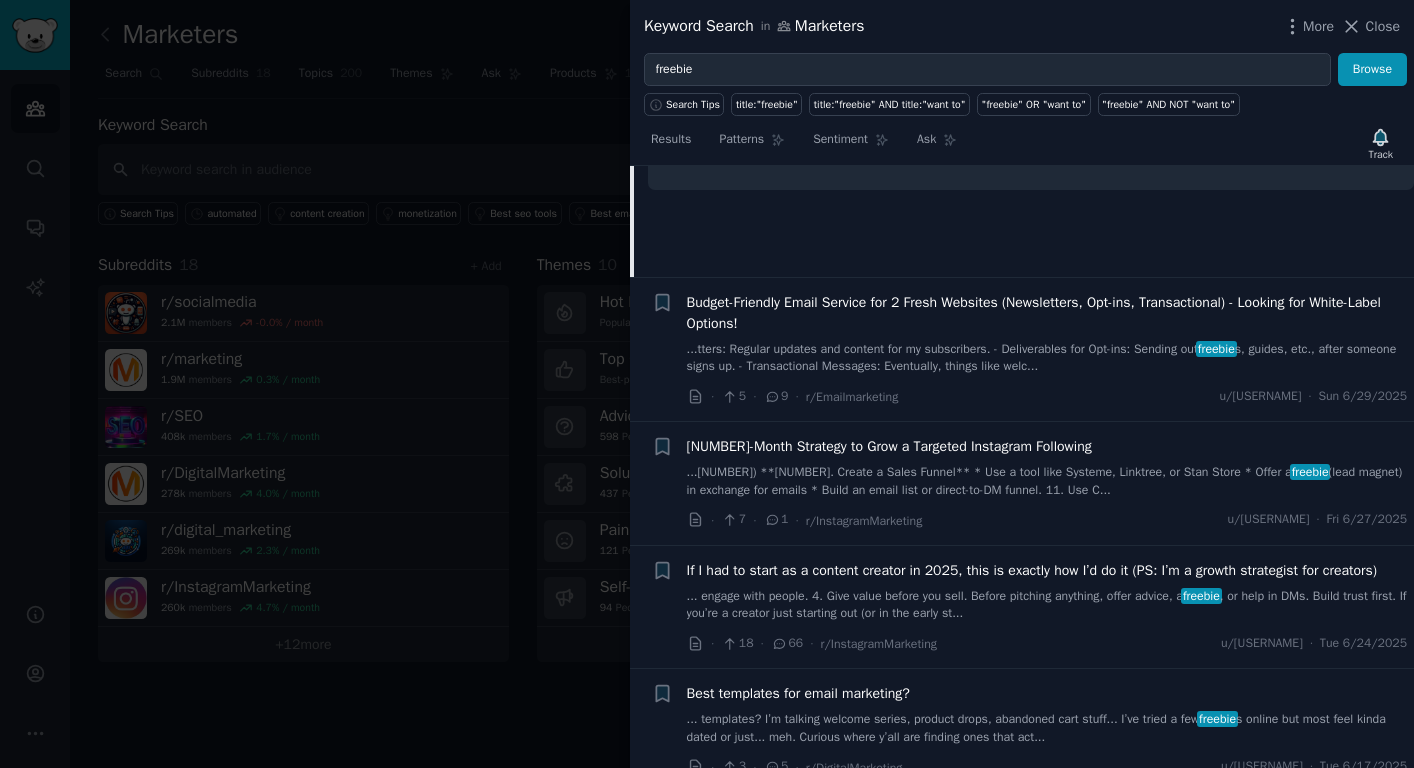 scroll, scrollTop: 1584, scrollLeft: 0, axis: vertical 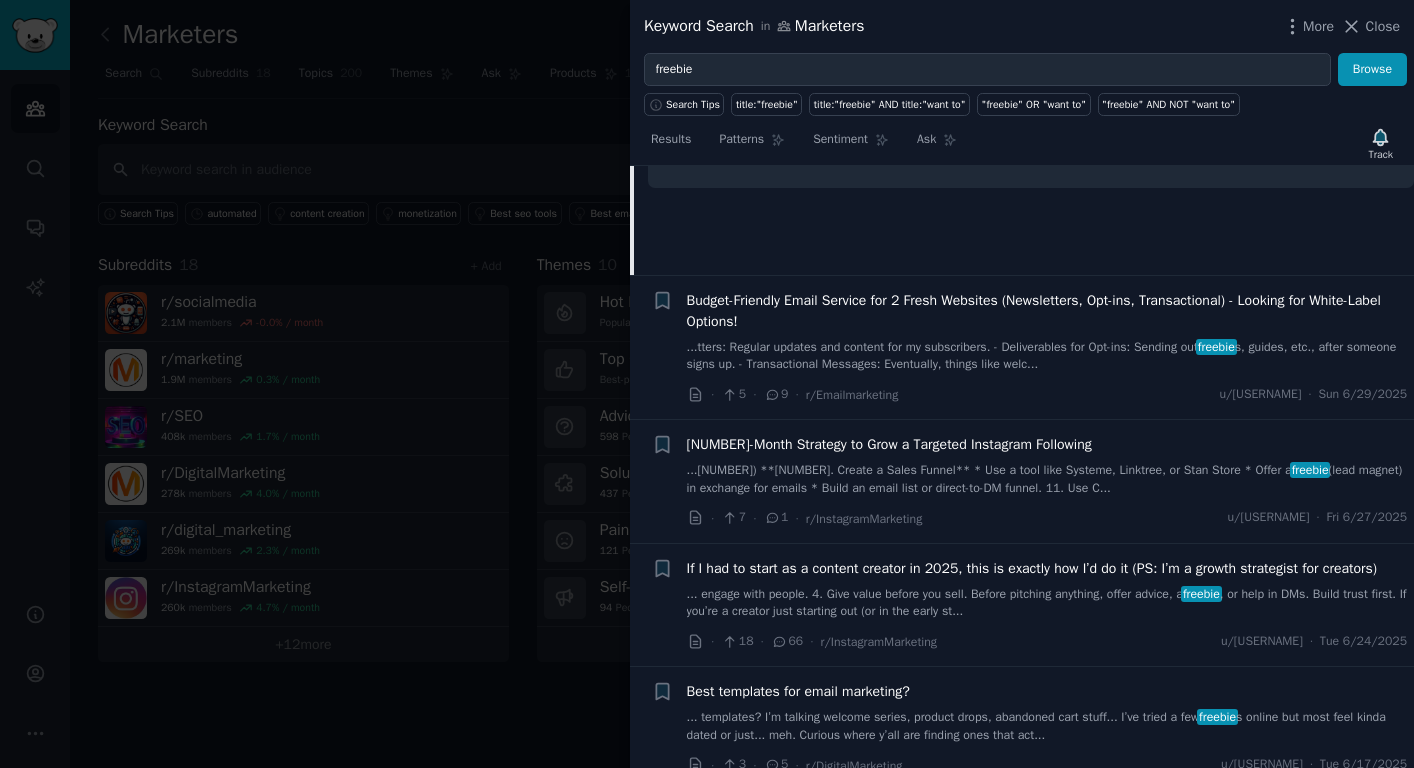 click on "Budget-Friendly Email Service for 2 Fresh Websites (Newsletters, Opt-ins, Transactional) - Looking for White-Label Options!" at bounding box center [1047, 311] 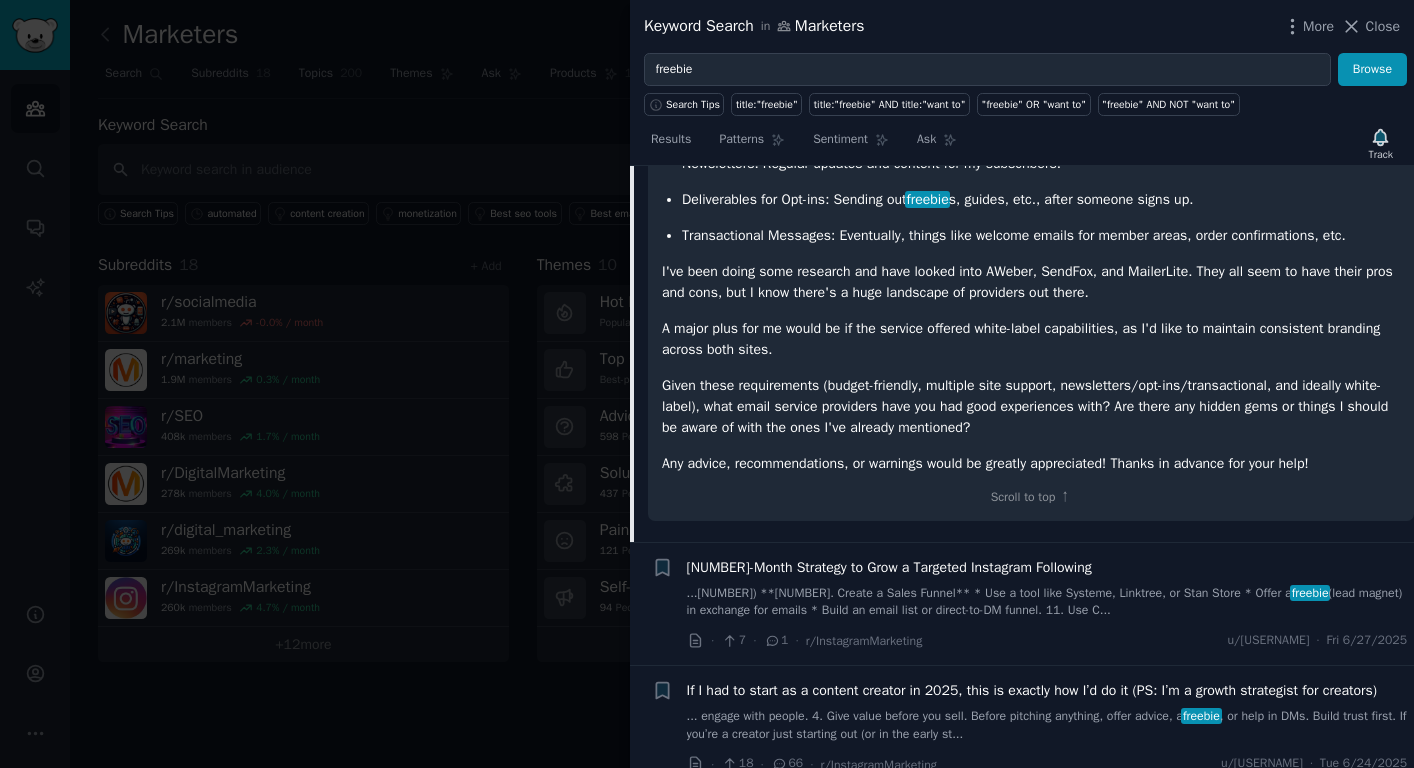 scroll, scrollTop: 1792, scrollLeft: 0, axis: vertical 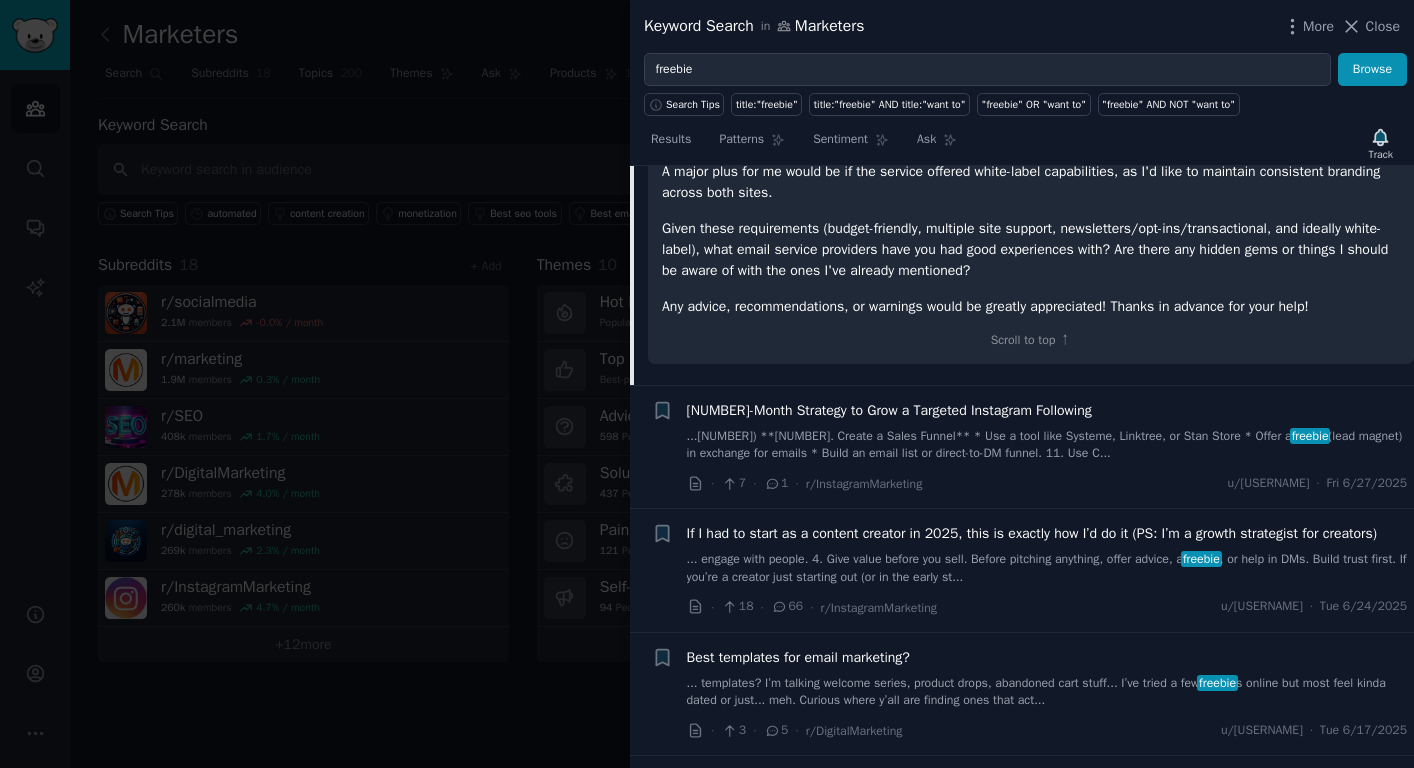 click on "0)
**10. Create a Sales Funnel**
* Use a tool like Systeme, Linktree, or Stan Store
* Offer a freebie (lead magnet) in exchange for emails
* Build an email list or direct-to-DM funnel.
**11. Use C..." at bounding box center [1047, 445] 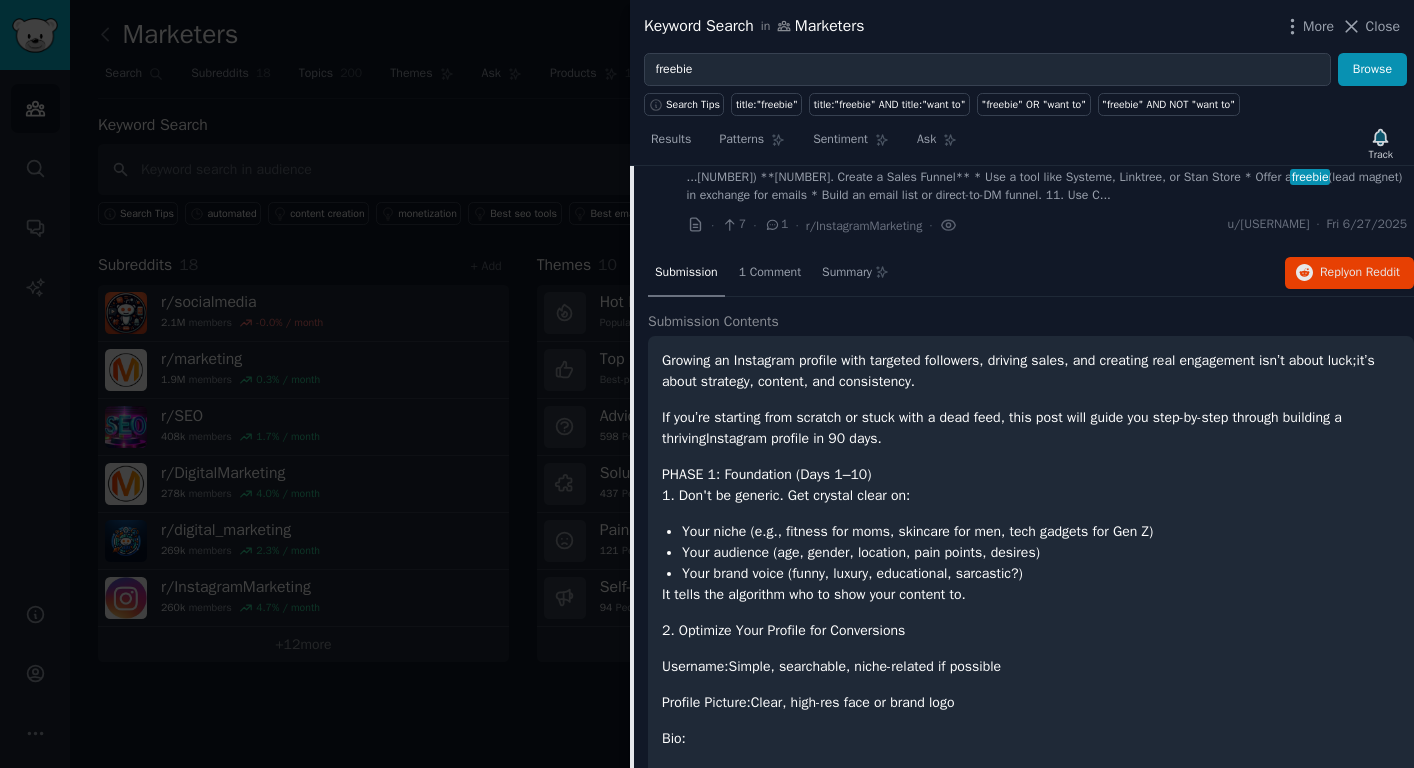 scroll, scrollTop: 1576, scrollLeft: 0, axis: vertical 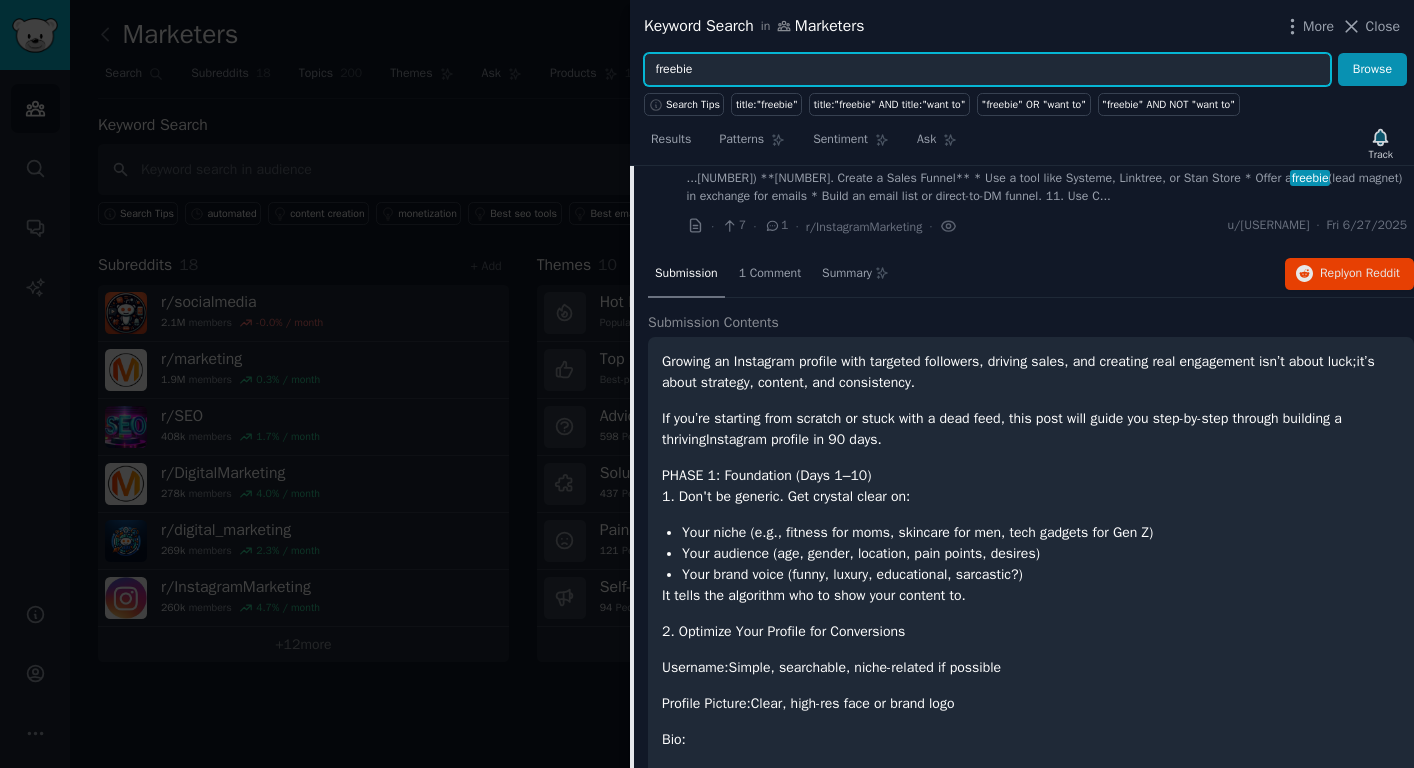 click on "freebie" at bounding box center (987, 70) 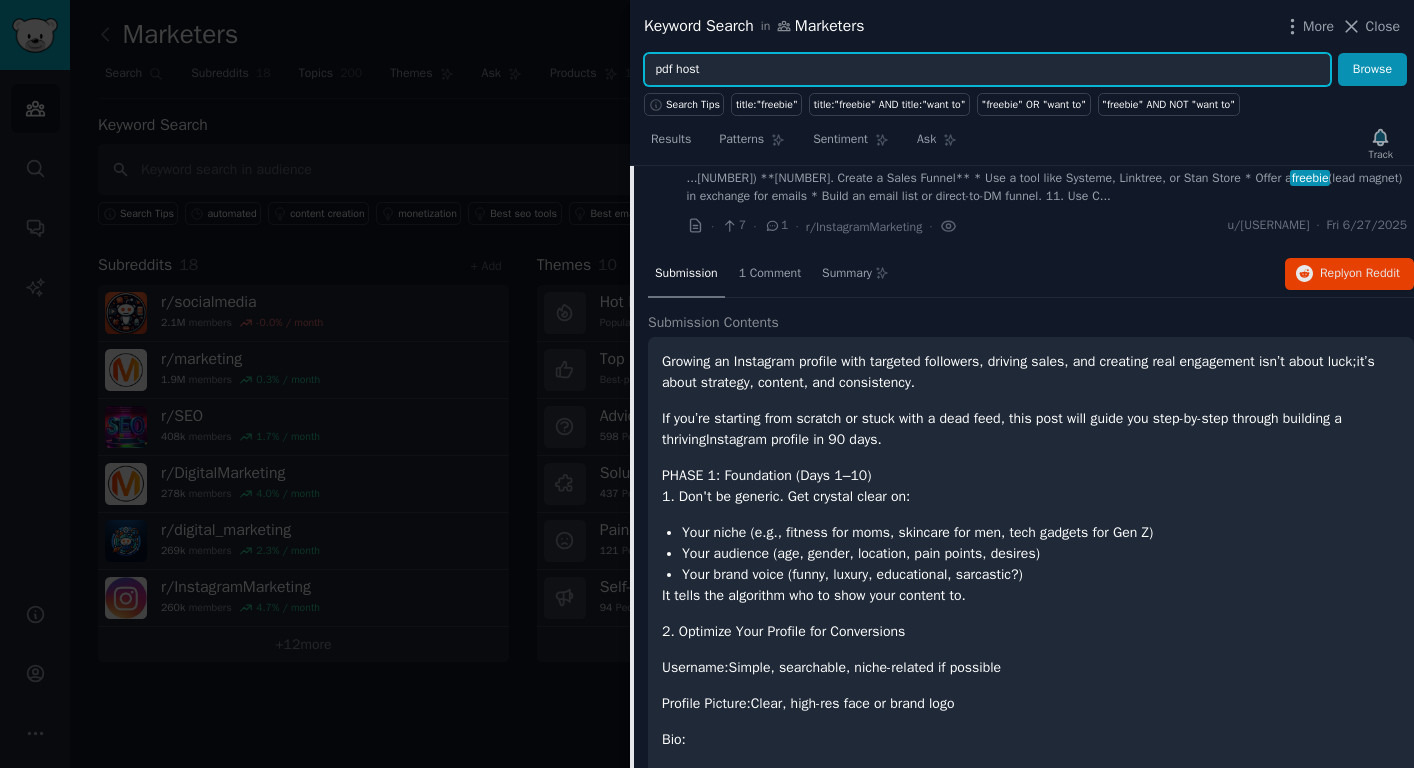 click on "Browse" at bounding box center [1372, 70] 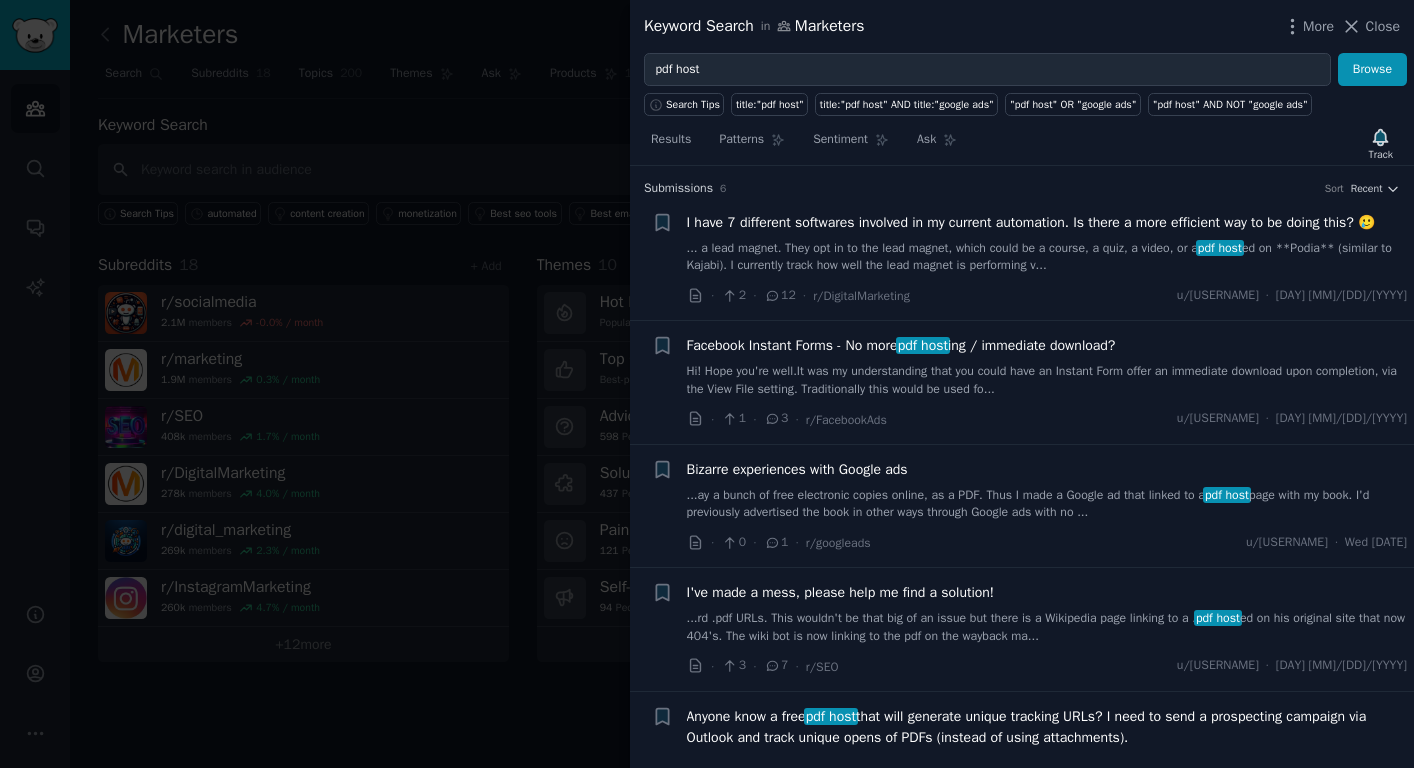 click on "Hi! Hope you're well.
​
It was my understanding that you could have an Instant Form offer an immediate download upon completion, via the View File setting. Traditionally this would be used fo..." at bounding box center (1047, 380) 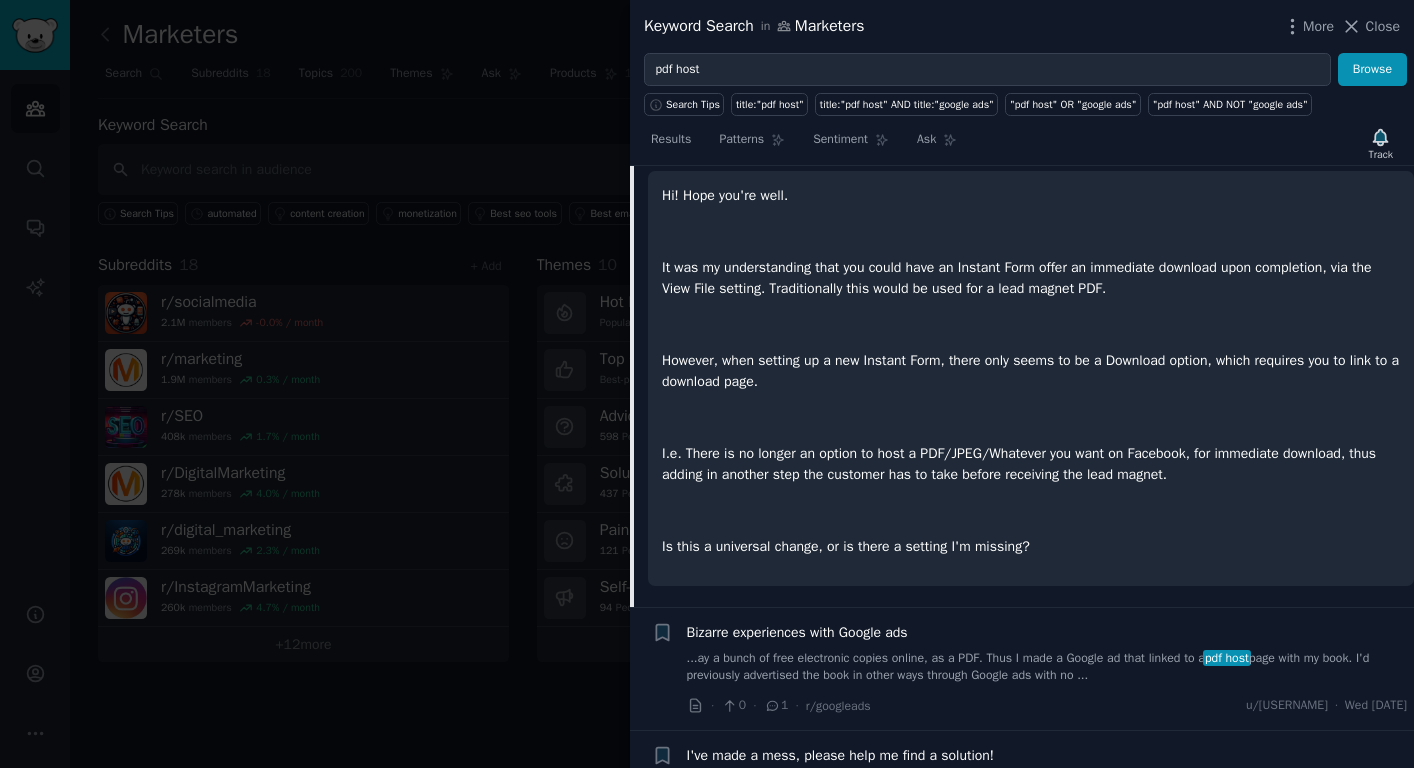 scroll, scrollTop: 363, scrollLeft: 0, axis: vertical 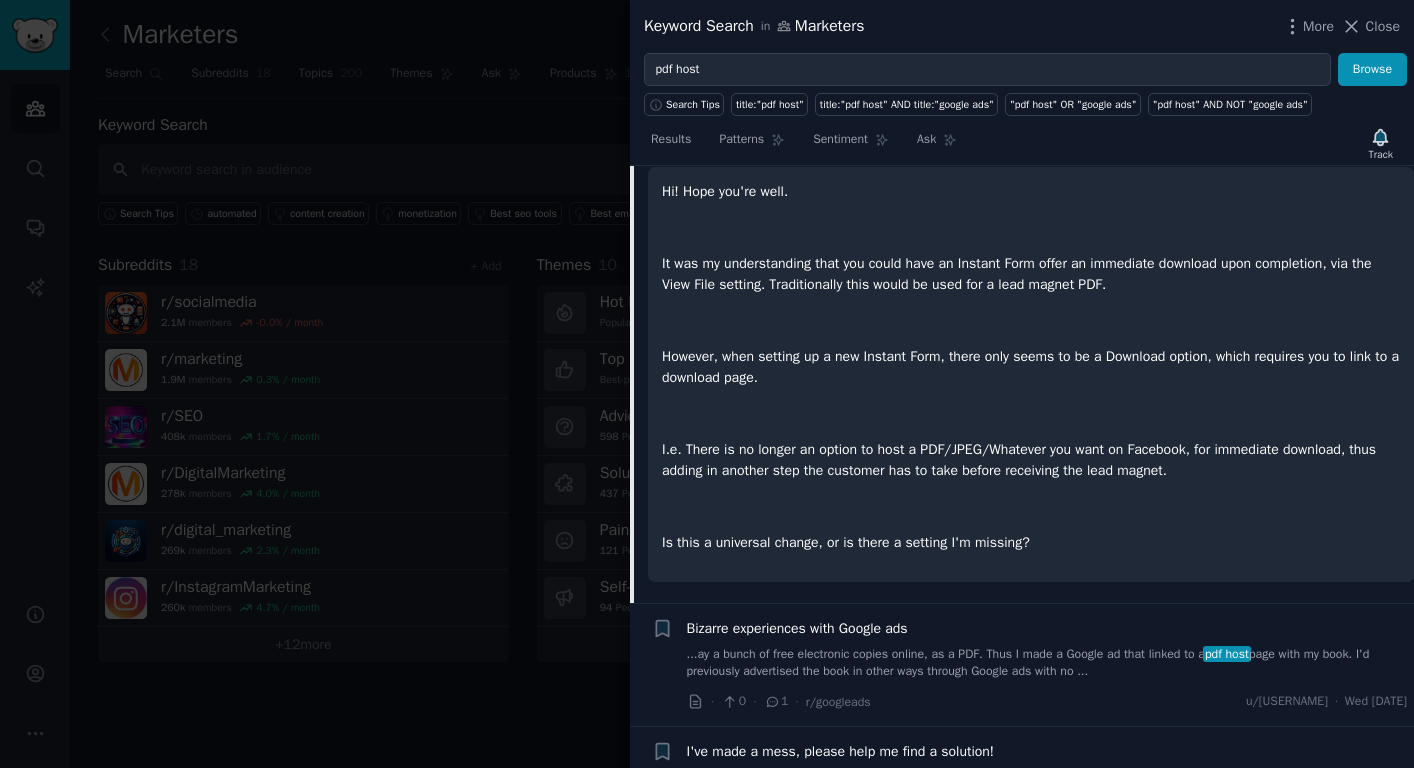 click on "I.e. There is no longer an option to host a PDF/JPEG/Whatever you want on Facebook, for immediate download, thus adding in another step the customer has to take before receiving the lead magnet." at bounding box center (1031, 460) 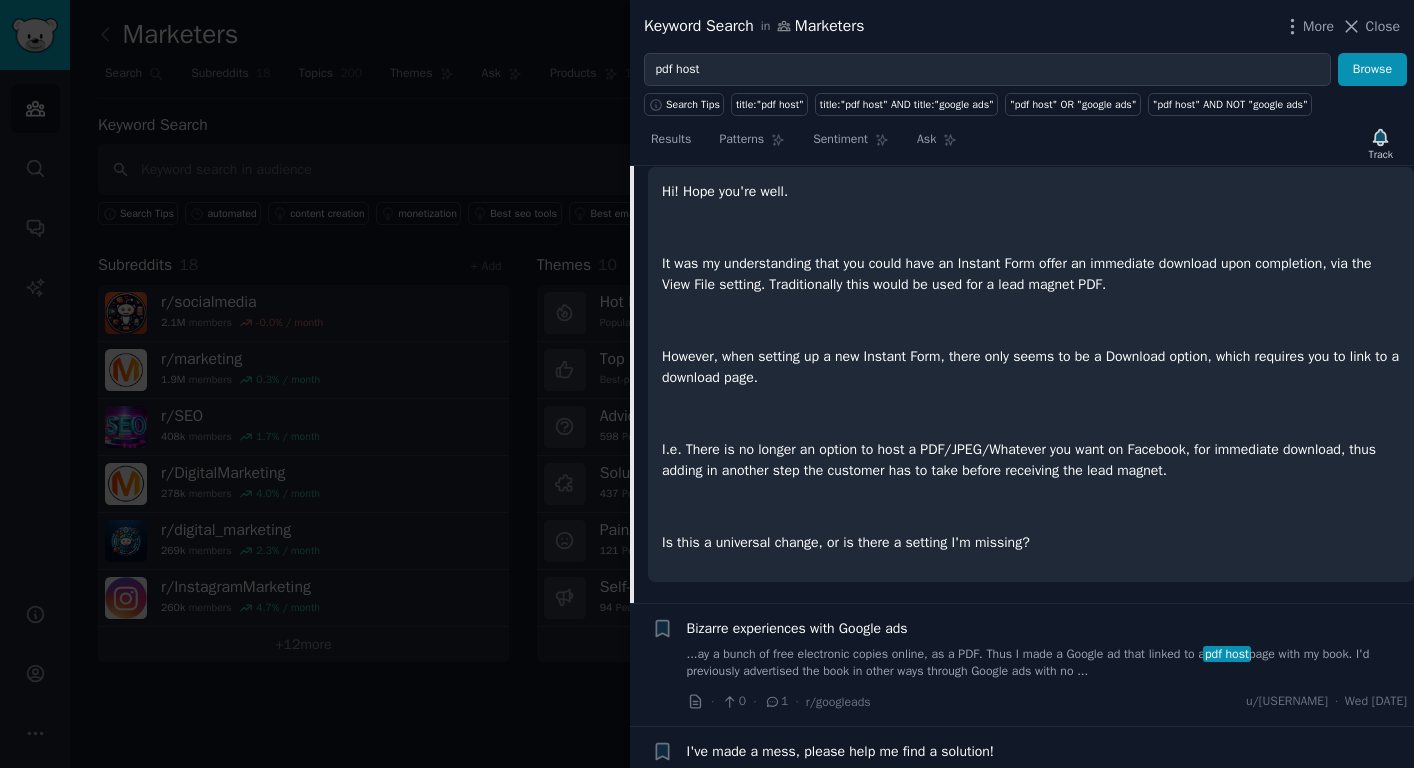 click on "Hi! Hope you're well.
​
It was my understanding that you could have an Instant Form offer an immediate download upon completion, via the View File setting. Traditionally this would be used for a lead magnet PDF.
​
However, when setting up a new Instant Form, there only seems to be a Download option, which requires you to link to a download page.
​
I.e. There is no longer an option to host a PDF/JPEG/Whatever you want on Facebook, for immediate download, thus adding in another step the customer has to take before receiving the lead magnet.
​
Is this a universal change, or is there a setting I'm missing?" at bounding box center (1031, 367) 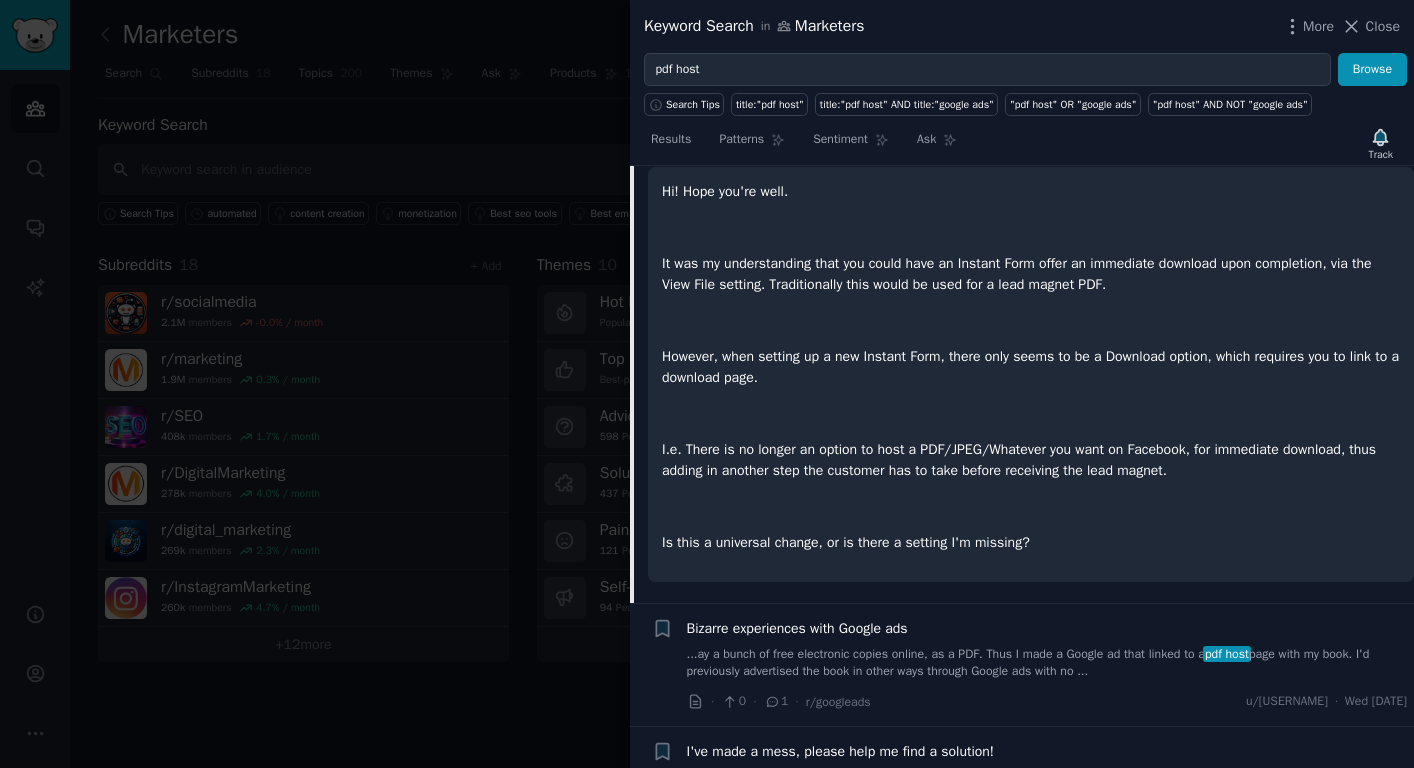 scroll, scrollTop: 212, scrollLeft: 0, axis: vertical 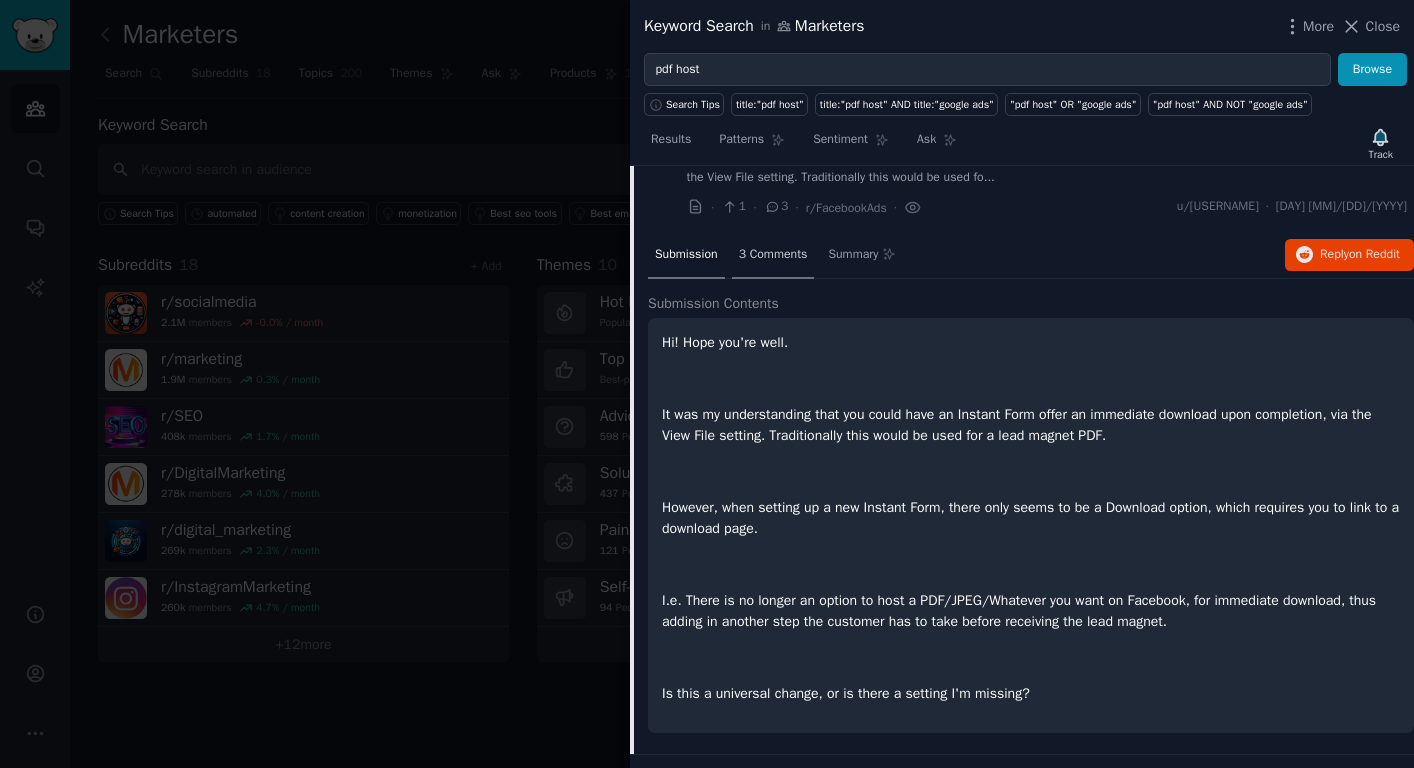 click on "3 Comments" at bounding box center (773, 256) 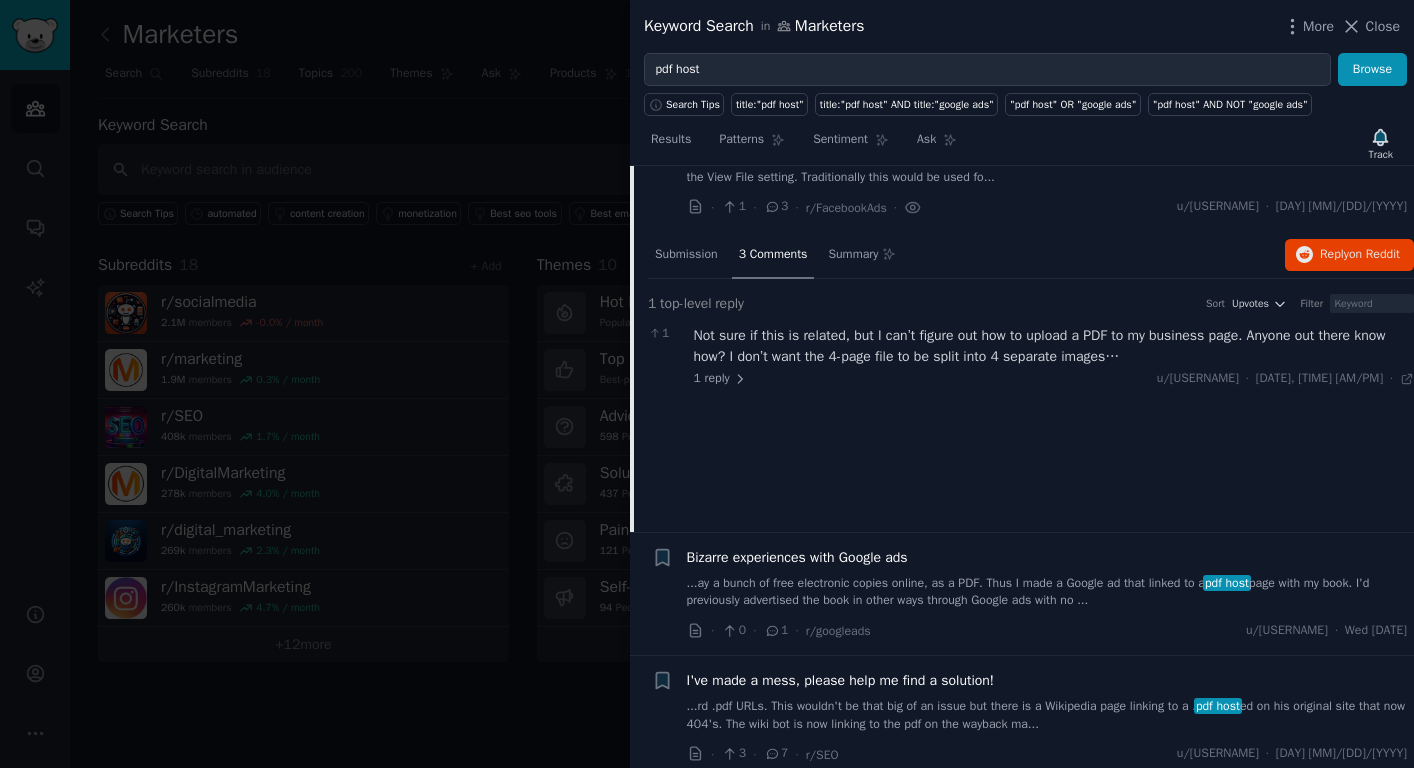 click on "Not sure if this is related, but I can’t figure out how to upload a PDF to my business page. Anyone out there know how? I don’t want the 4-page file to be split into 4 separate images… 1 reply u/[USERNAME] · [DAY] [MONTH]/[DAY]/[YEAR], [HOUR]:[MINUTE]:[SECOND] [DAY] [MONTH]/[DAY]/[YEAR] ·" at bounding box center (1054, 356) 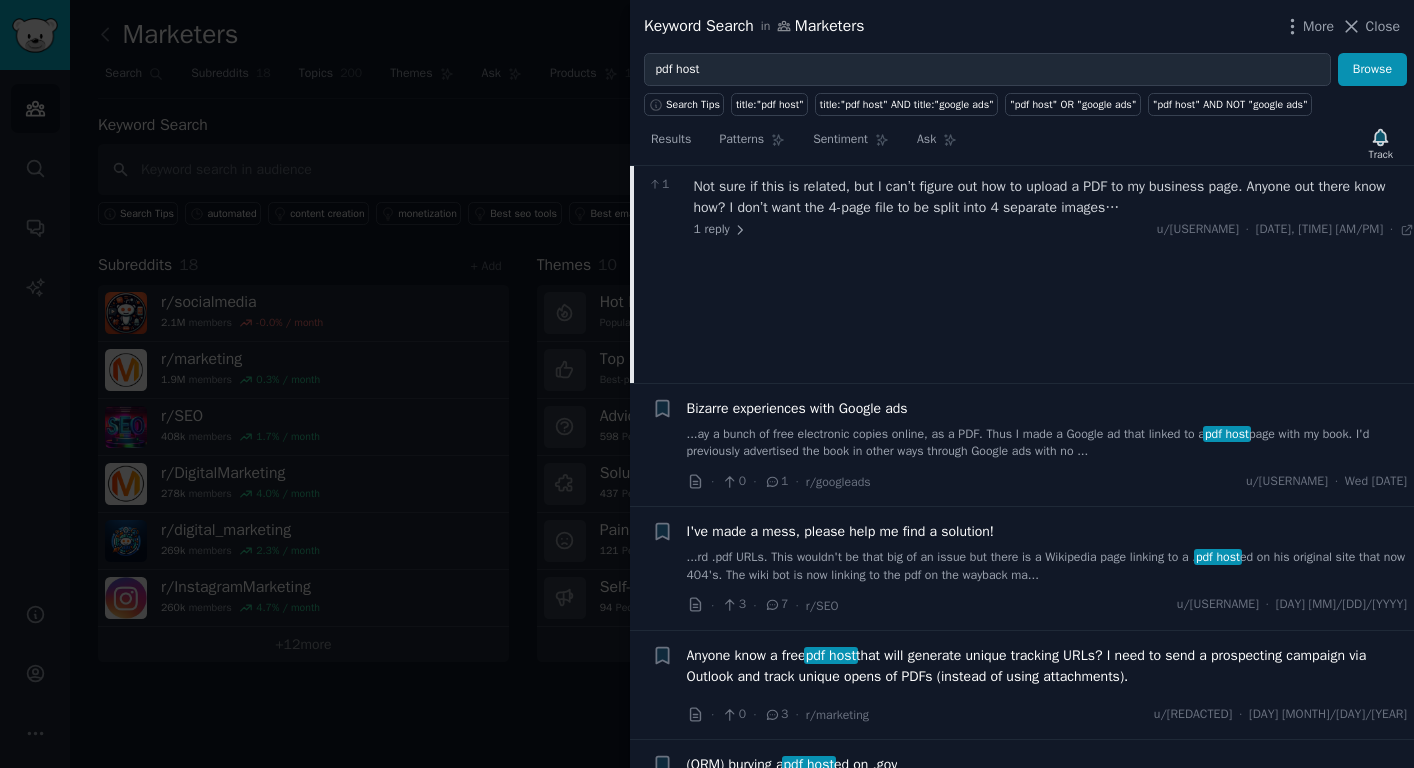 scroll, scrollTop: 477, scrollLeft: 0, axis: vertical 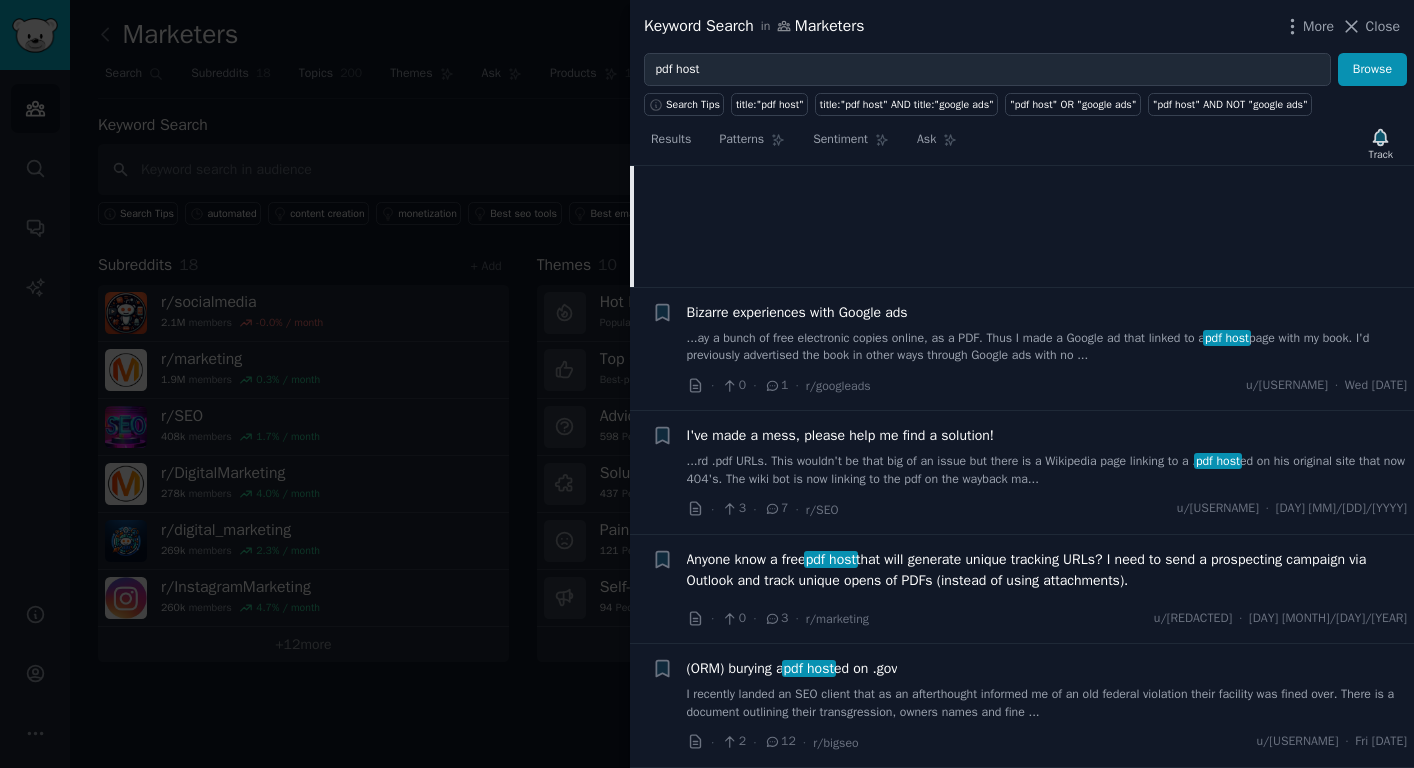 click on "Anyone know a free pdf host that will generate unique tracking URLs? I need to send a prospecting campaign via Outlook and track unique opens of PDFs (instead of using attachments)." at bounding box center (1047, 570) 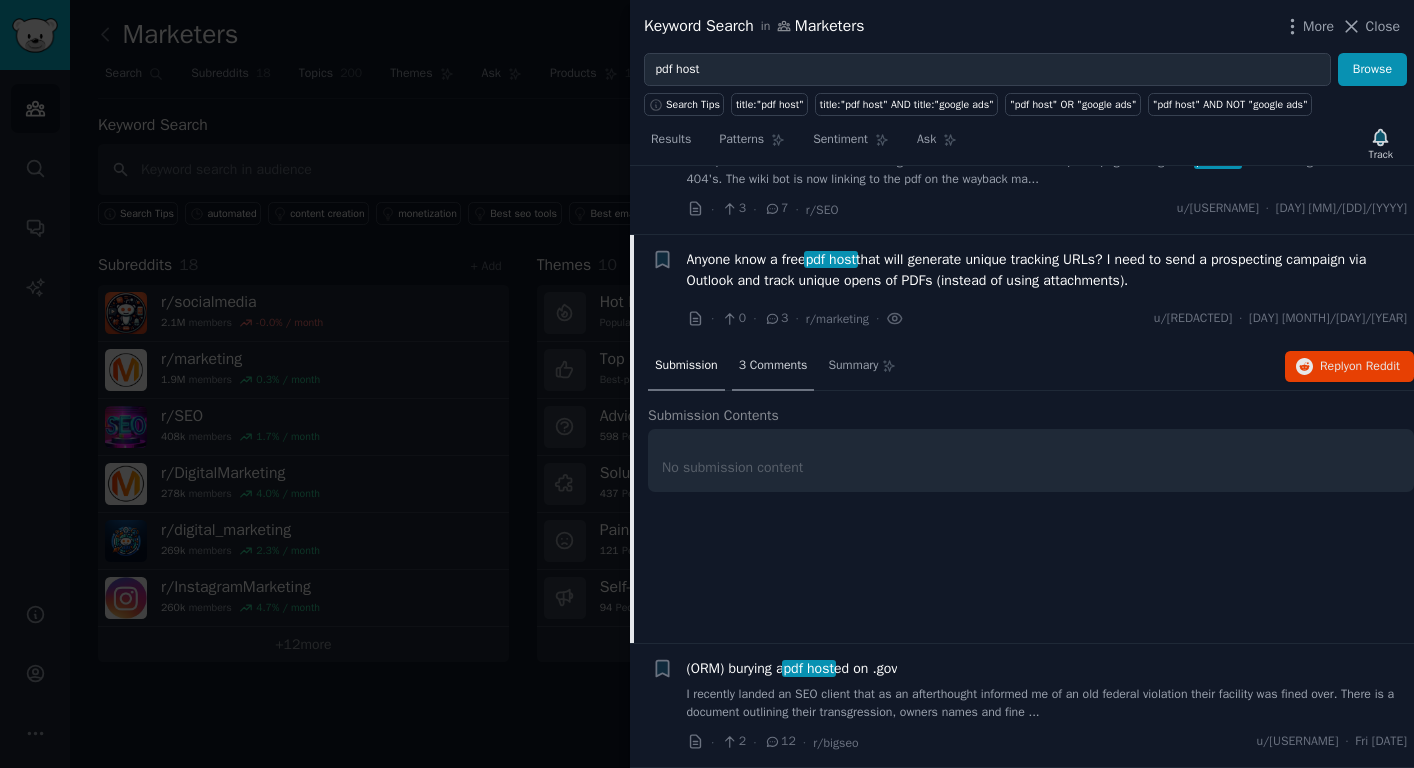click on "3 Comments" at bounding box center (773, 367) 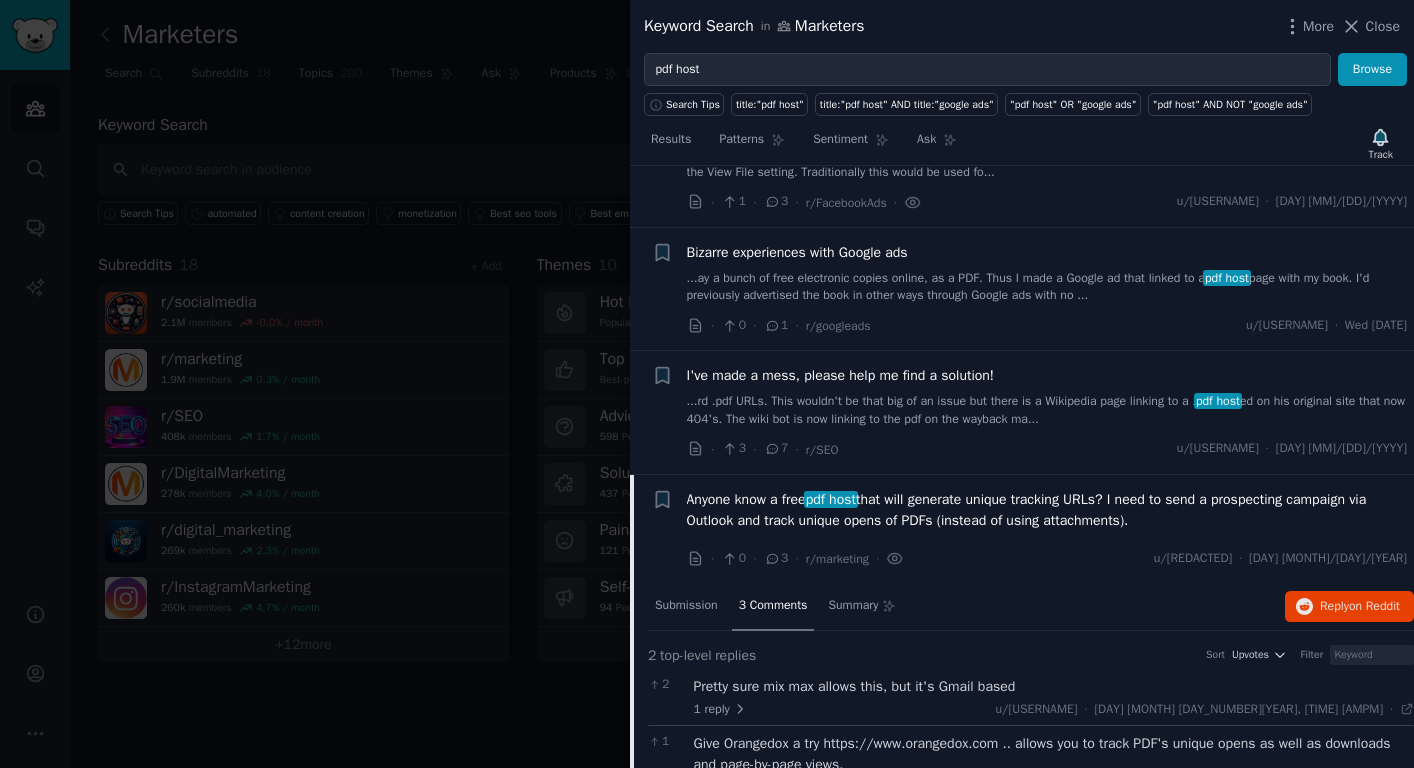 scroll, scrollTop: 211, scrollLeft: 0, axis: vertical 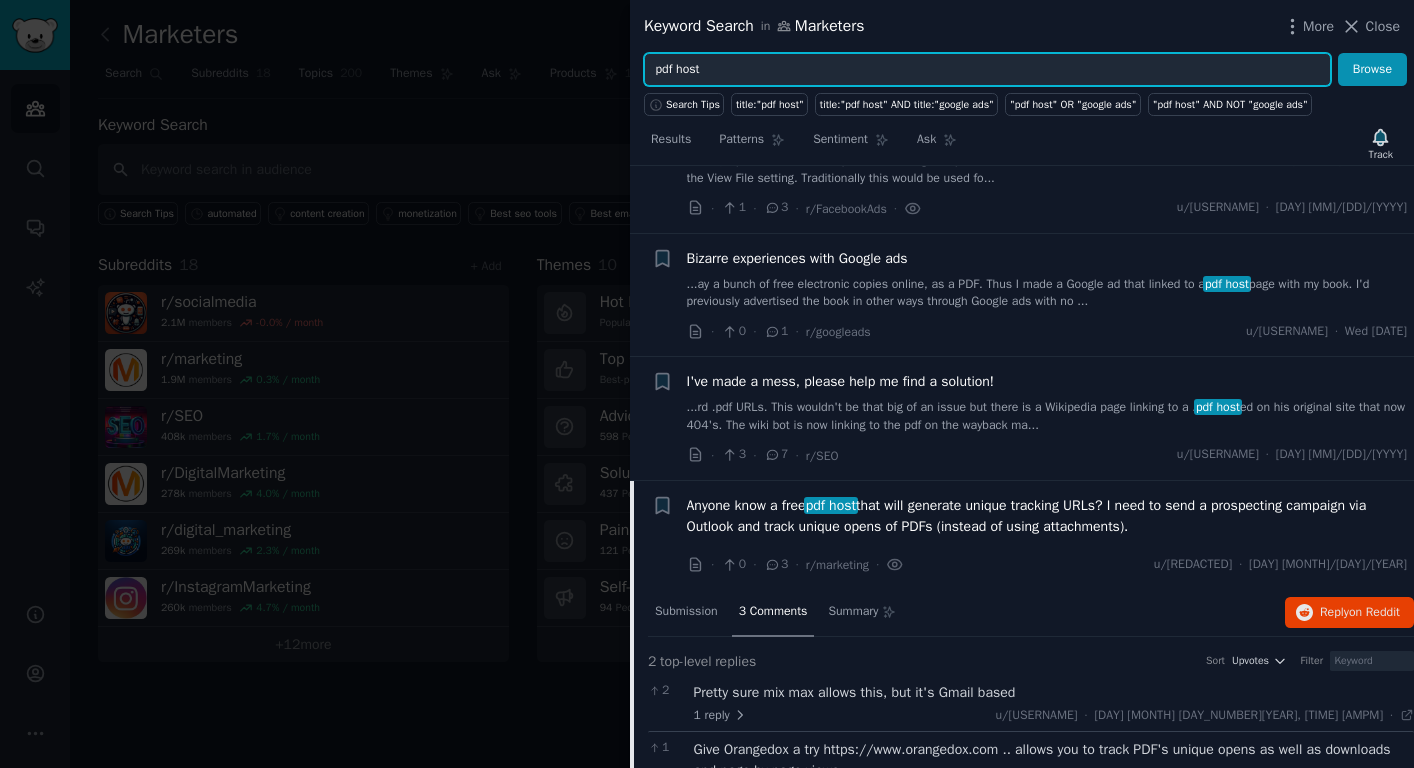 click on "pdf host" at bounding box center [987, 70] 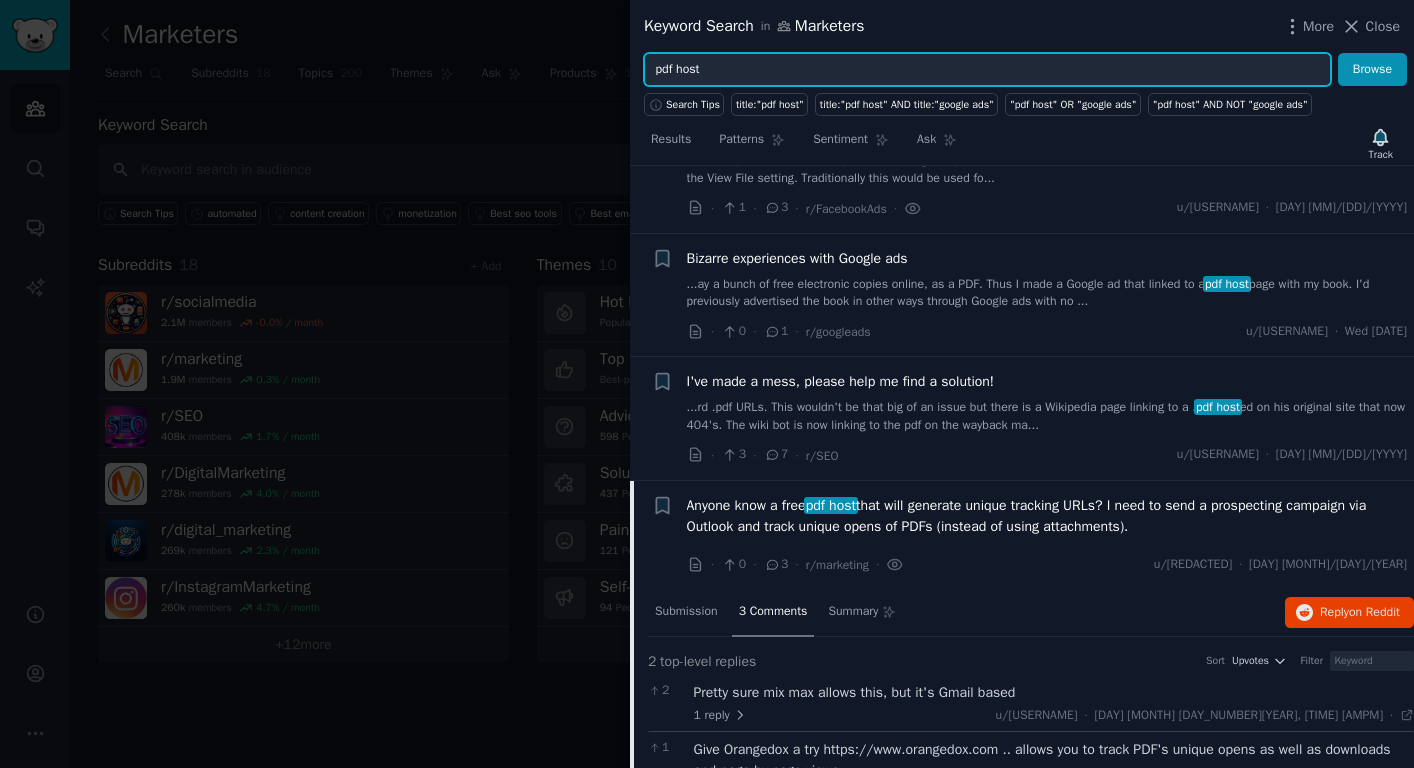 click on "pdf host" at bounding box center (987, 70) 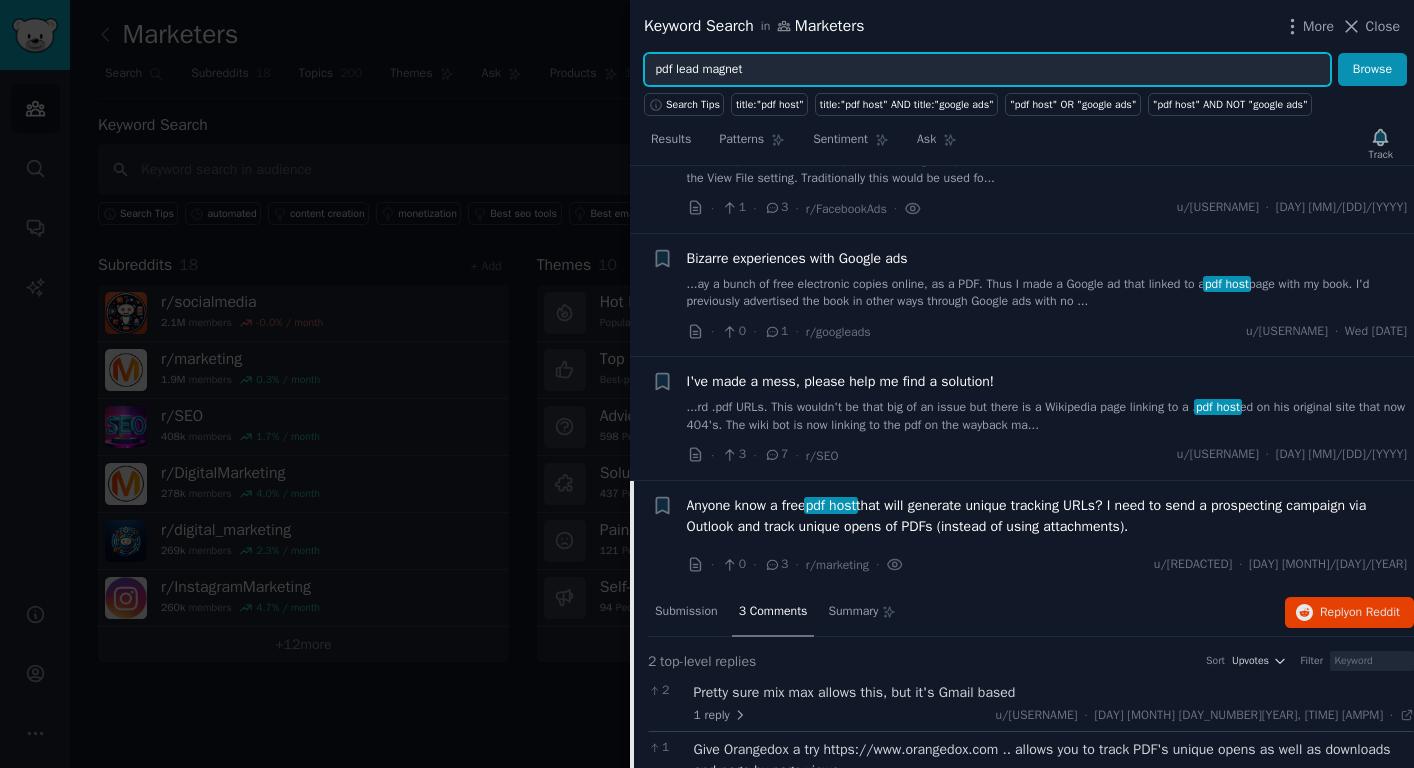 type on "pdf lead magnet" 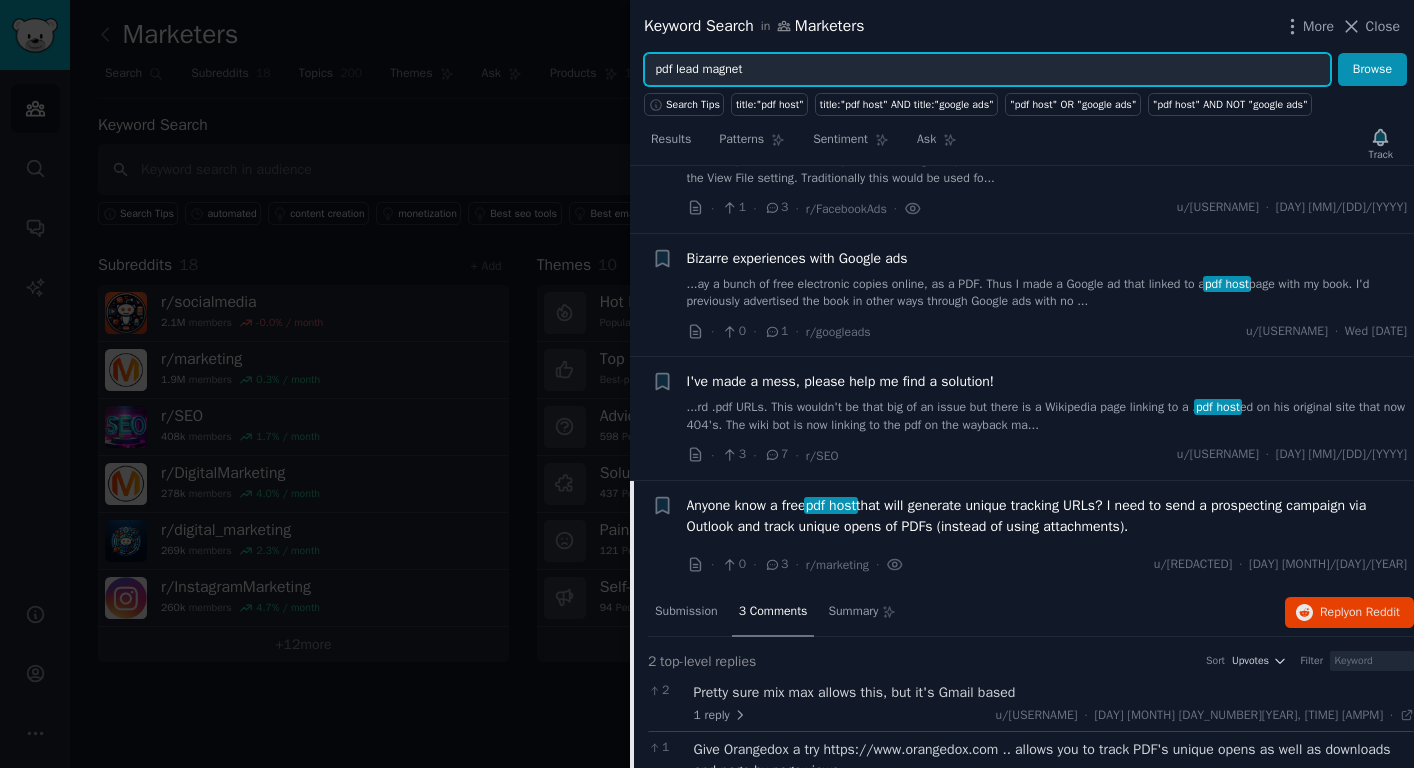 click on "Browse" at bounding box center (1372, 70) 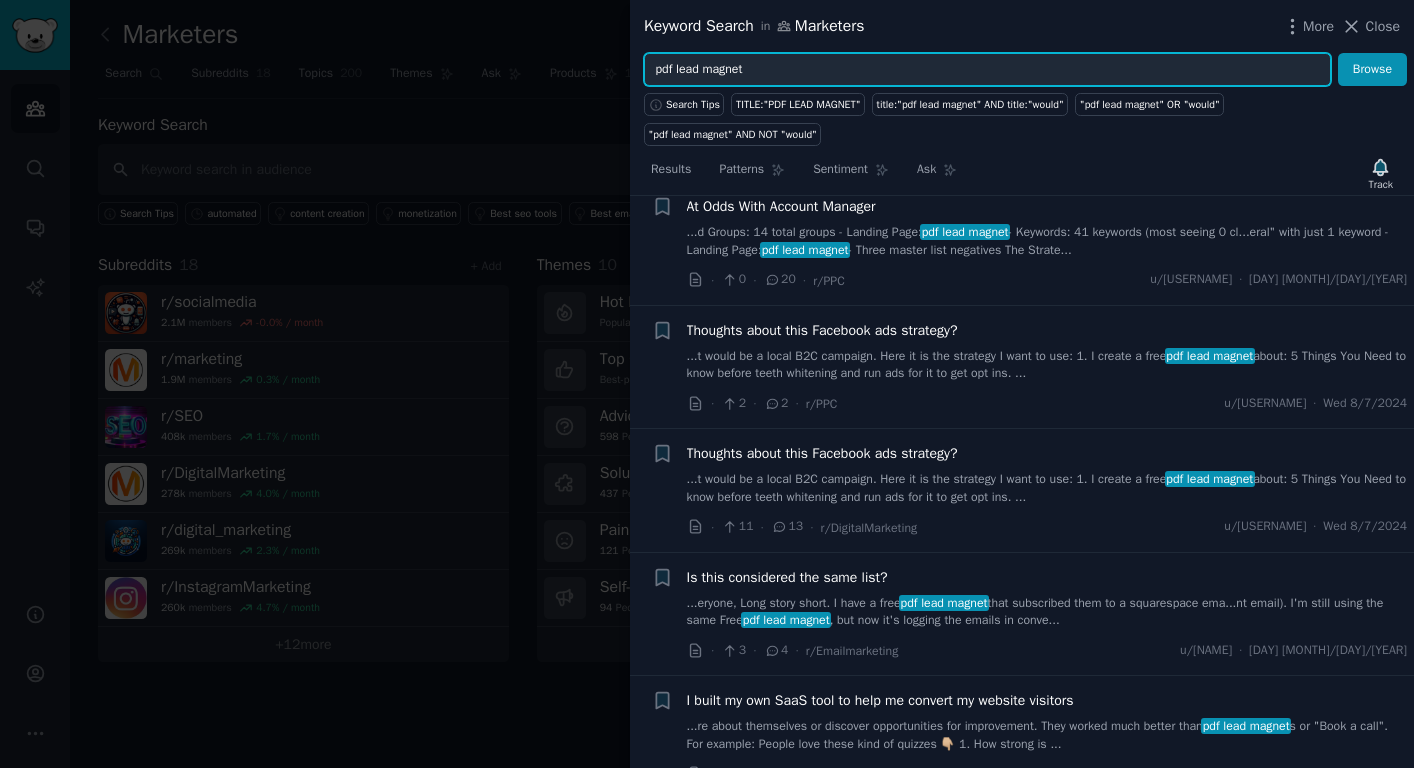 scroll, scrollTop: 196, scrollLeft: 0, axis: vertical 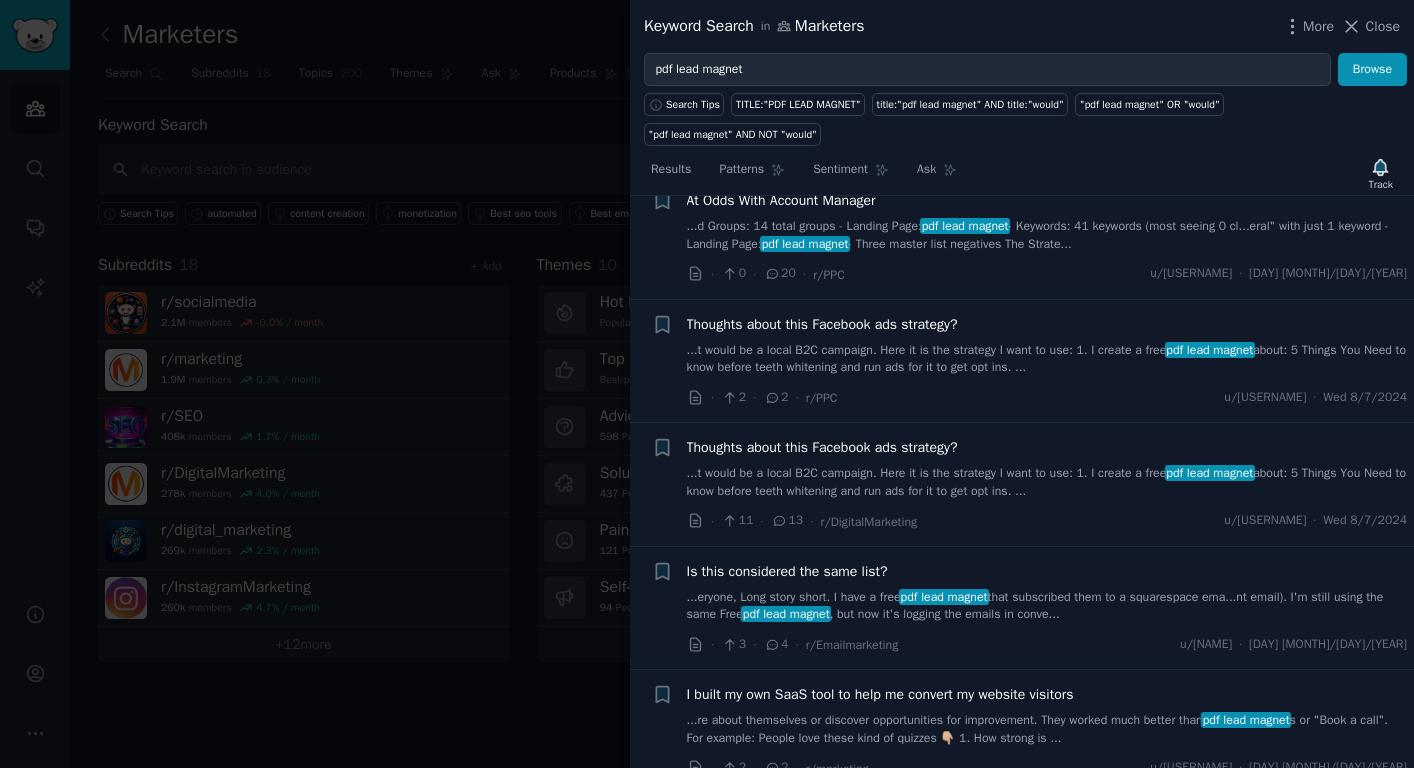 click on "...t would be a local B2C campaign. Here it is the strategy I want to use:
1. I create a free  pdf lead magnet  about: 5 Things You Need to know before teeth whitening and run ads for it to get opt ins.
..." at bounding box center [1047, 359] 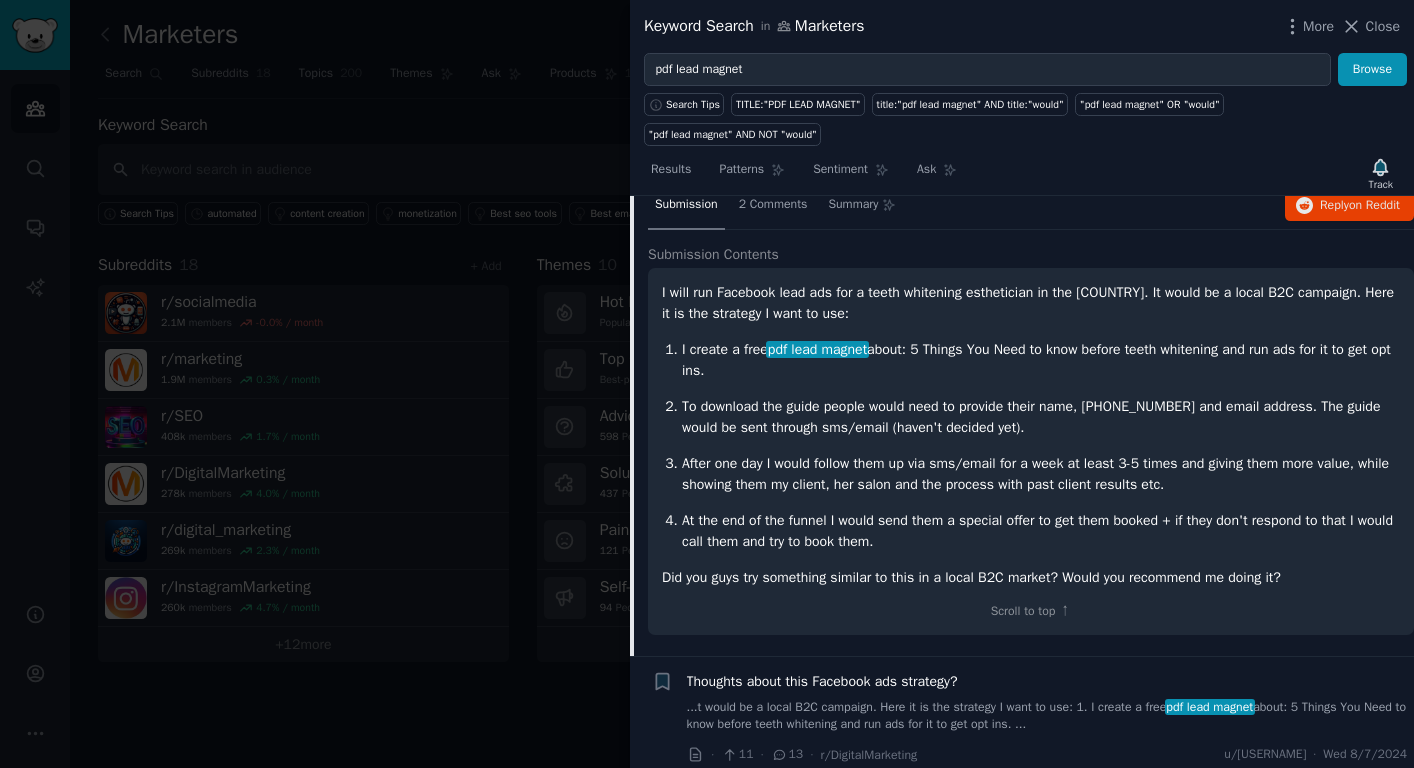 scroll, scrollTop: 441, scrollLeft: 0, axis: vertical 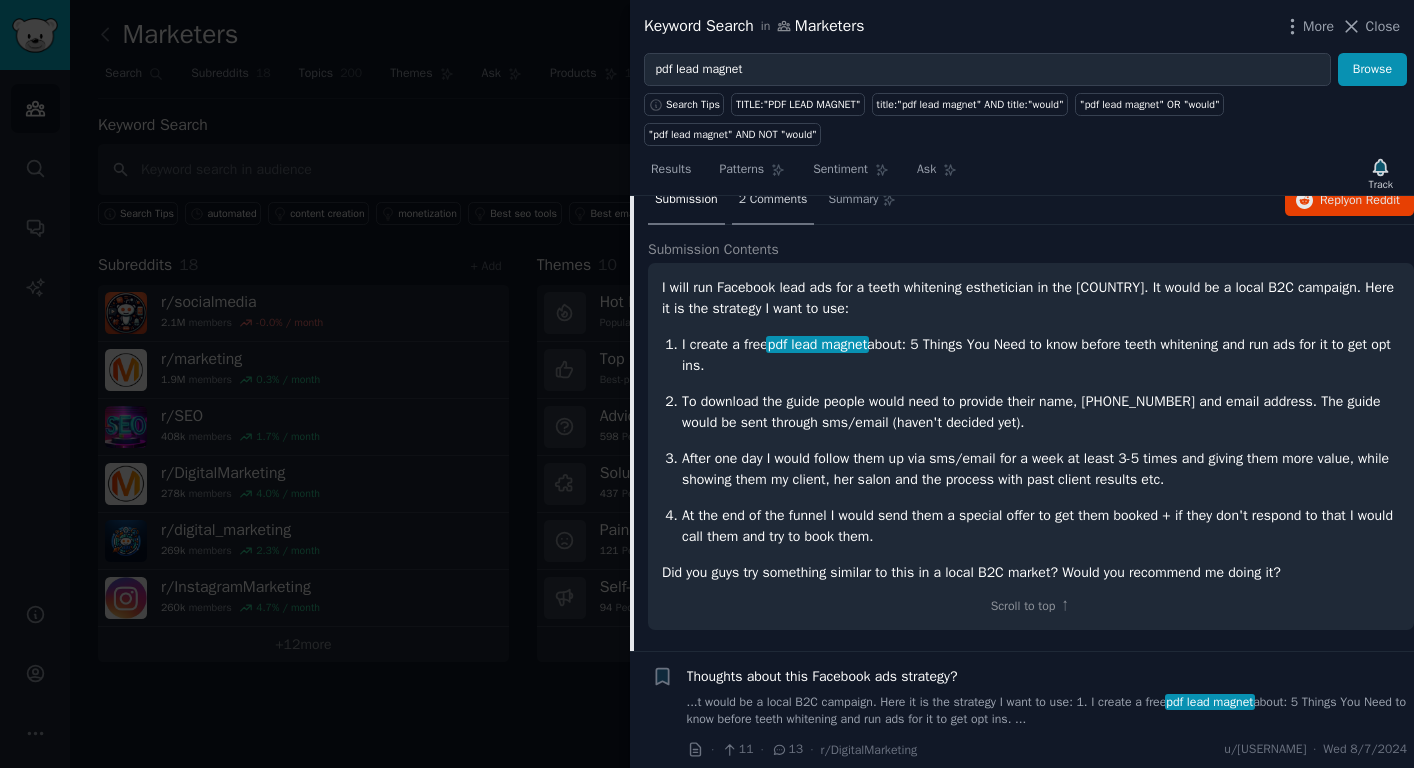 click on "2 Comments" at bounding box center [773, 201] 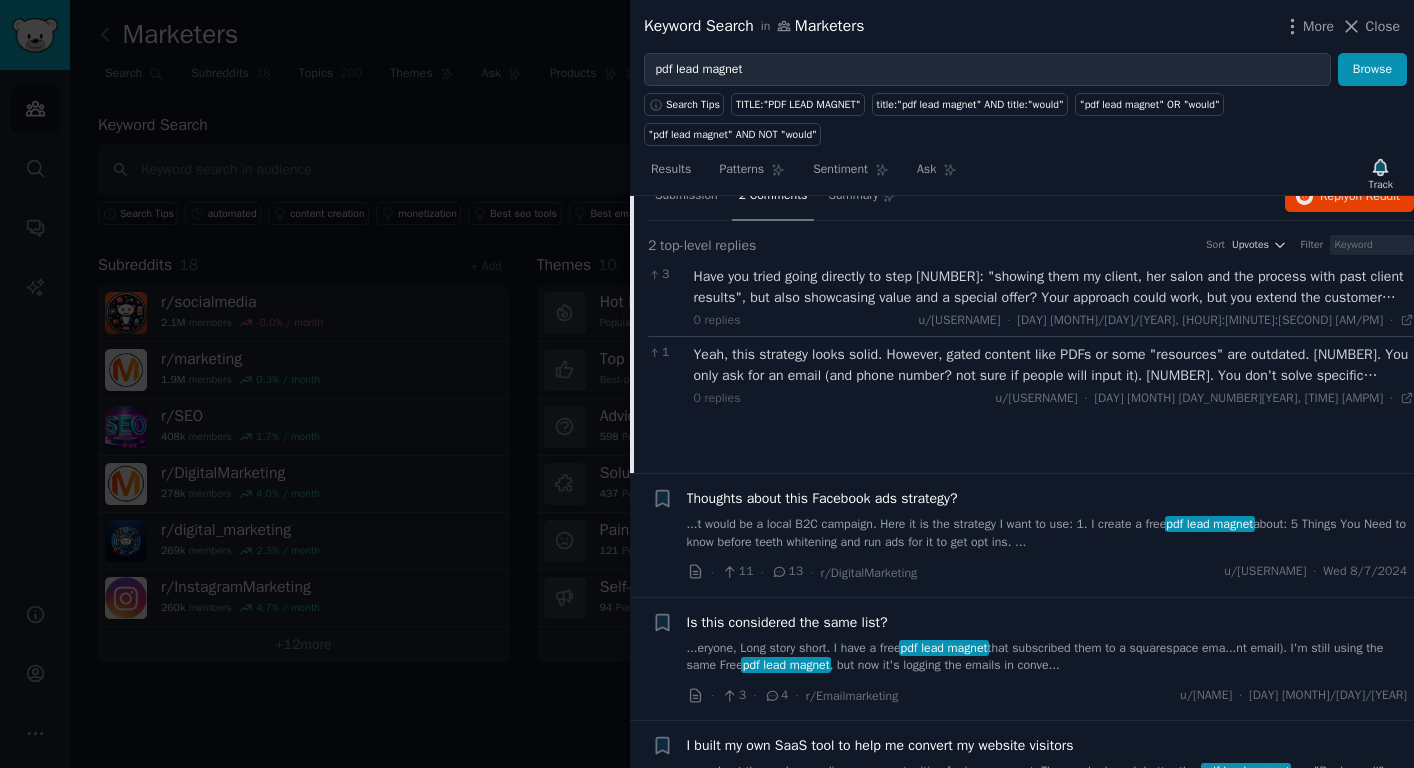 scroll, scrollTop: 451, scrollLeft: 0, axis: vertical 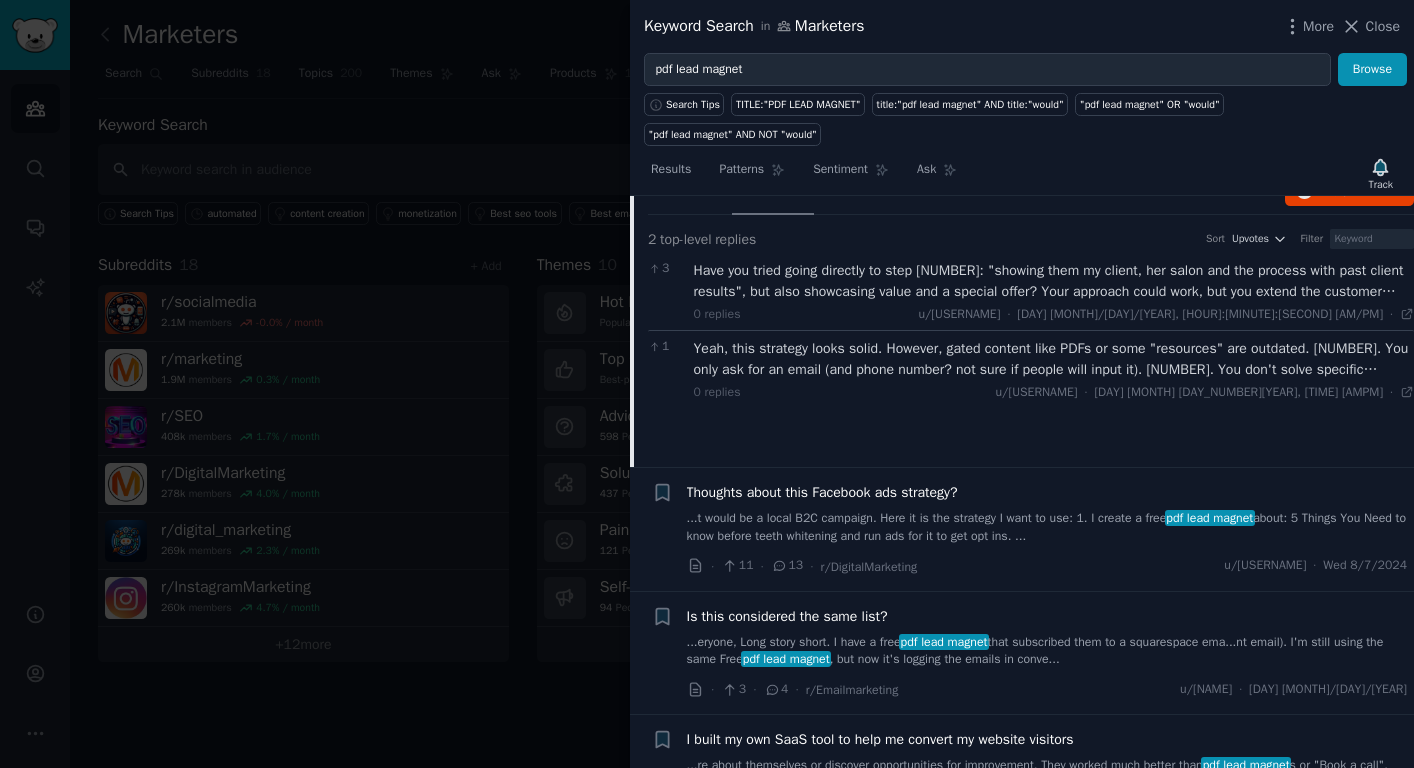 click on "Yeah, this strategy looks solid.
However, gated content like PDFs or some "resources" are outdated.
[NUMBER]. You only ask for an email (and phone number? not sure if people will input it).
[NUMBER]. You don't solve specific problems of your customers.
[NUMBER]. They won't return to your landing page.
**Instead, build FREE TOOLS.**
[NUMBER]. You get way more information than just an email.
[NUMBER]. You can generate personalized output for each user.
[NUMBER]. They spend more time on your website.
You might want to check out [URL], it's a no-code platform where you can build these simple AI tools and use them as lead magnets." at bounding box center [1054, 359] 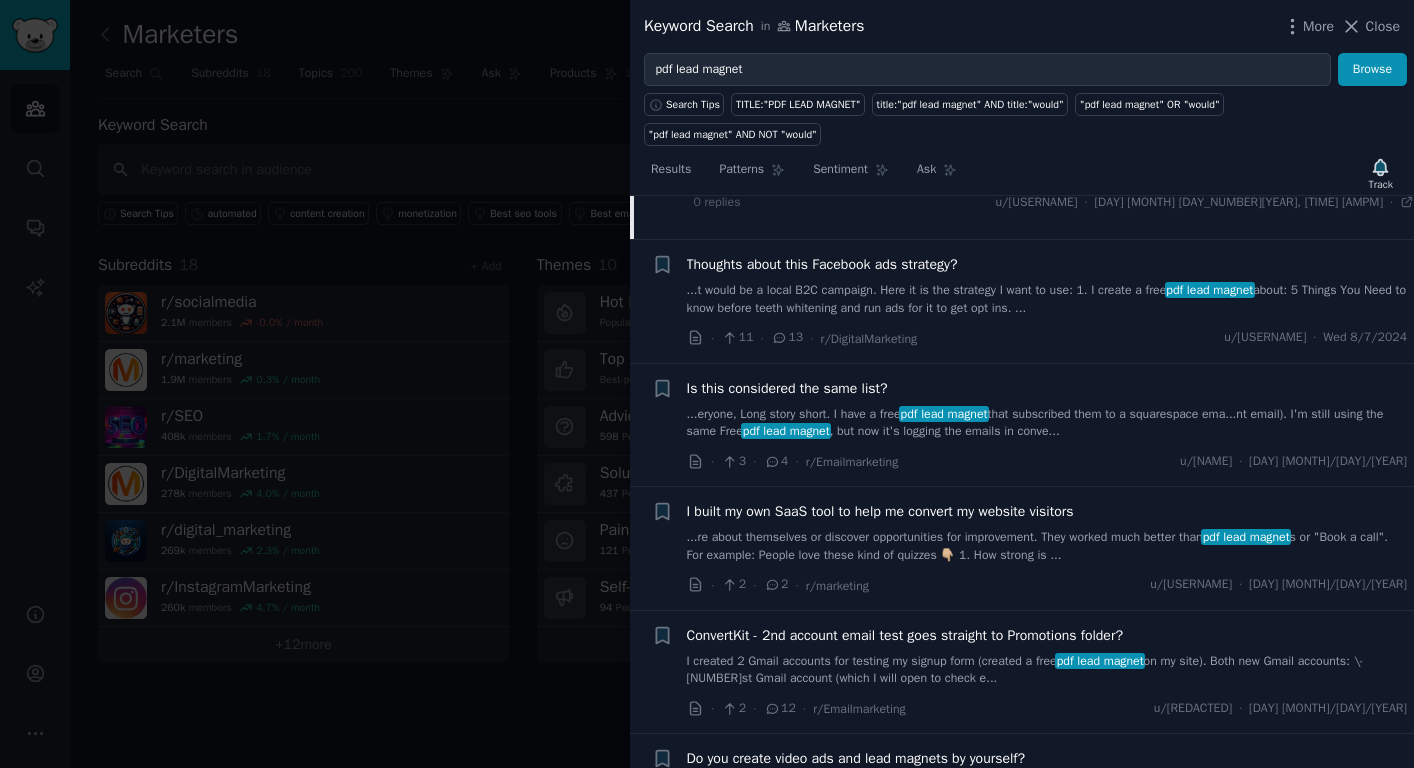 scroll, scrollTop: 726, scrollLeft: 0, axis: vertical 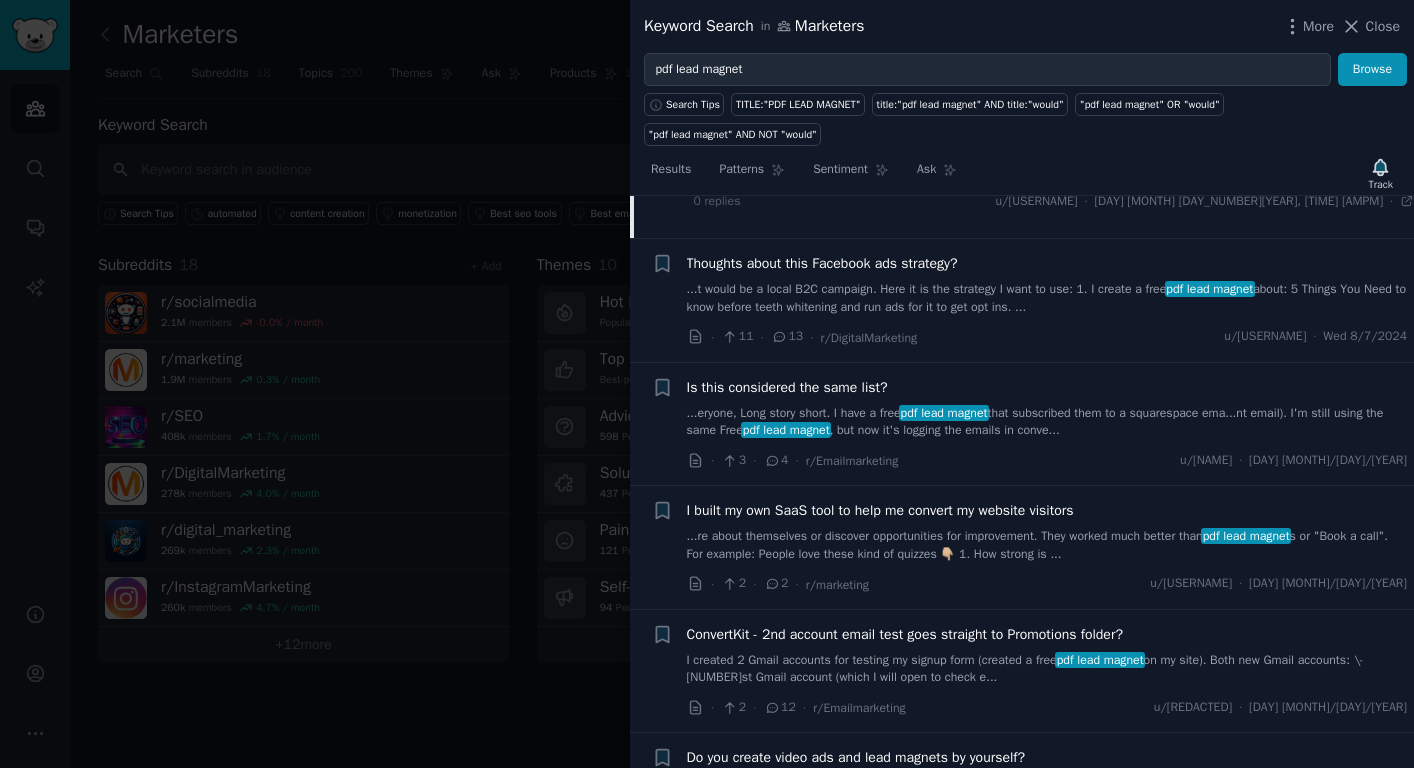 click on "everyone,
LONG STORY SHORT.
I HAVE A FREE PDF LEAD MAGNET THAT SUBSCRIBED THEM TO A SQUARESAPCE EMA...NT EMAIL).
I'M STILL USING THE SAME FREE PDF LEAD MAGNET , BUT NOW IT'S LOGGING THE EMAILS IN CONVE..." at bounding box center (1047, 422) 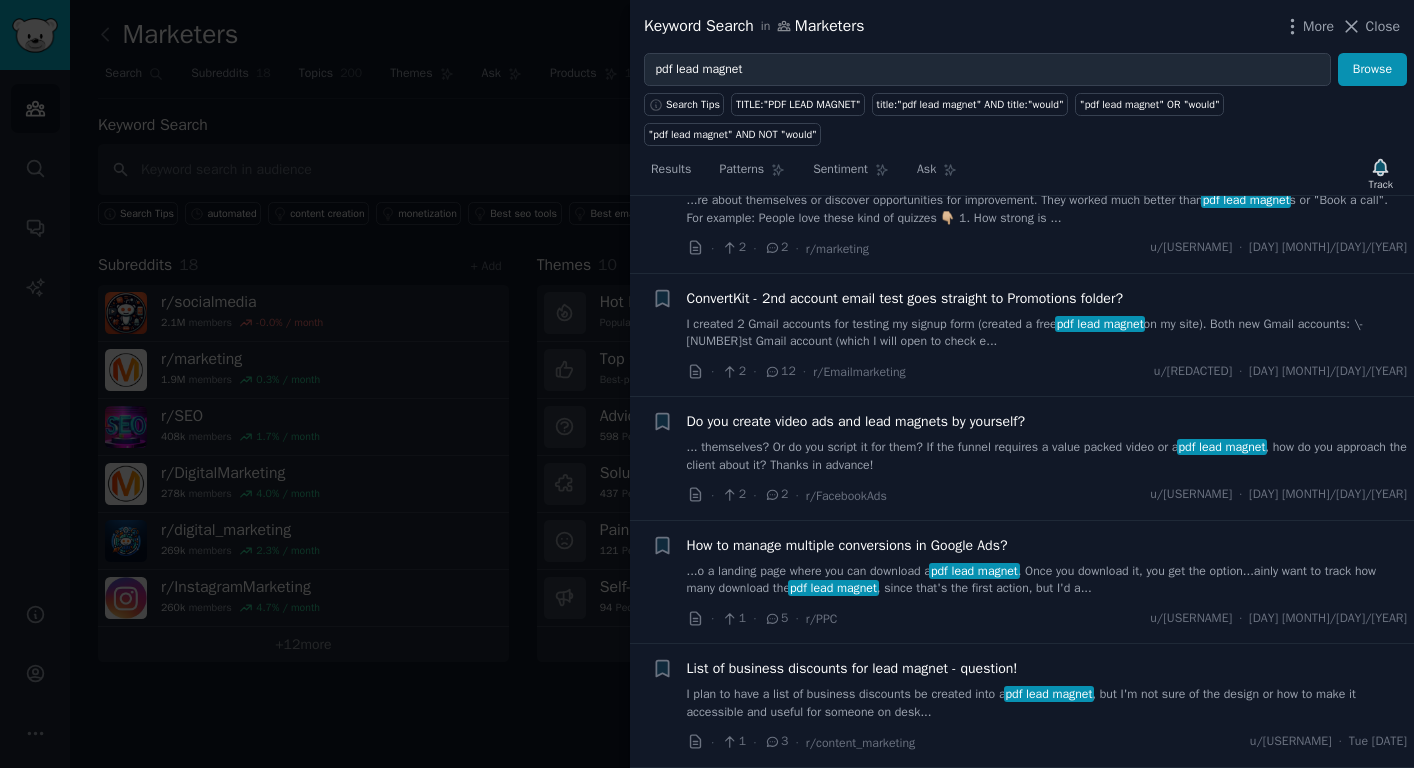 scroll, scrollTop: 1165, scrollLeft: 0, axis: vertical 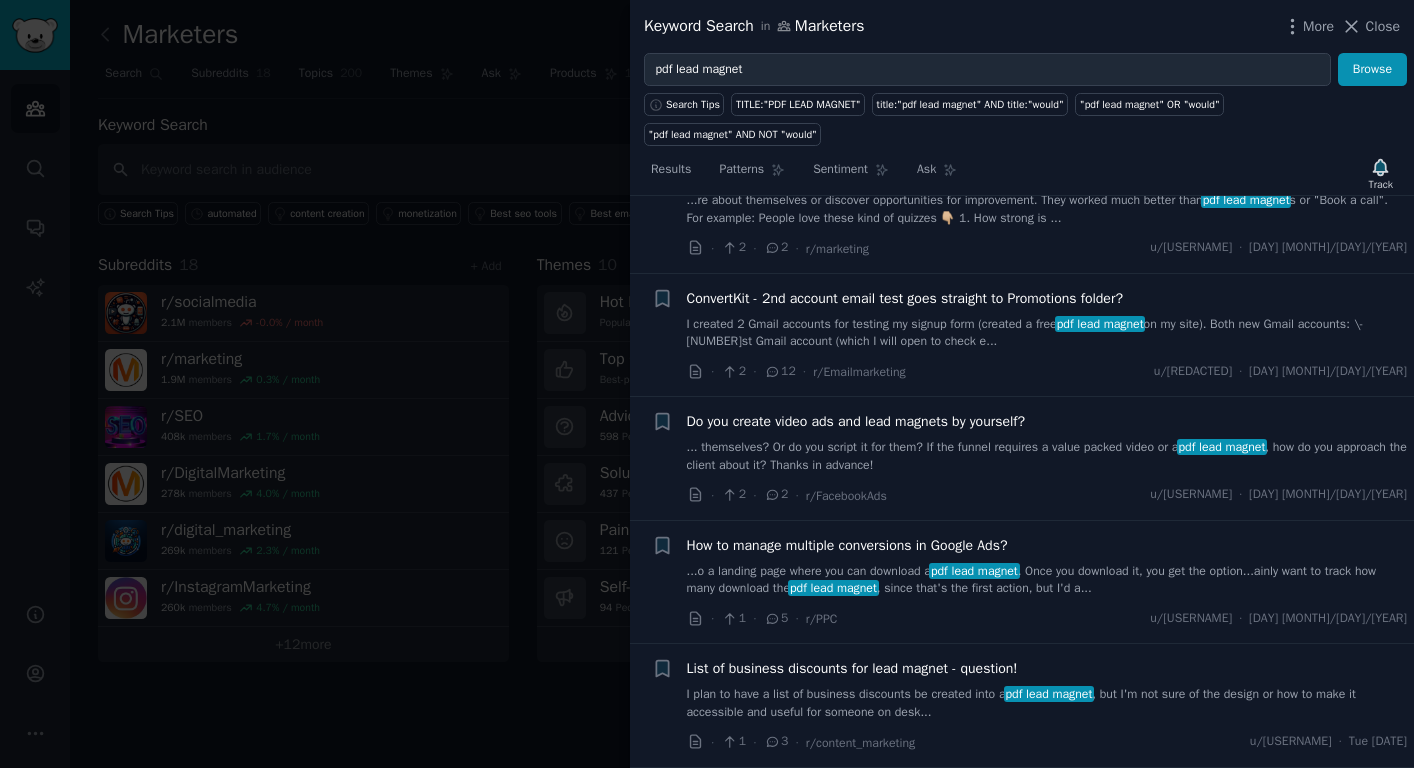 click on "... themselves? Or do you script it for them? If the funnel requires a value packed video or a  pdf lead magnet , how do you approach the client about it? Thanks in advance!" at bounding box center (1047, 456) 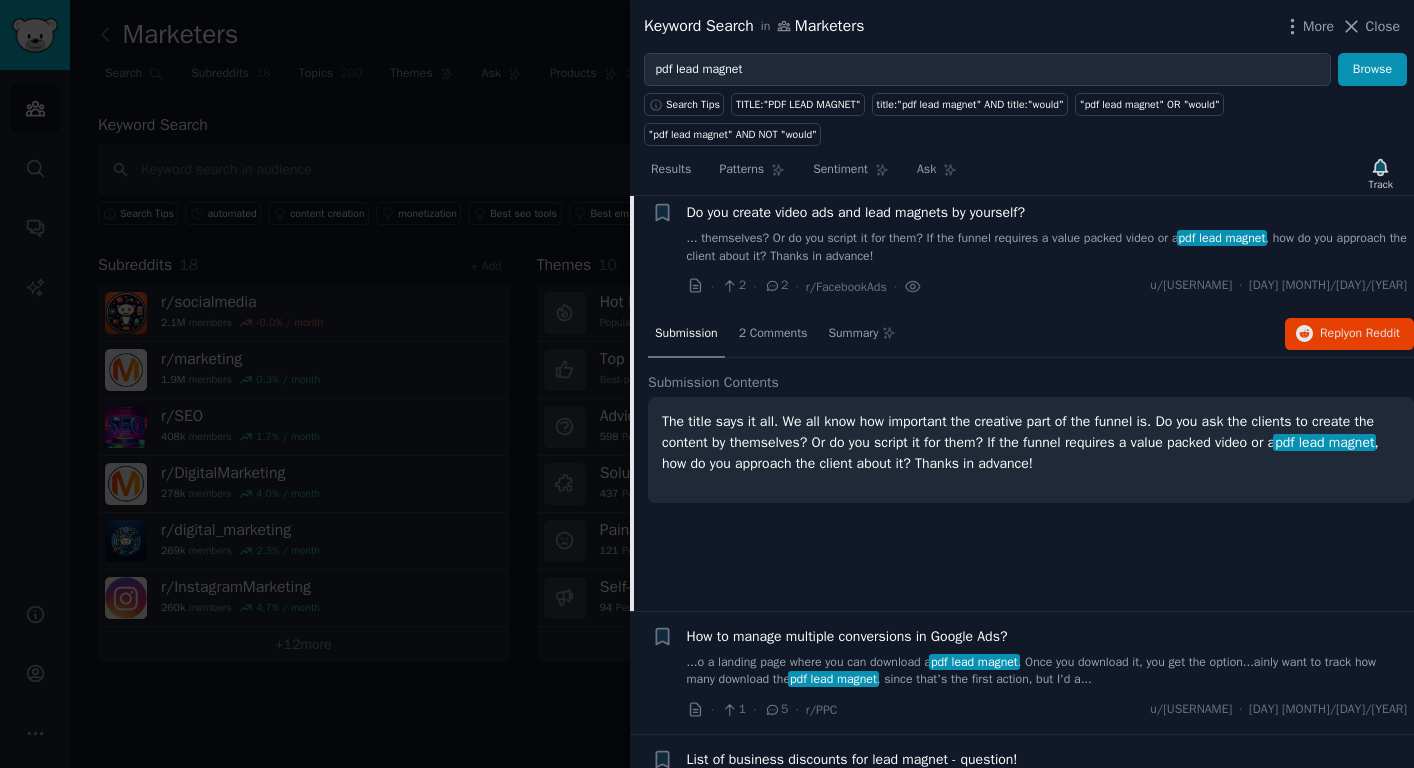 scroll, scrollTop: 932, scrollLeft: 0, axis: vertical 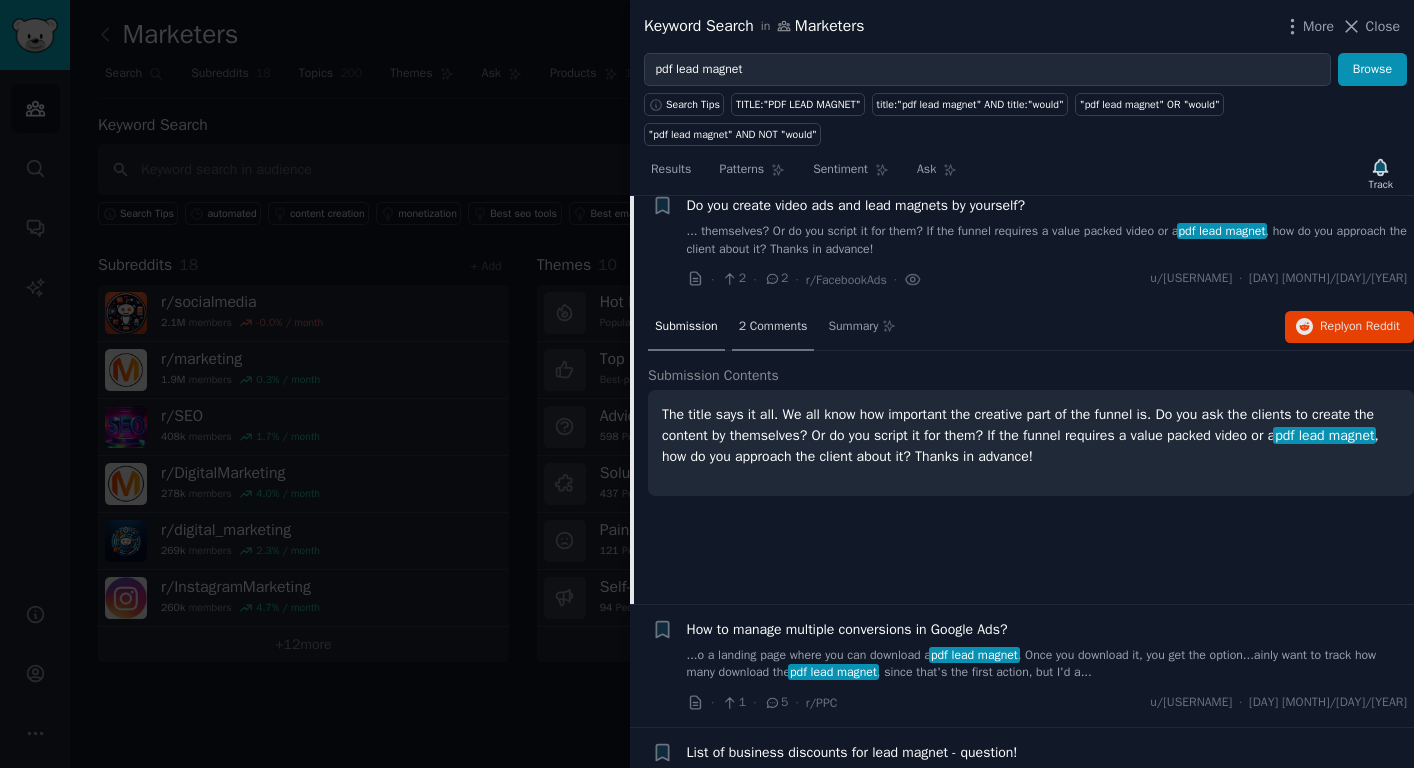 click on "2 Comments" at bounding box center (773, 328) 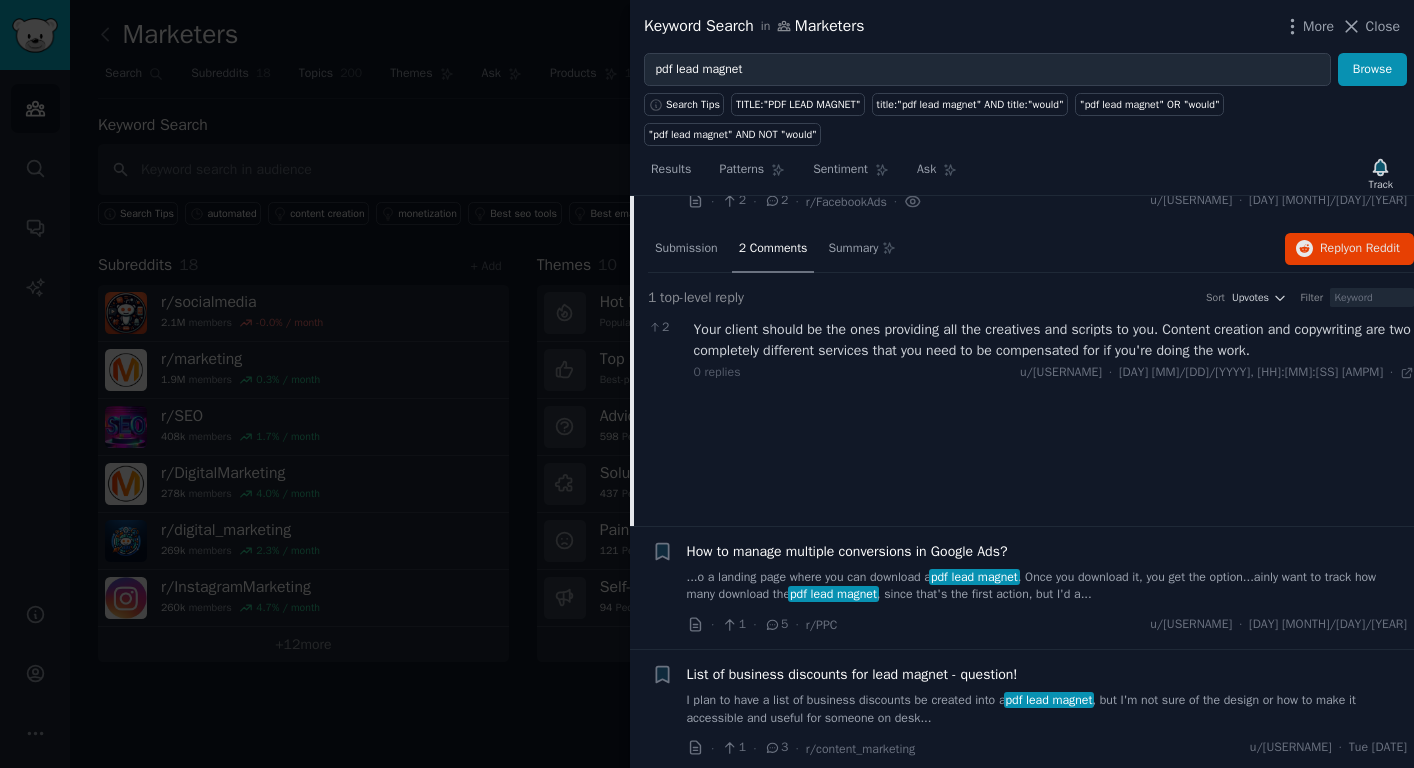 scroll, scrollTop: 1015, scrollLeft: 0, axis: vertical 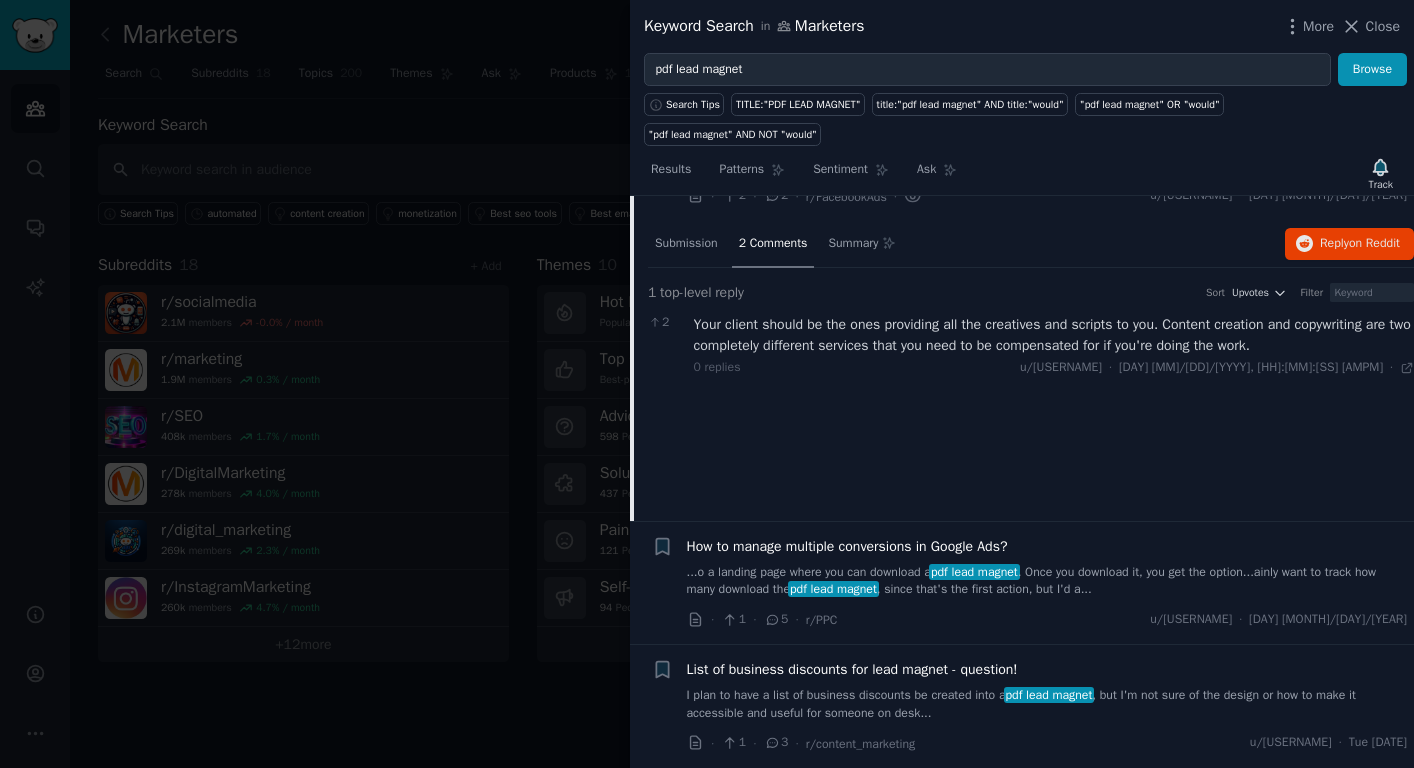 click at bounding box center [707, 384] 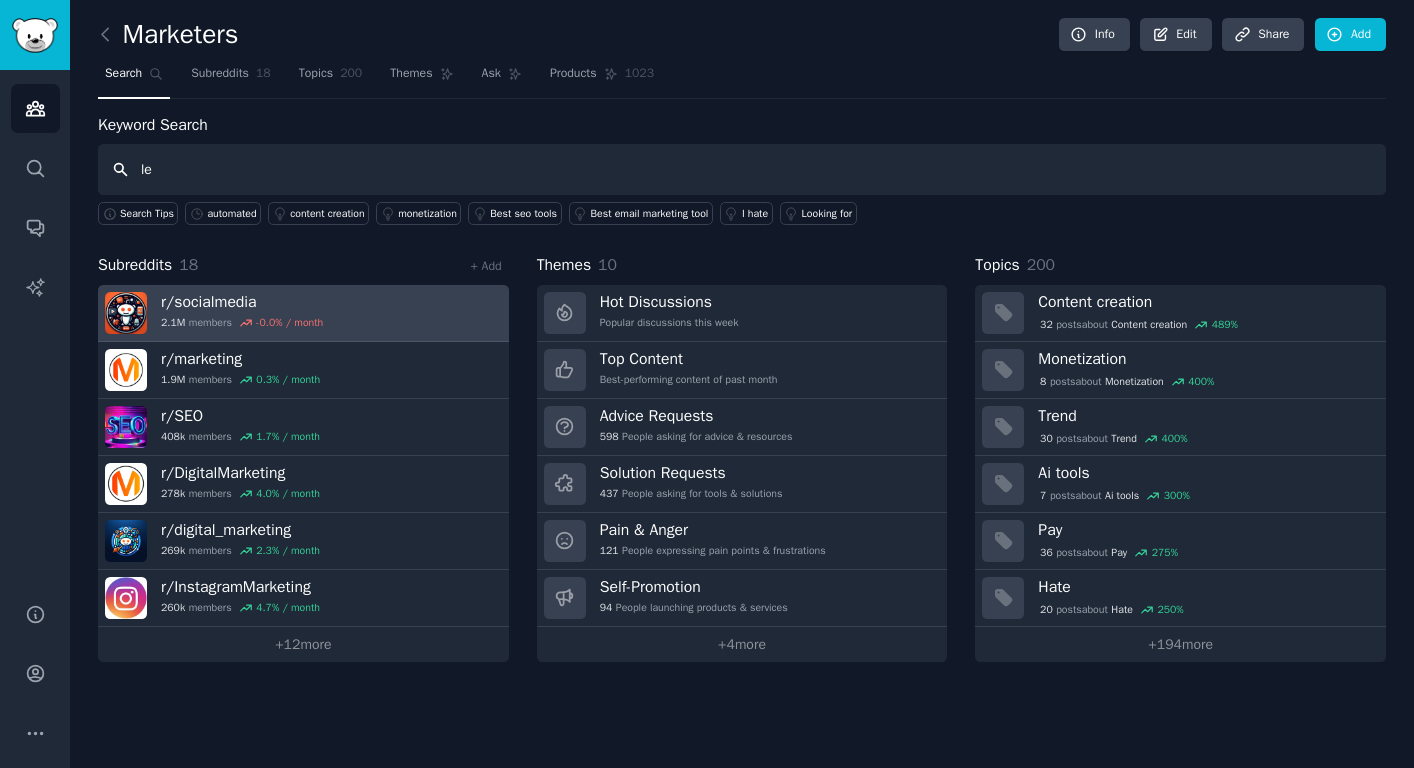 type on "l" 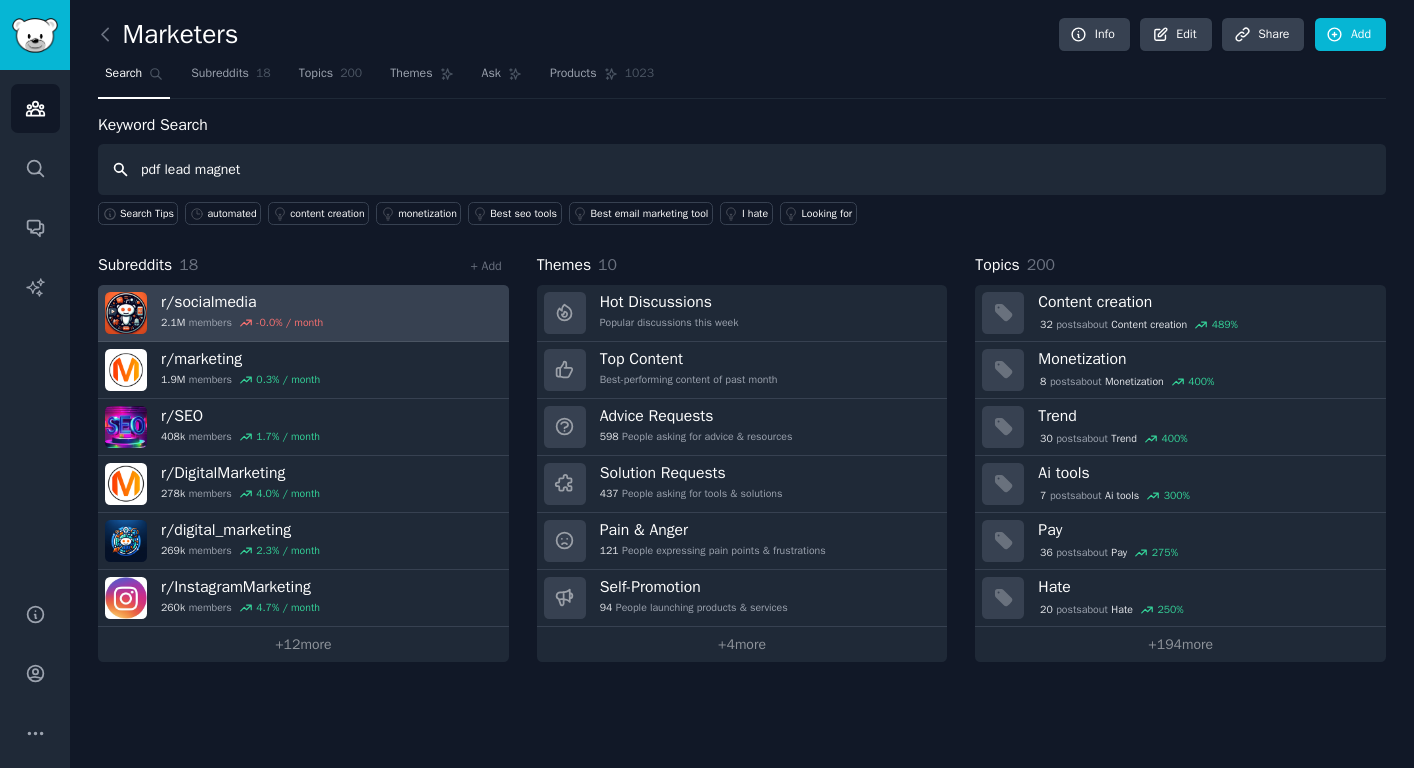 type on "pdf lead magnet" 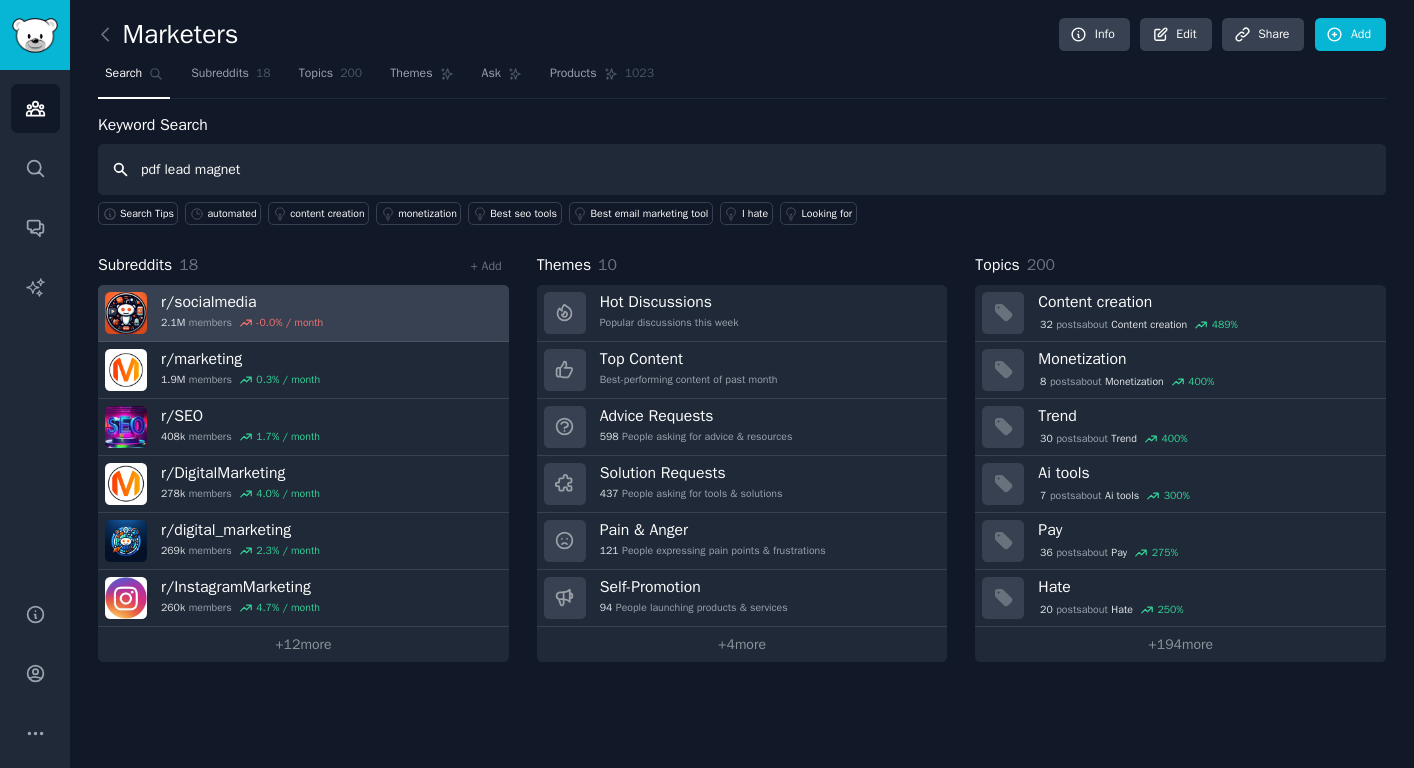 type 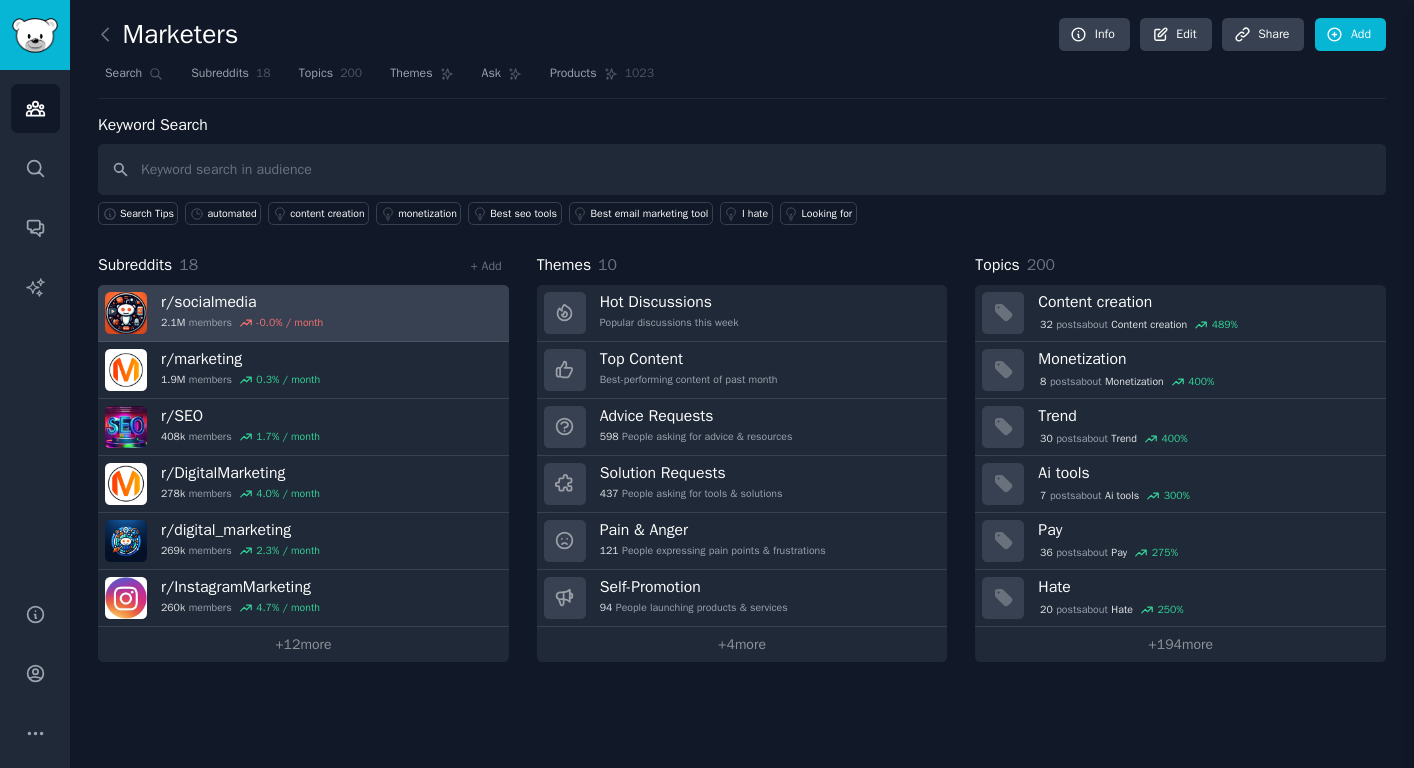 type 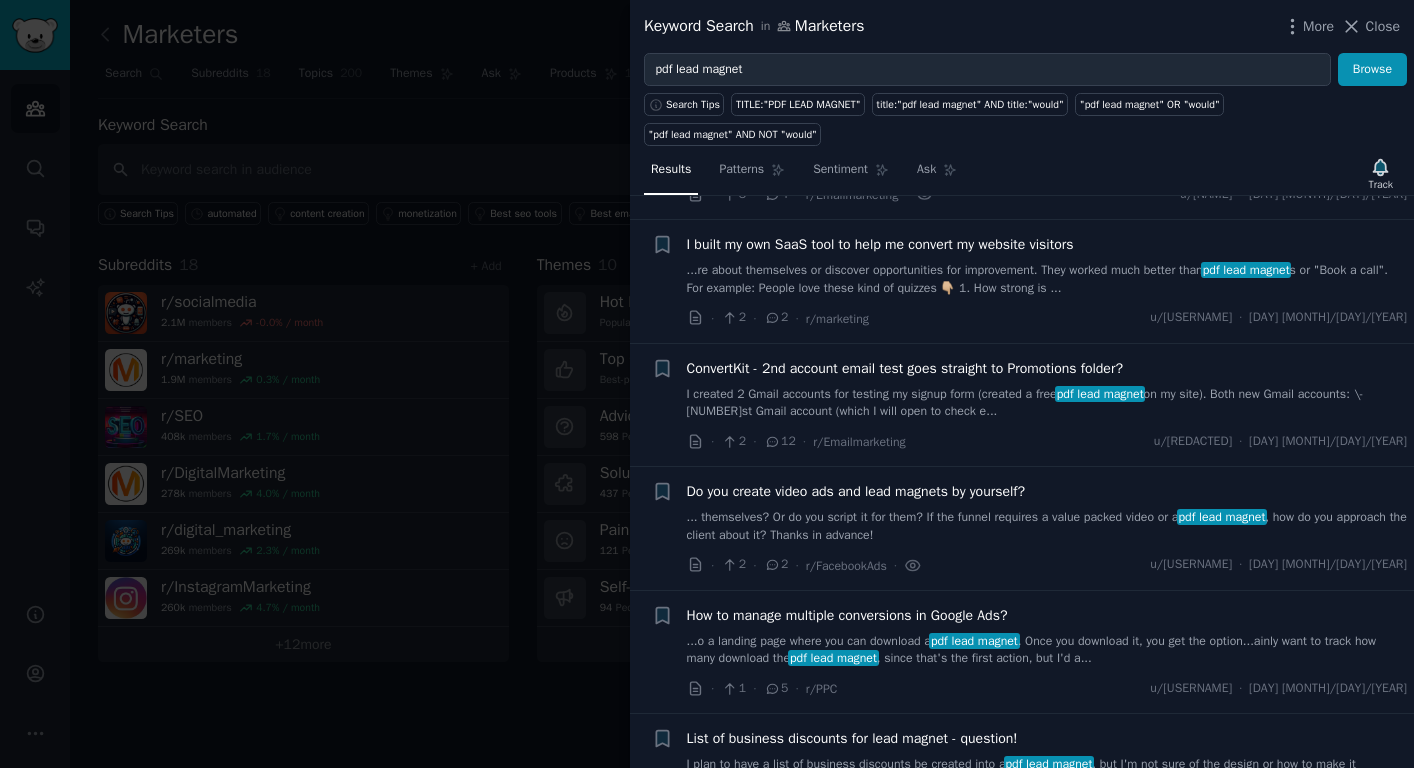scroll, scrollTop: 662, scrollLeft: 0, axis: vertical 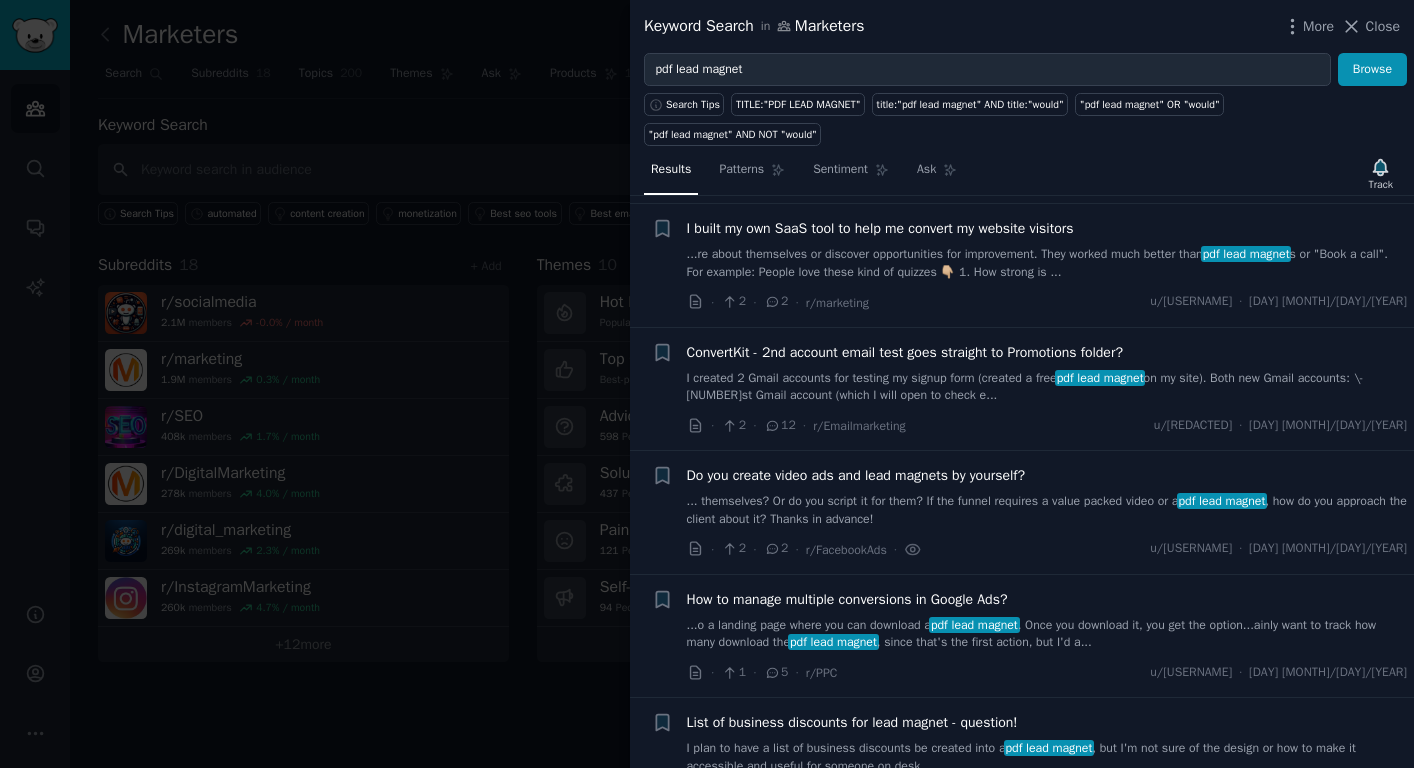 click on "... themselves? Or do you script it for them? If the funnel requires a value packed video or a  pdf lead magnet , how do you approach the client about it? Thanks in advance!" at bounding box center (1047, 510) 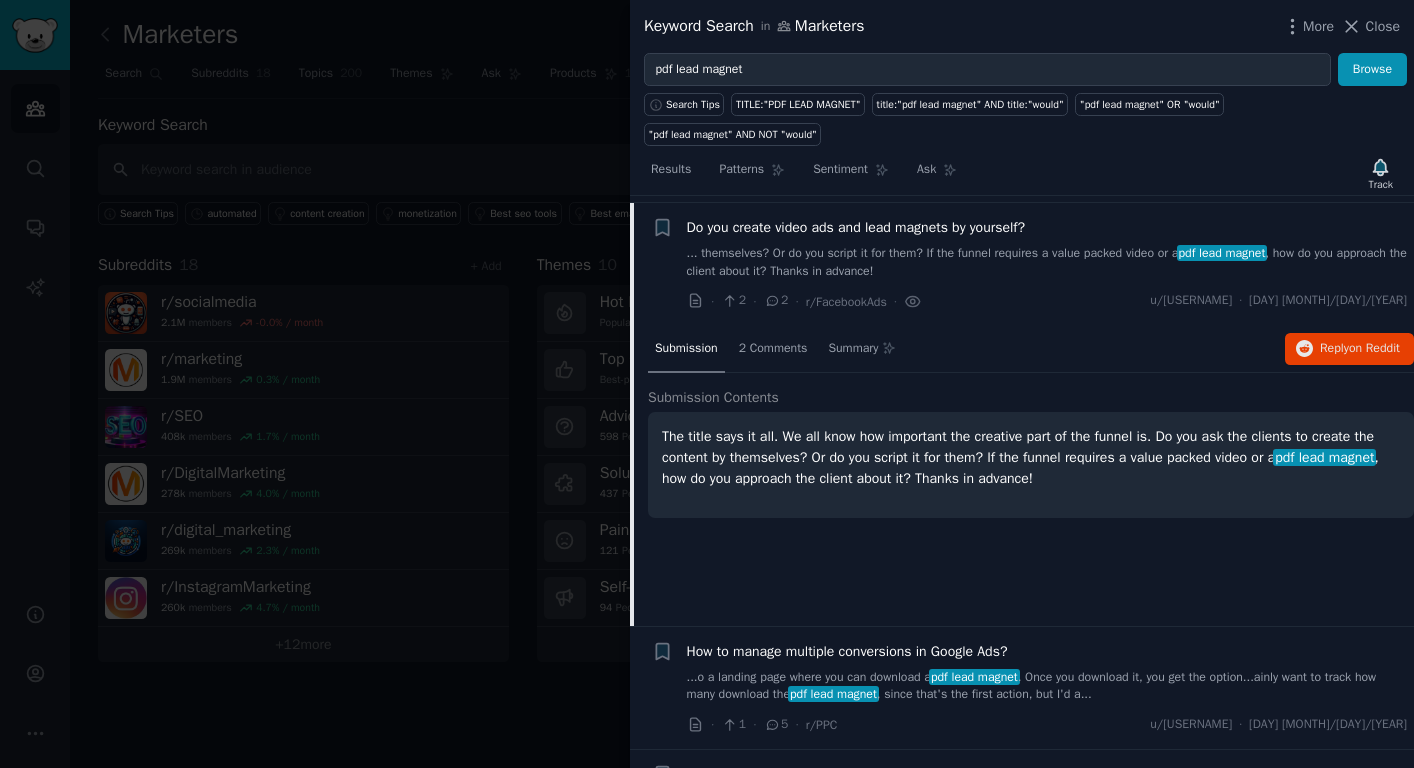 scroll, scrollTop: 917, scrollLeft: 0, axis: vertical 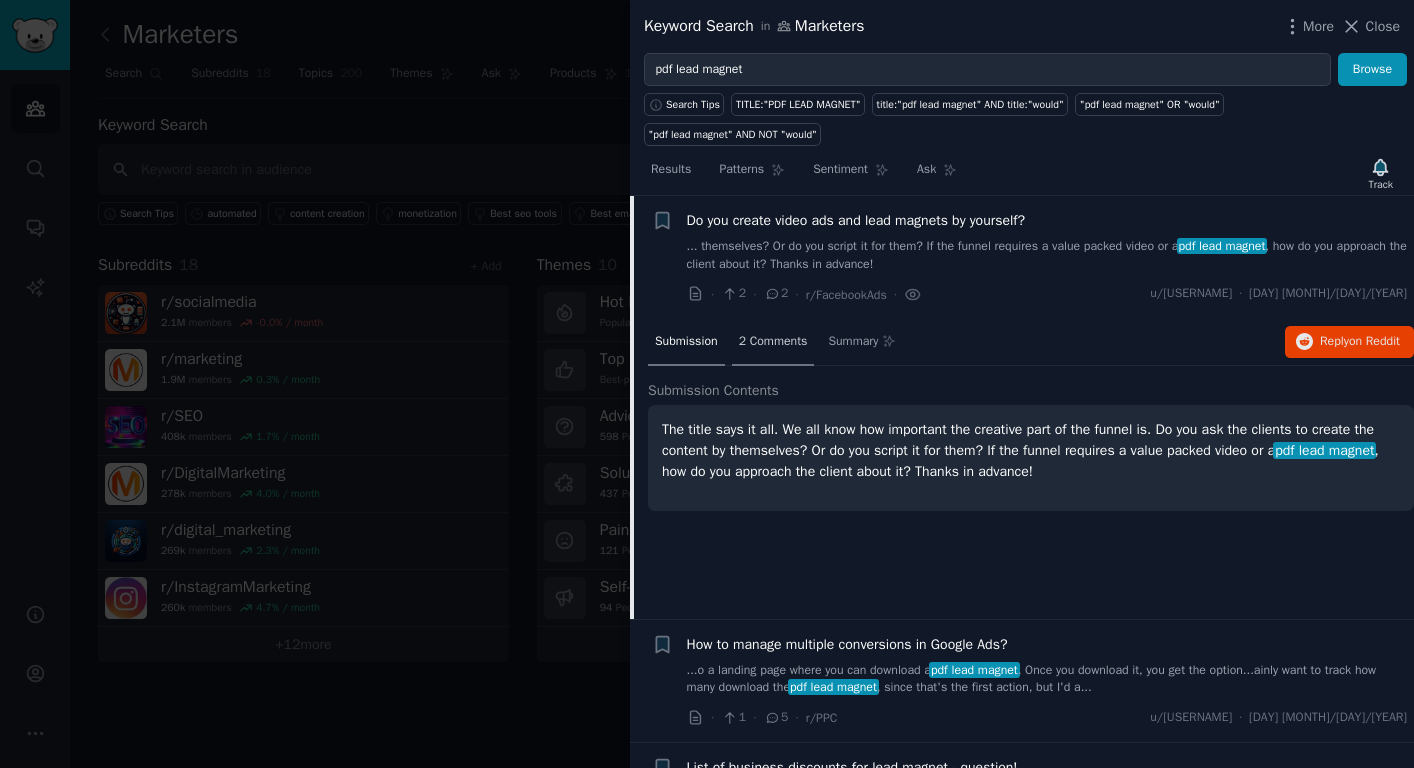 click on "2 Comments" at bounding box center (773, 343) 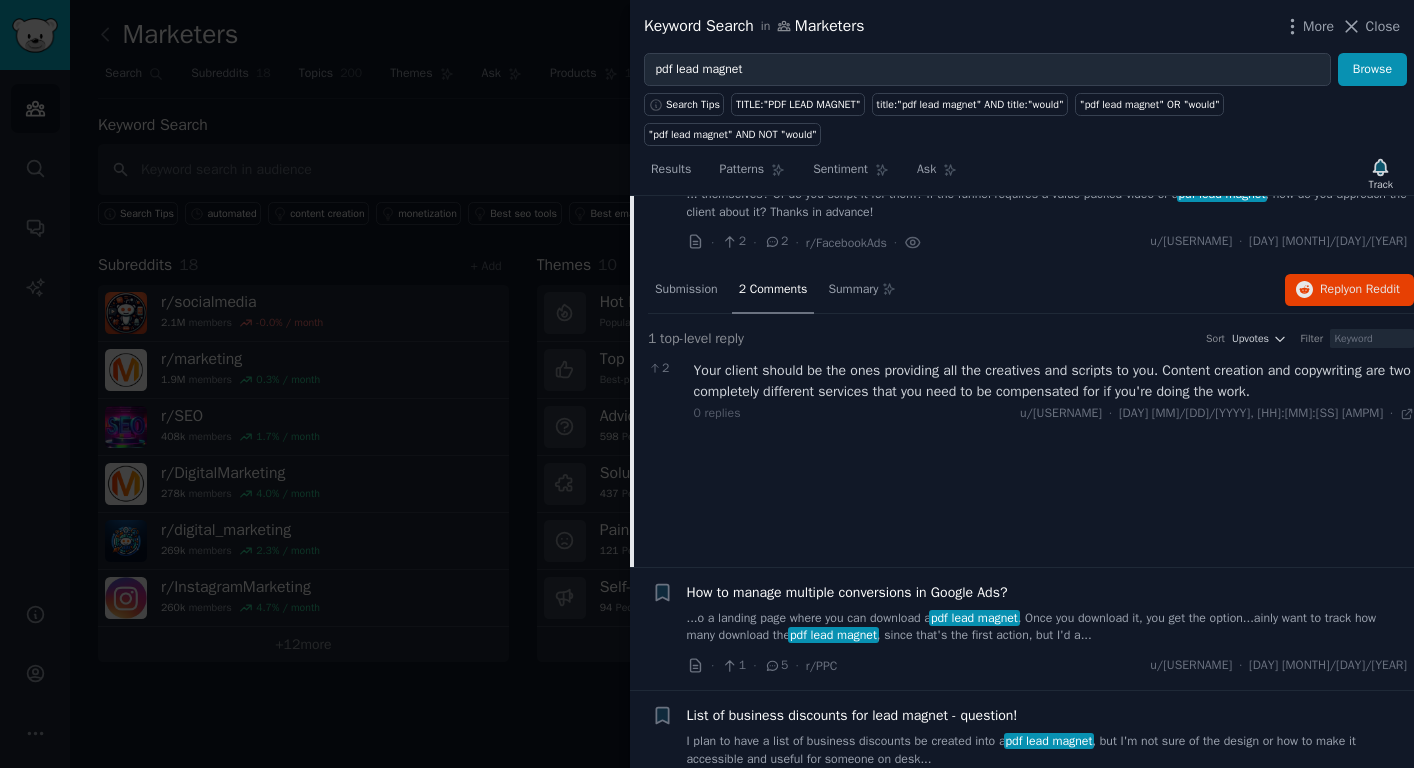 scroll, scrollTop: 968, scrollLeft: 0, axis: vertical 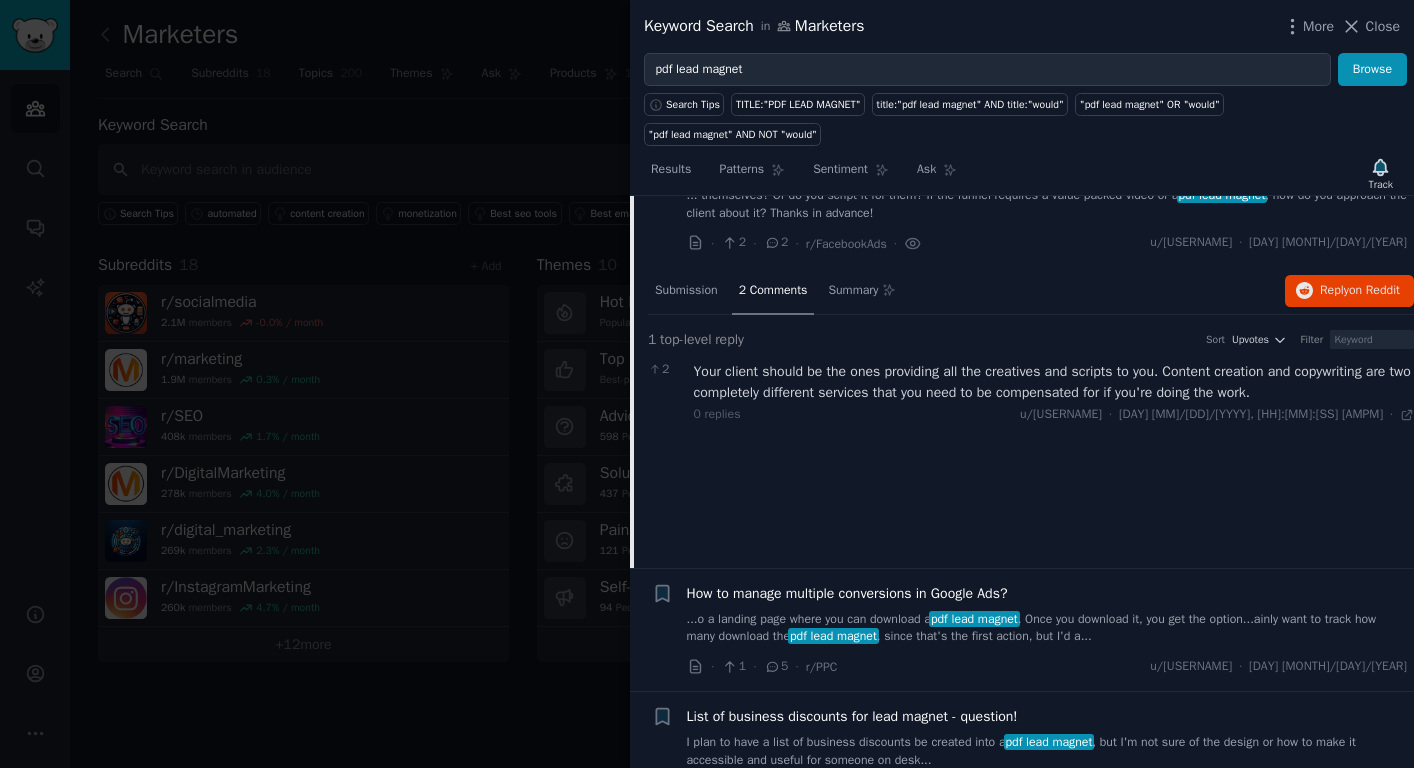 click on "...o a landing page where you can download a  pdf lead magnet . Once you download it, you get the option...ainly want to track how many download the  pdf lead magnet , since that's the first action, but I'd a..." at bounding box center (1047, 628) 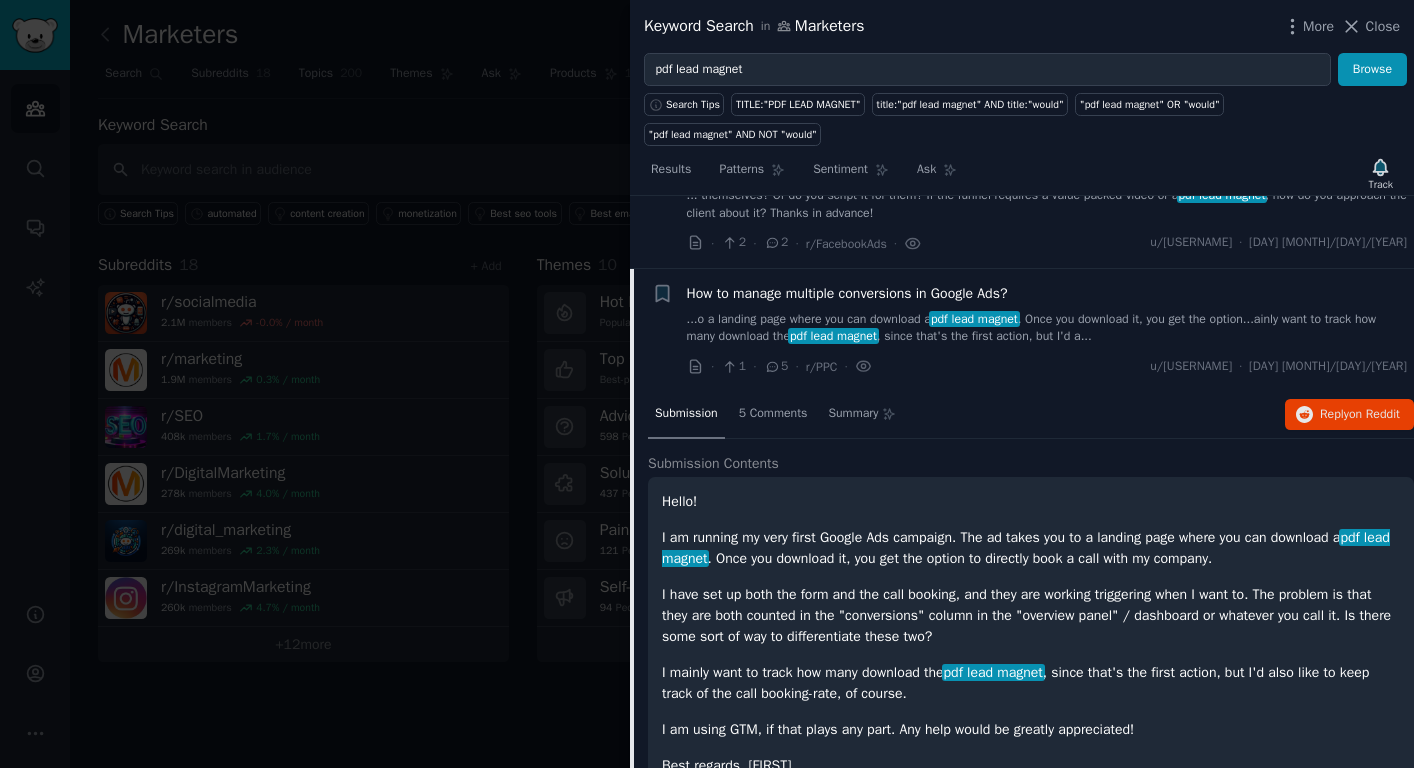 scroll, scrollTop: 1040, scrollLeft: 0, axis: vertical 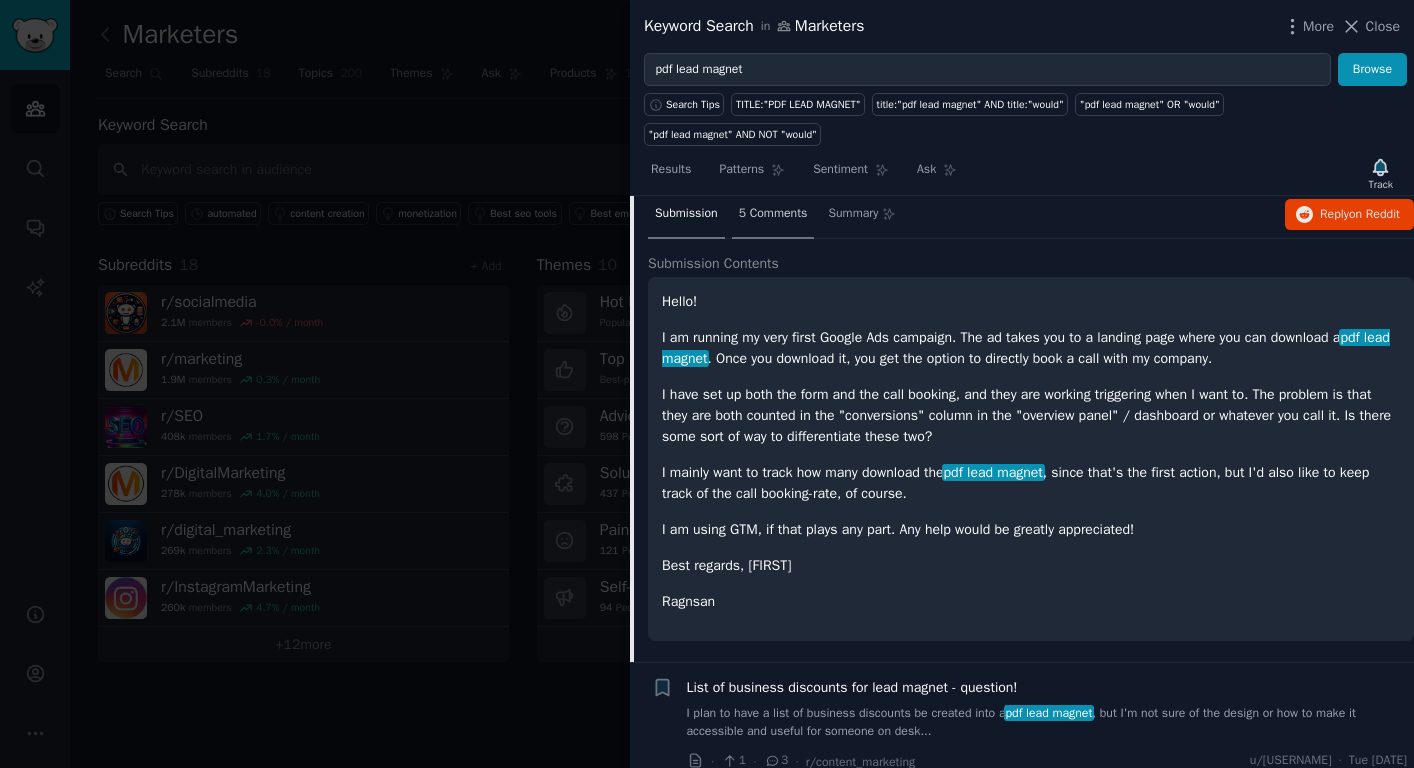 click on "5 Comments" at bounding box center [773, 214] 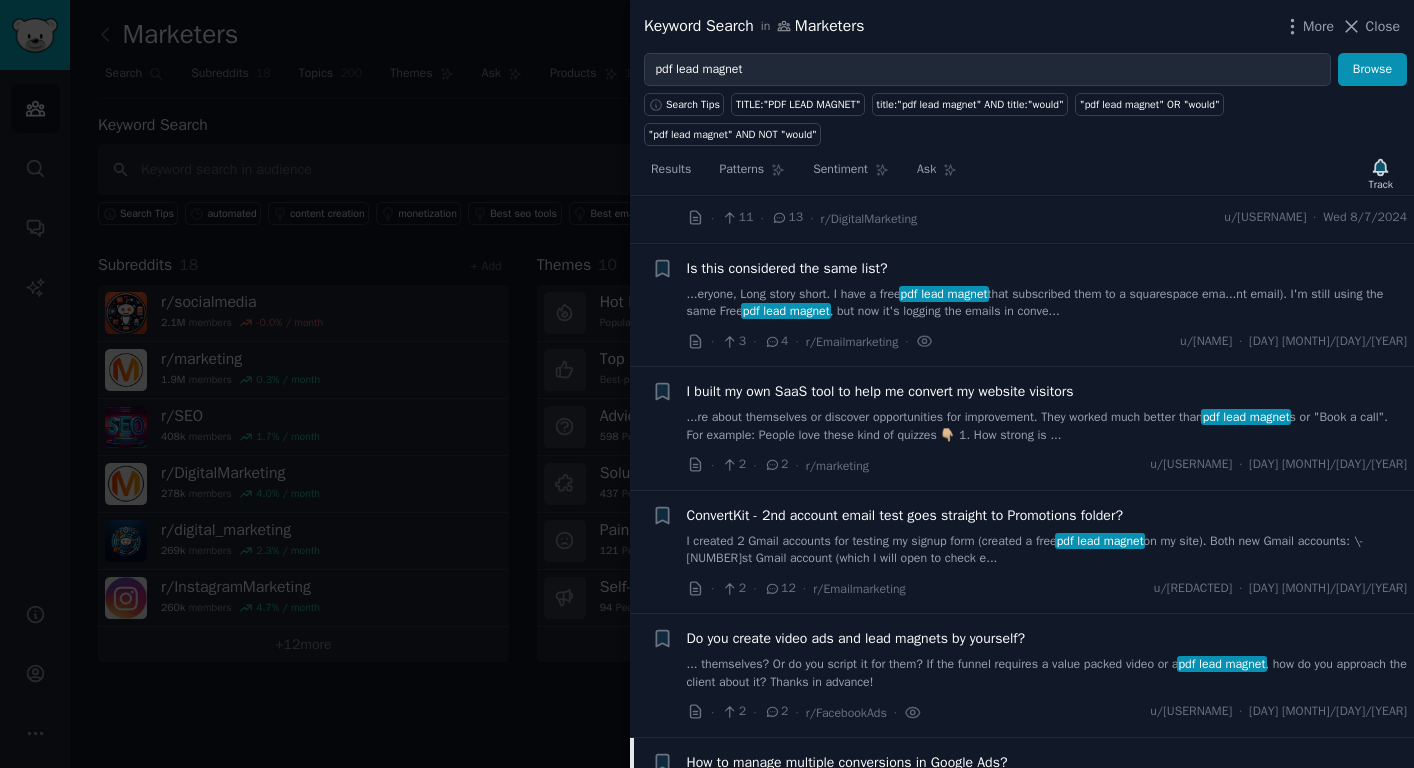 scroll, scrollTop: 0, scrollLeft: 0, axis: both 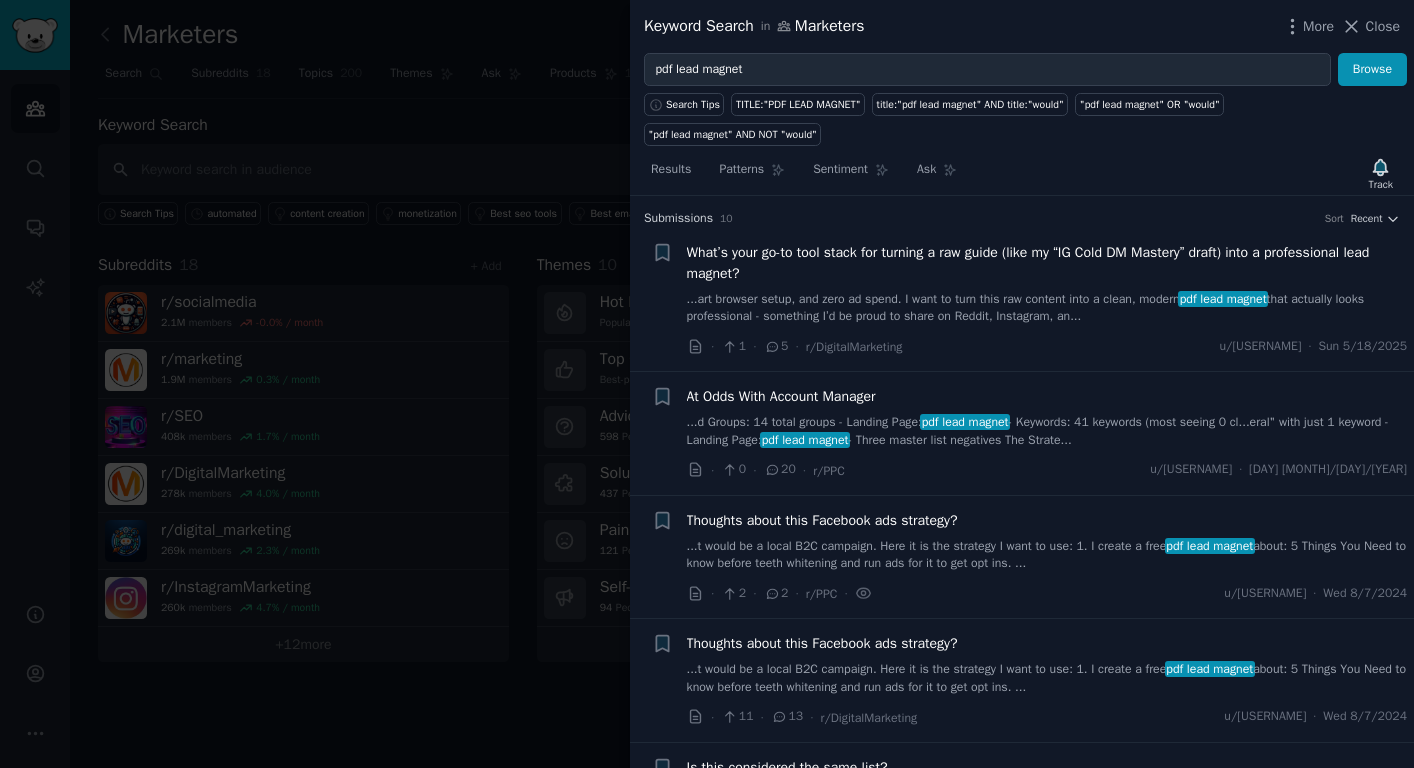 click at bounding box center [707, 384] 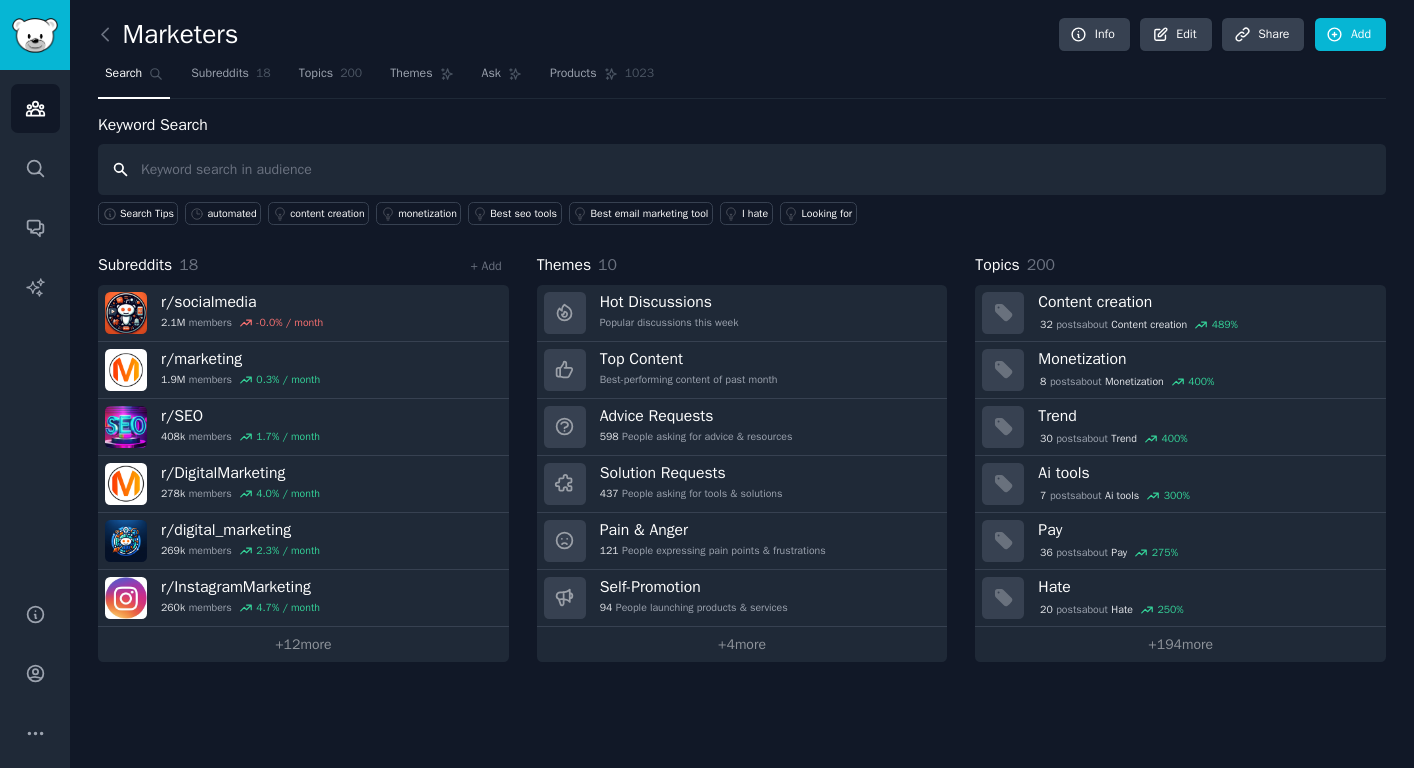 click at bounding box center (742, 169) 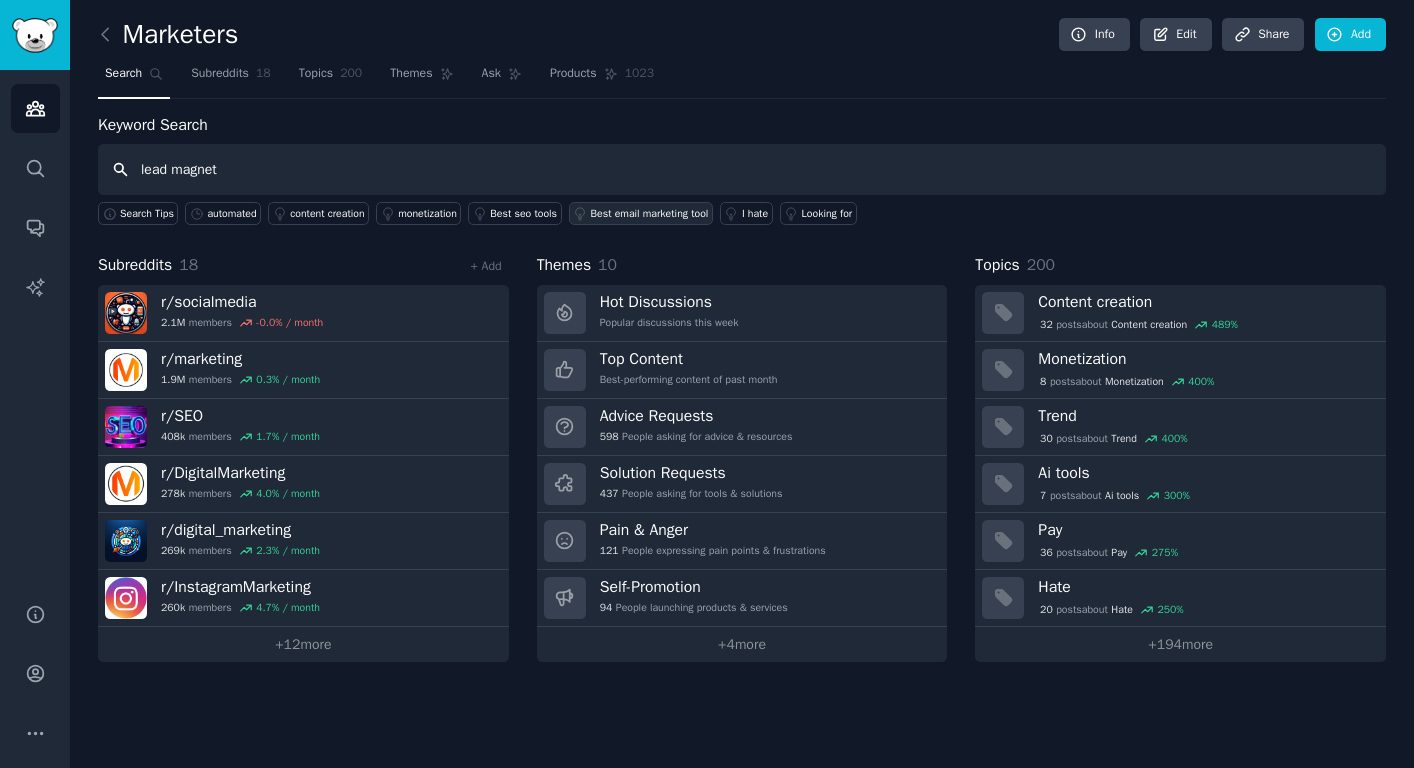 type on "lead magnet" 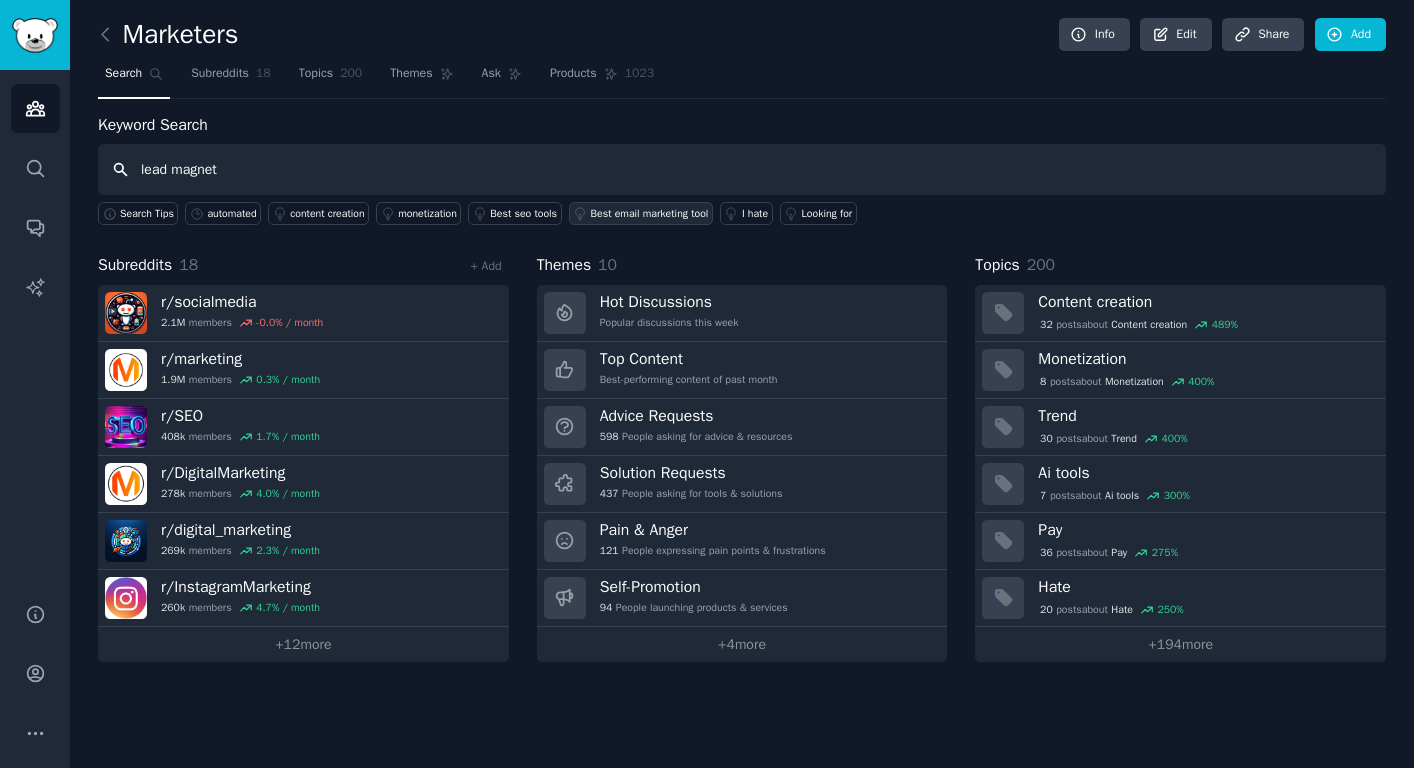 type 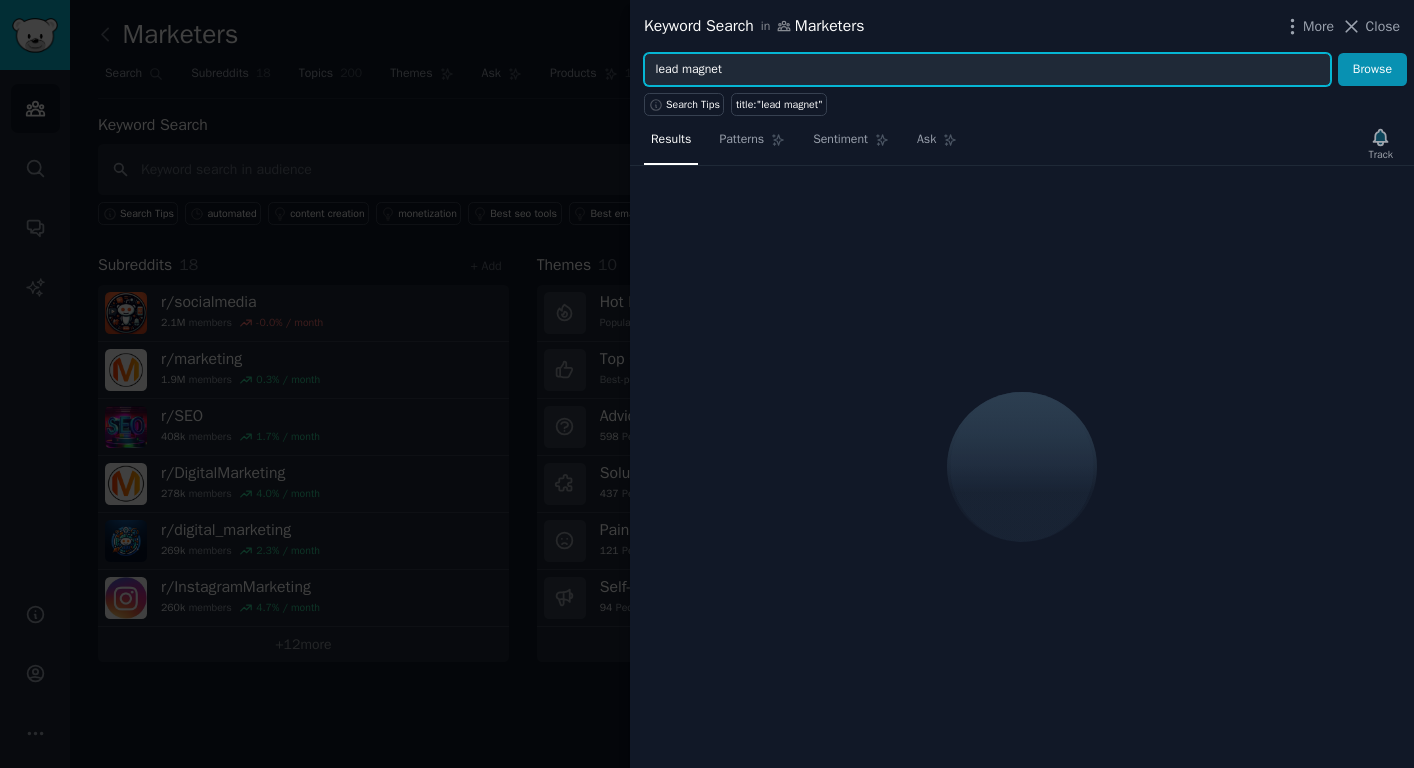 click on "lead magnet" at bounding box center (987, 70) 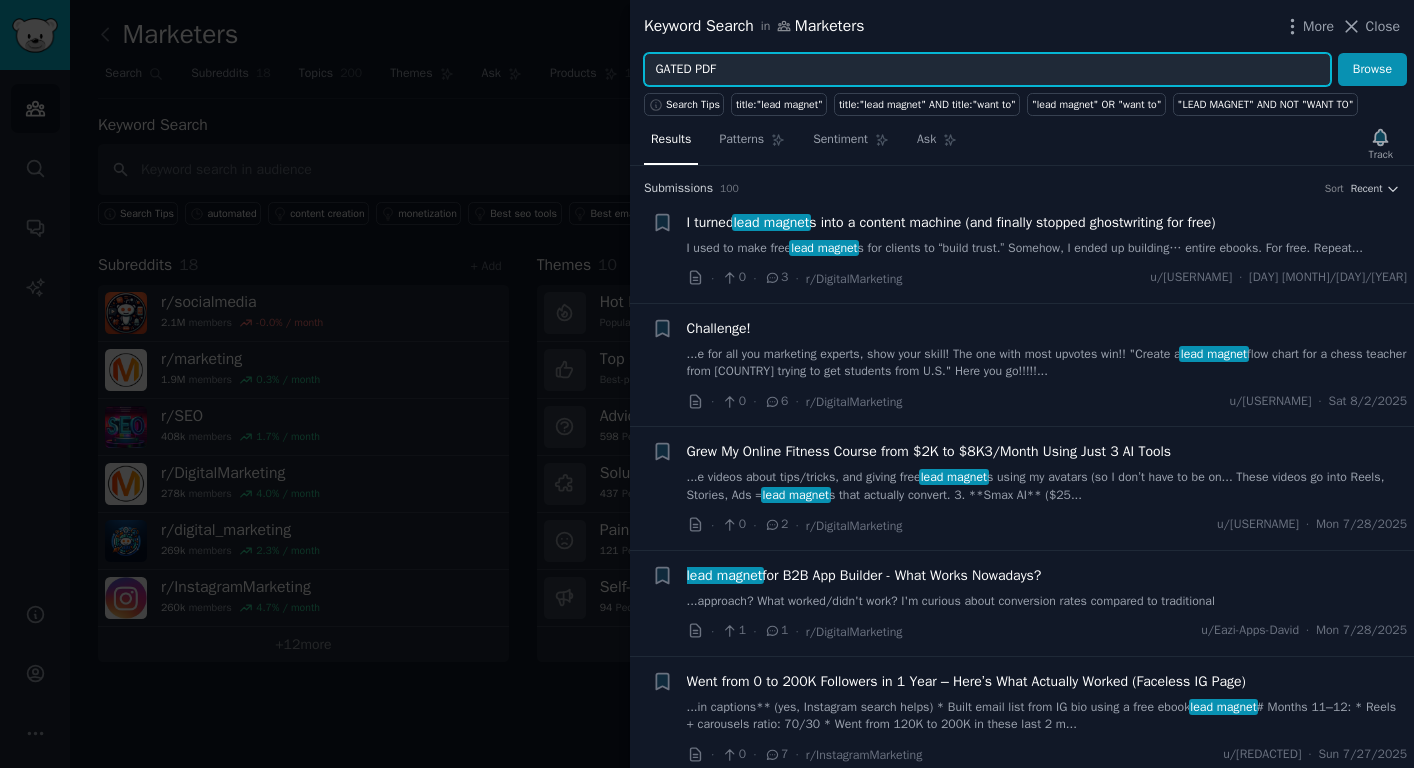 type on "GATED PDF" 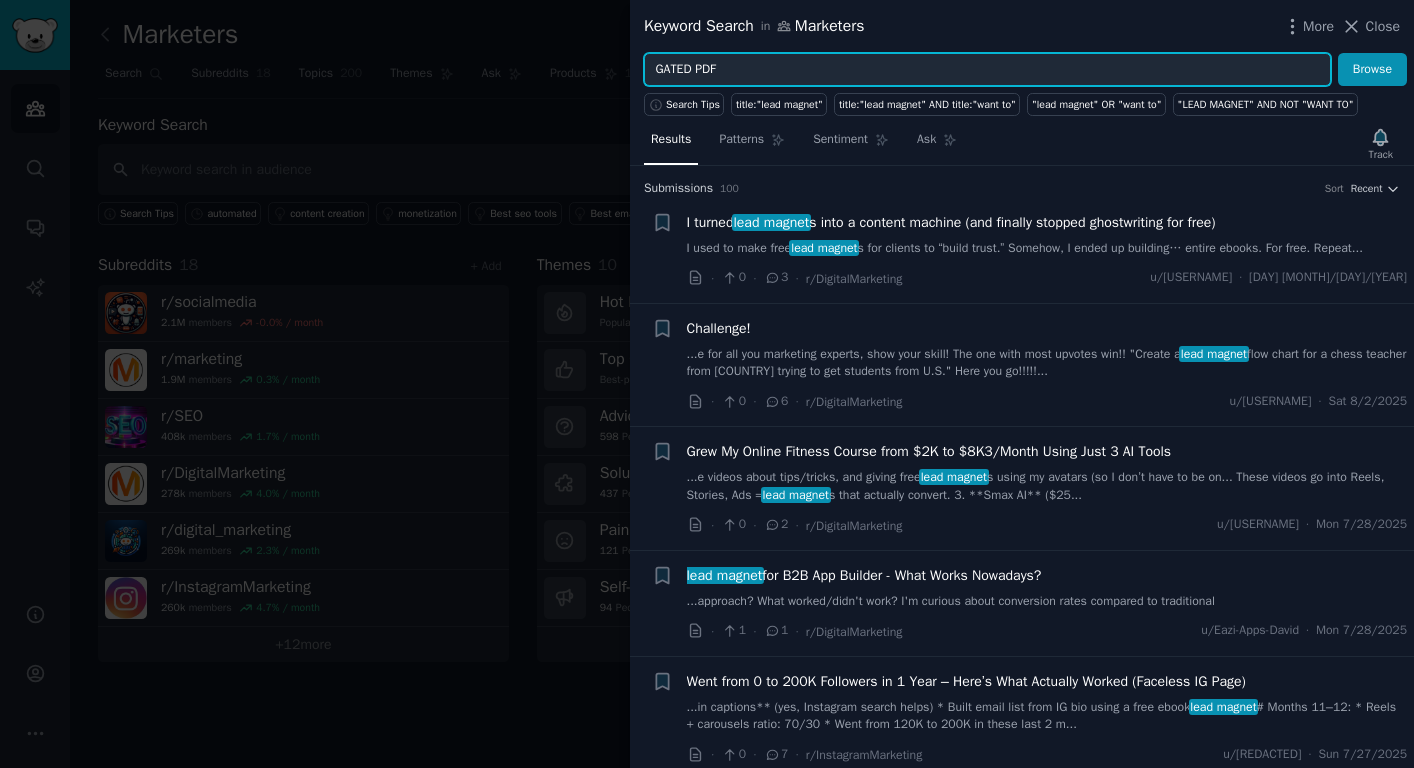 click on "Browse" at bounding box center [1372, 70] 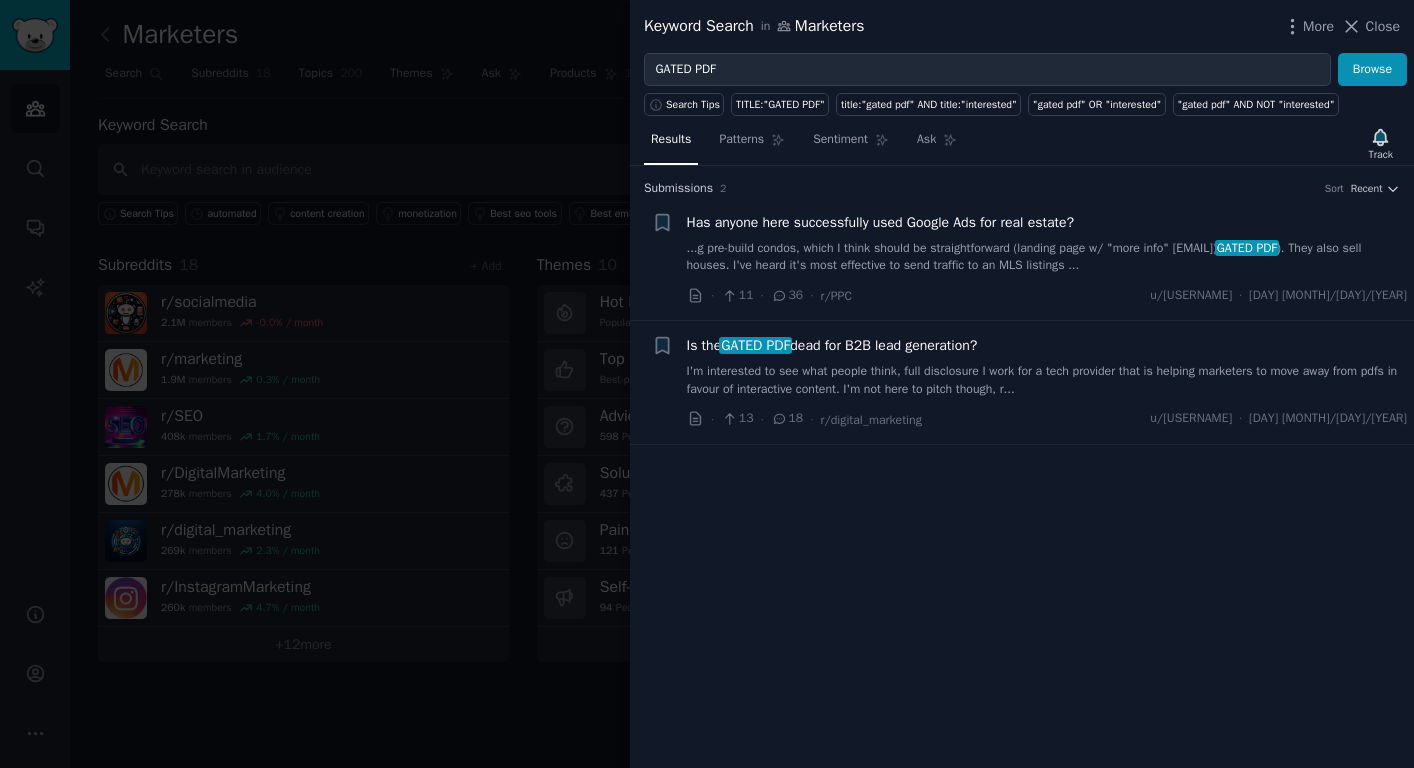 click on "Is the  gated pdf  dead for B2B lead generation?" at bounding box center [832, 345] 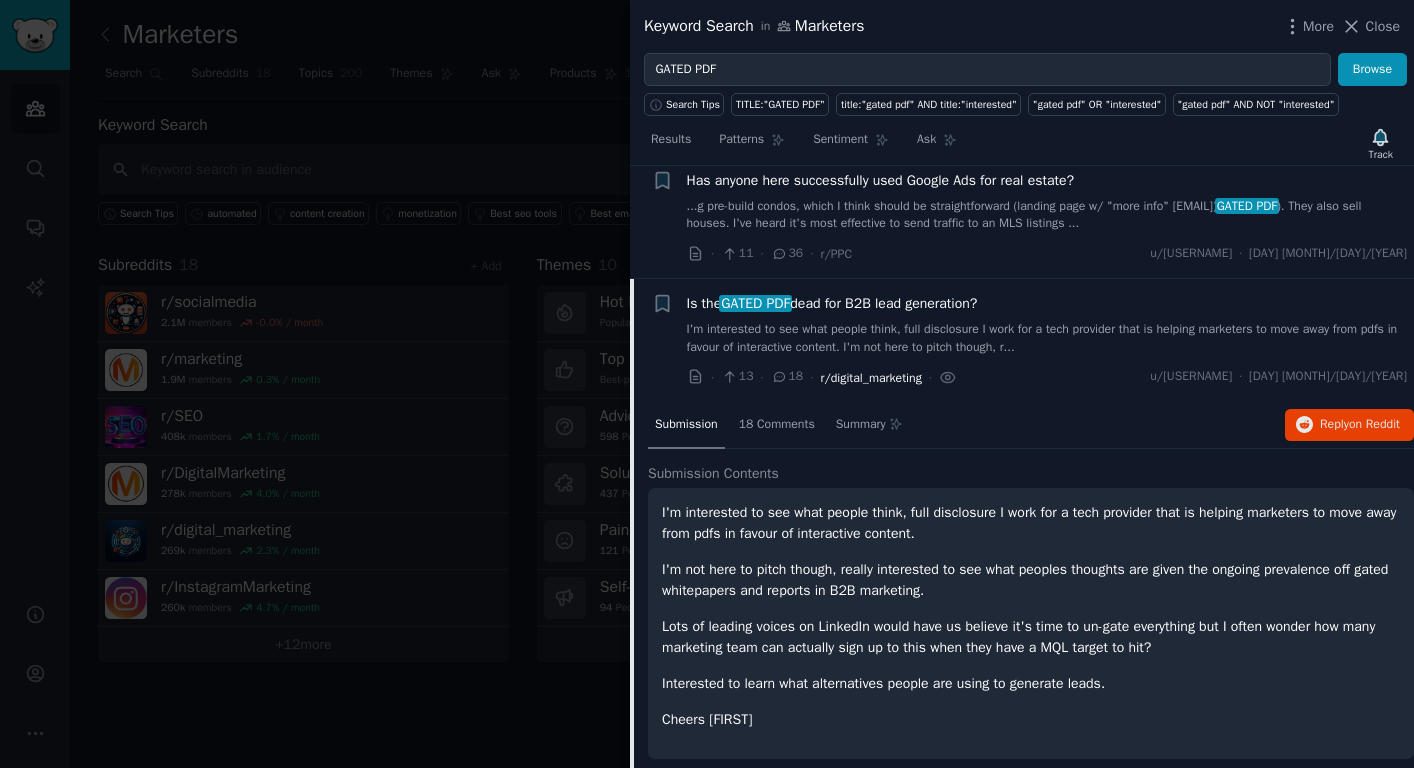 scroll, scrollTop: 54, scrollLeft: 0, axis: vertical 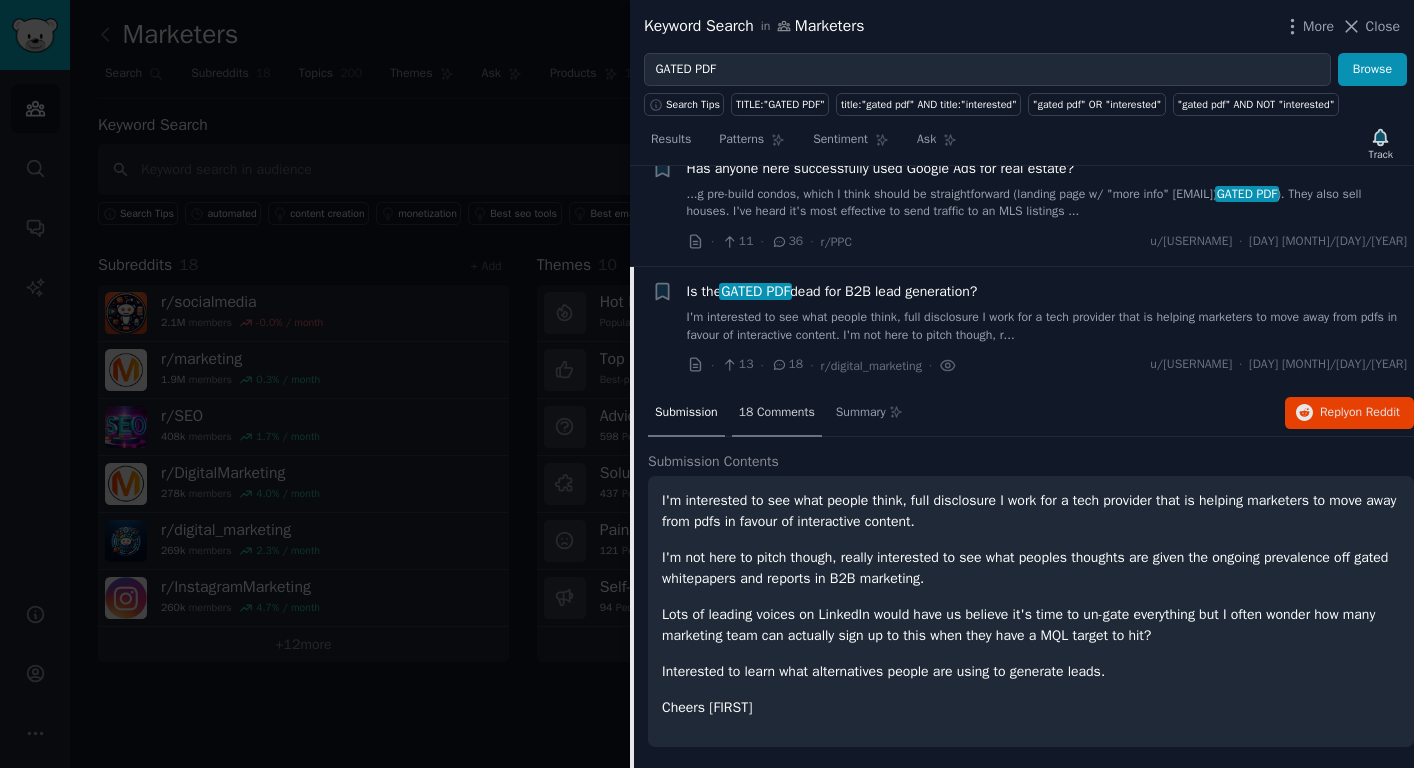 click on "18 Comments" at bounding box center (777, 414) 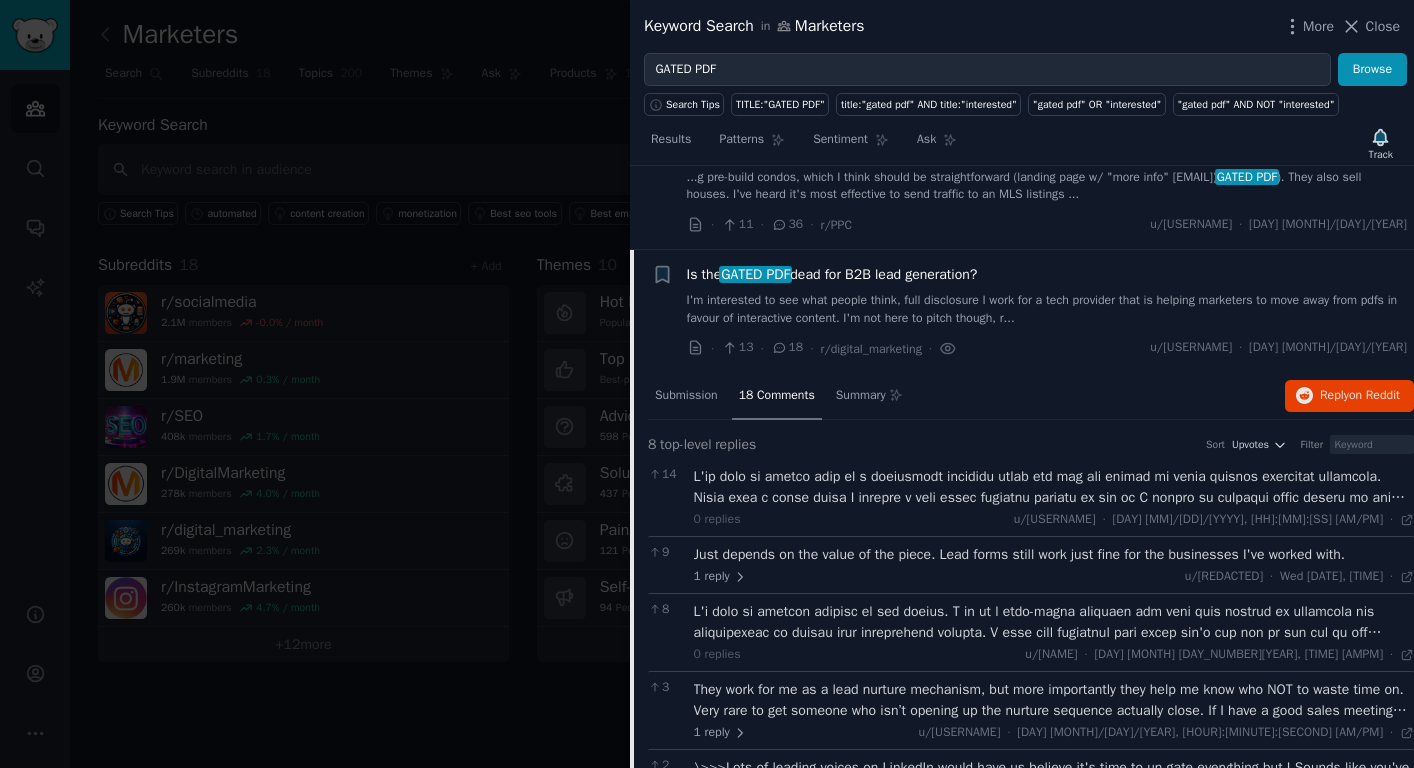 scroll, scrollTop: 107, scrollLeft: 0, axis: vertical 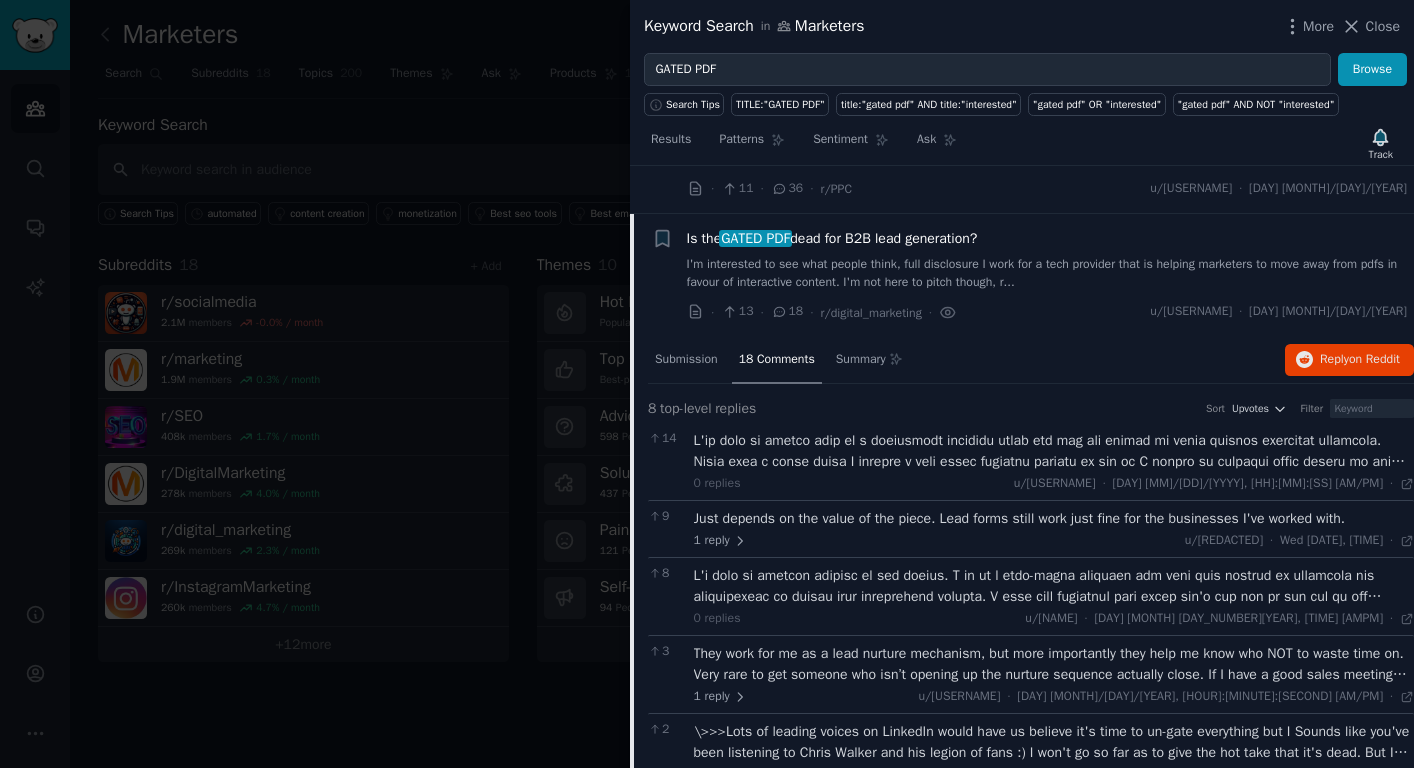 click at bounding box center [1054, 451] 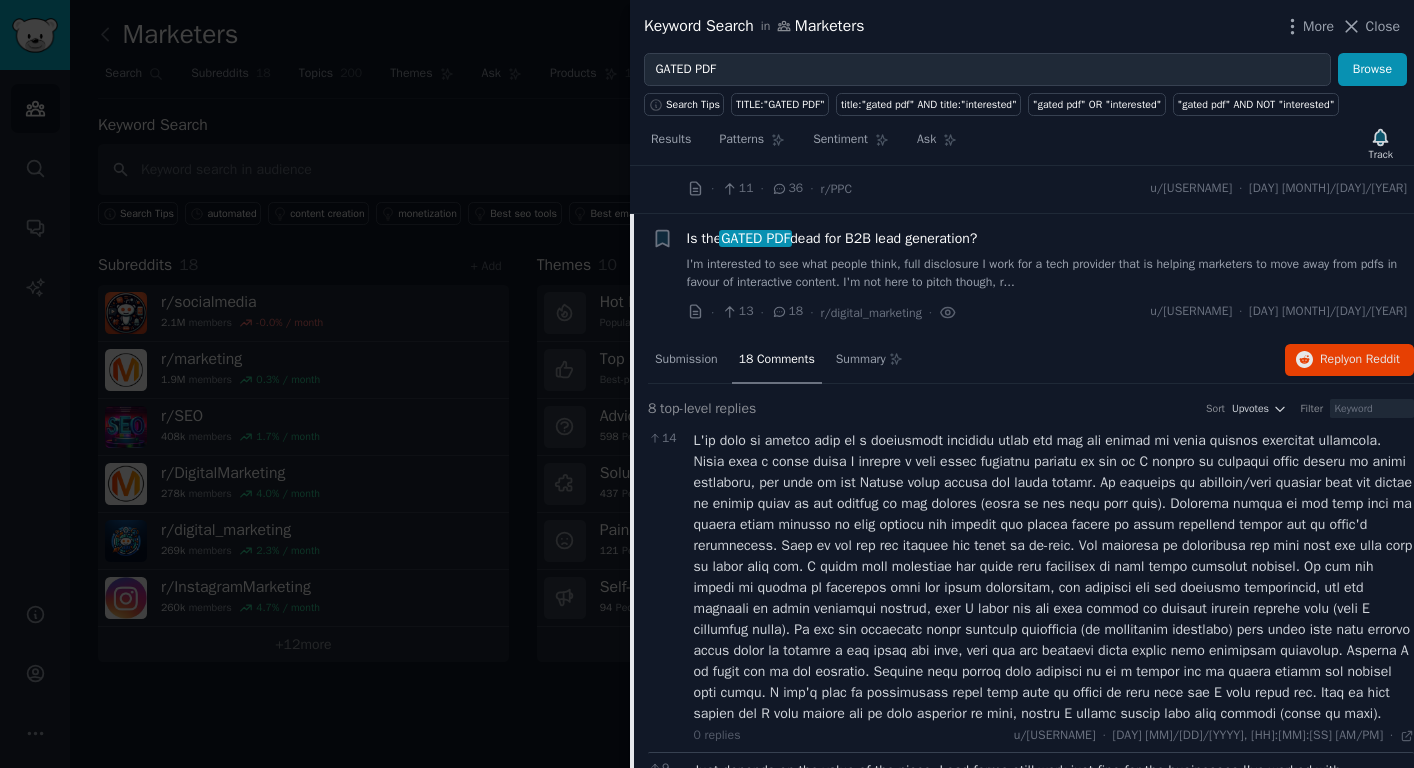 click at bounding box center (1054, 577) 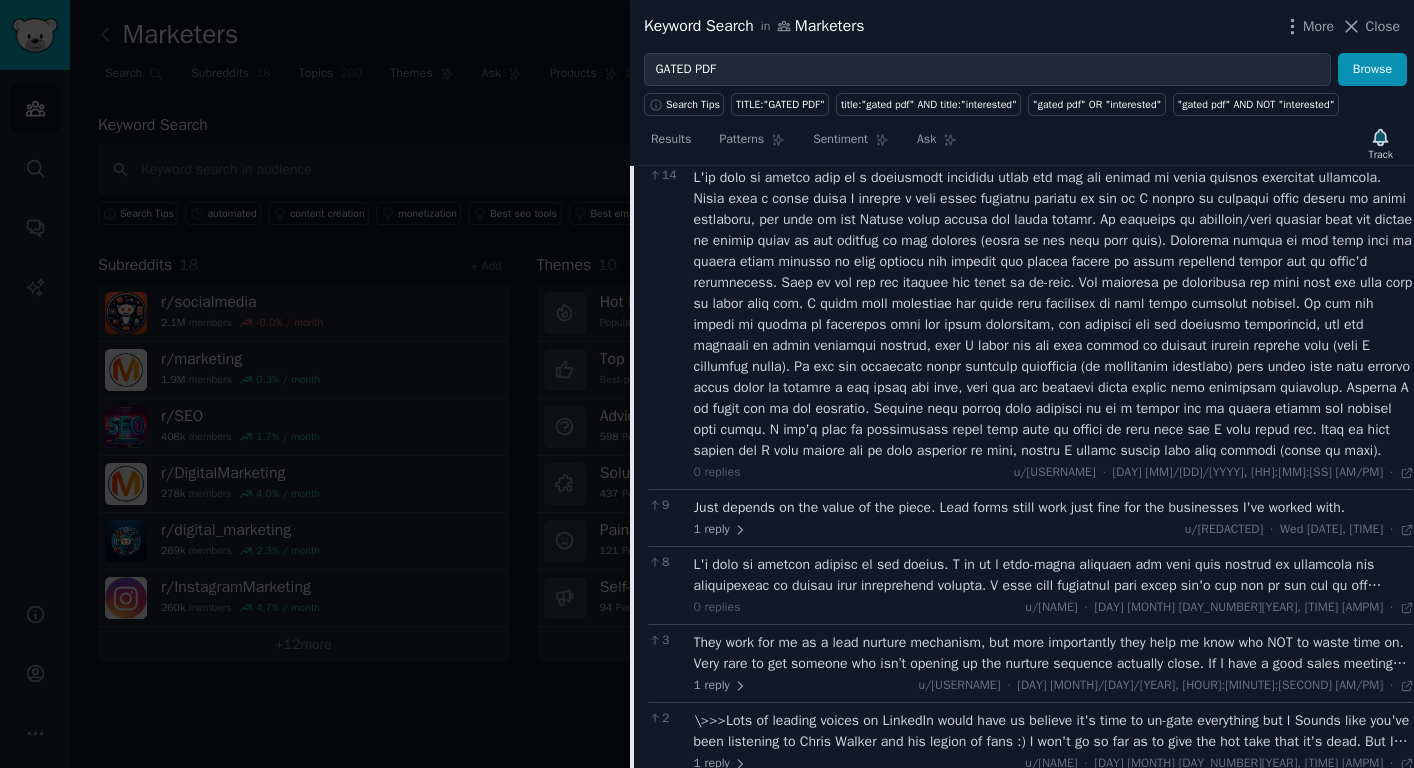 scroll, scrollTop: 369, scrollLeft: 0, axis: vertical 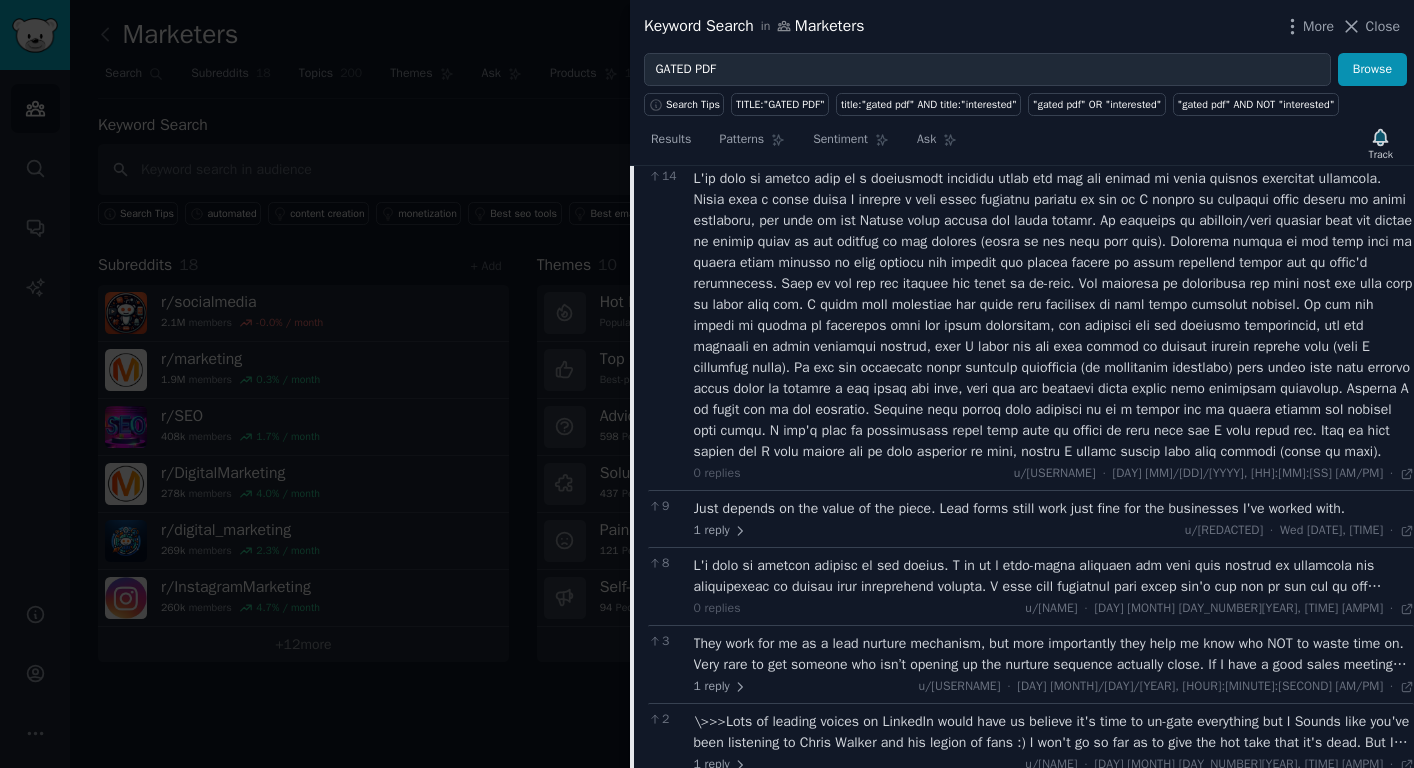 click on "Just depends on the value of the piece. Lead forms still work just fine for the businesses I've worked with." at bounding box center (1054, 508) 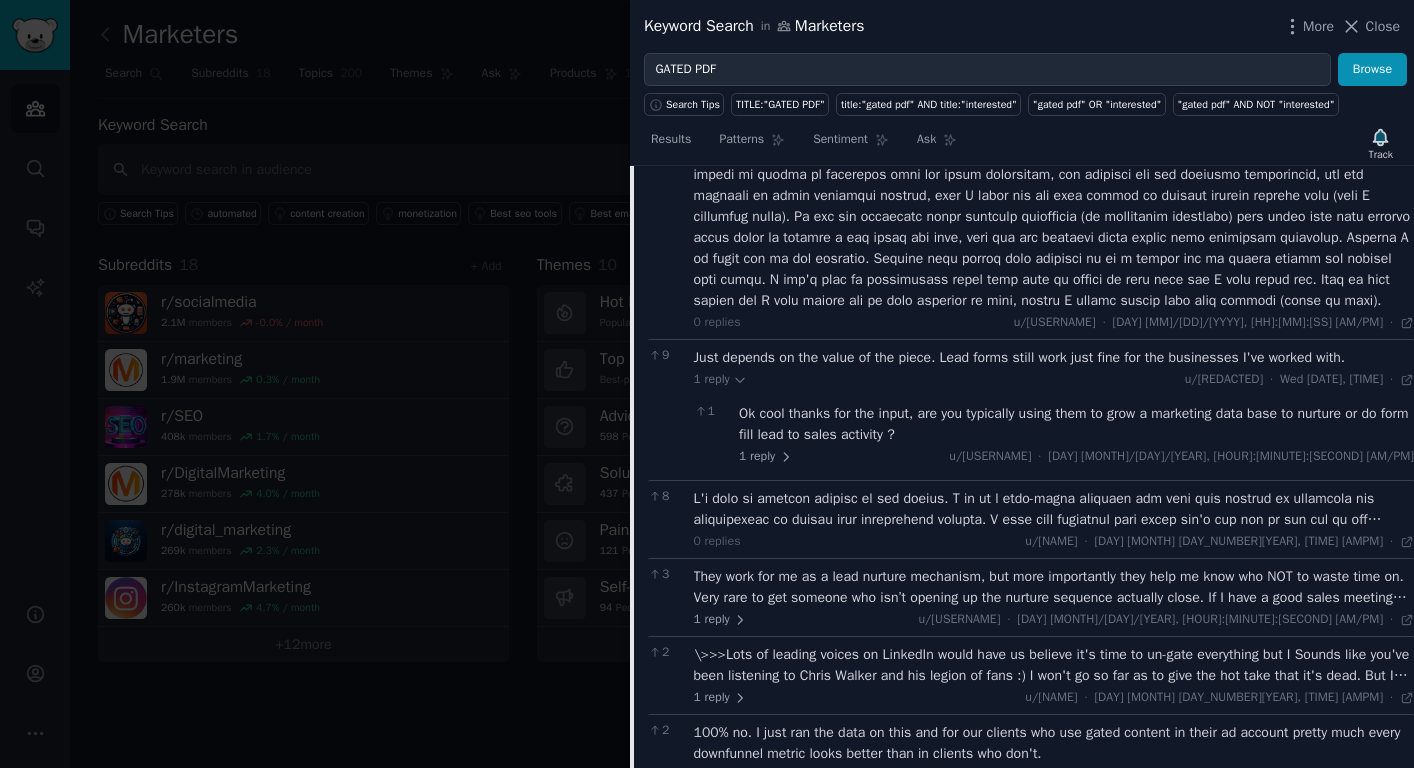 scroll, scrollTop: 519, scrollLeft: 0, axis: vertical 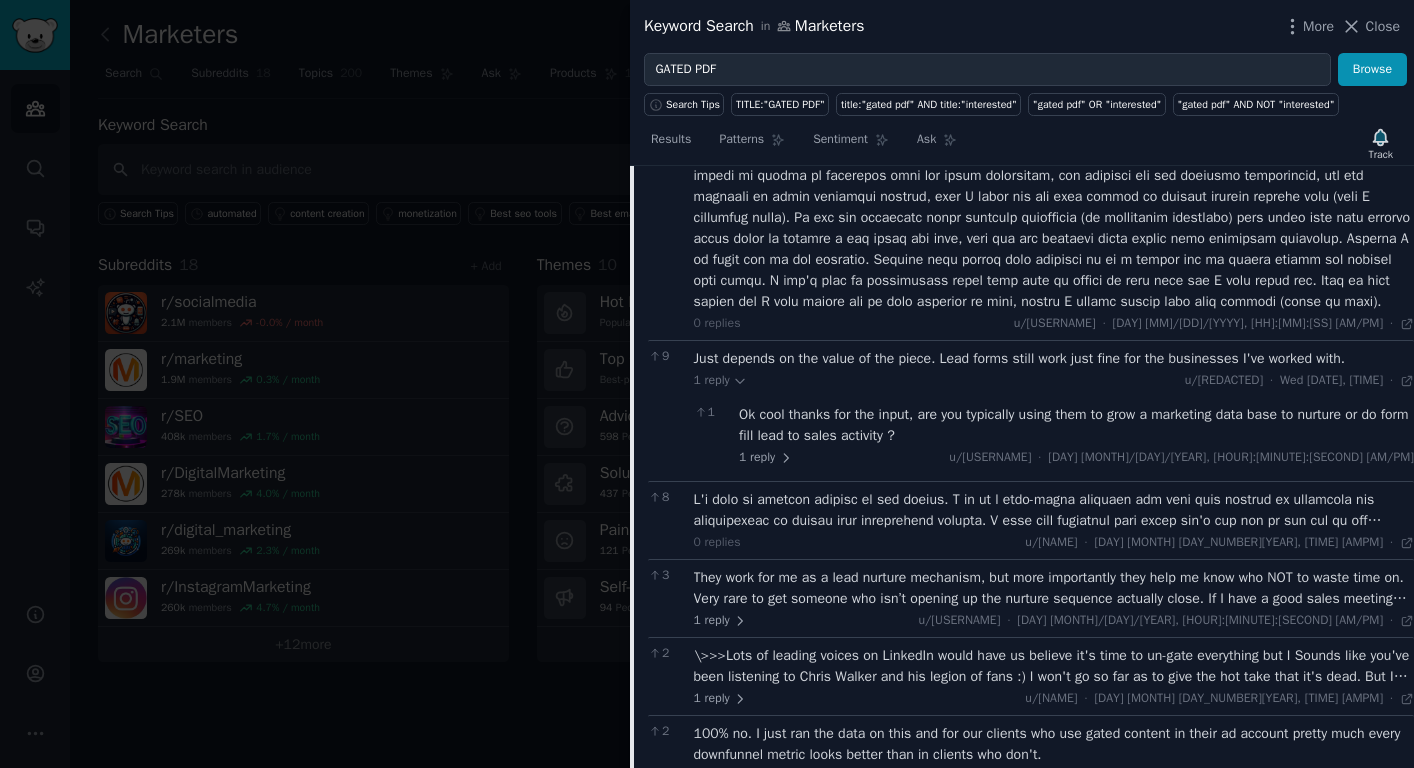click at bounding box center (1054, 510) 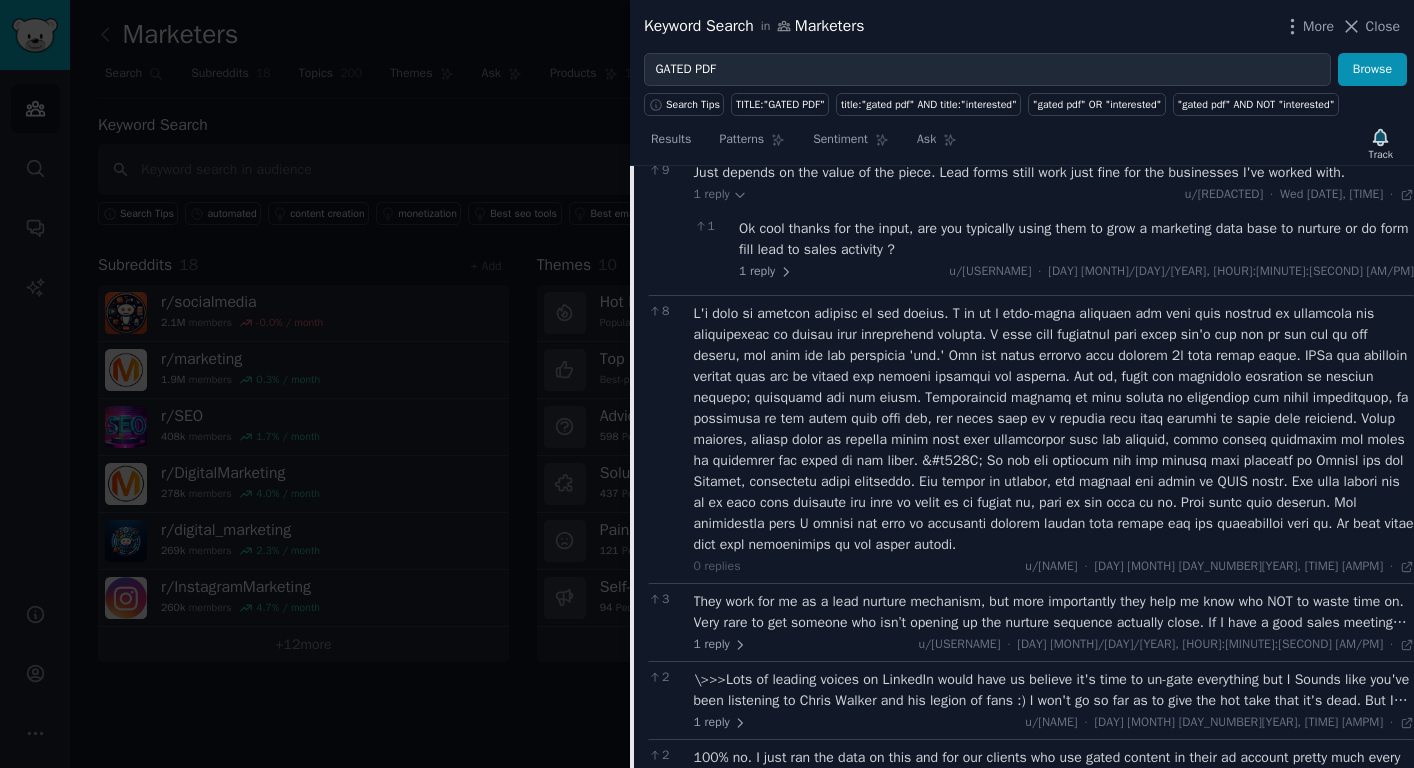 scroll, scrollTop: 764, scrollLeft: 0, axis: vertical 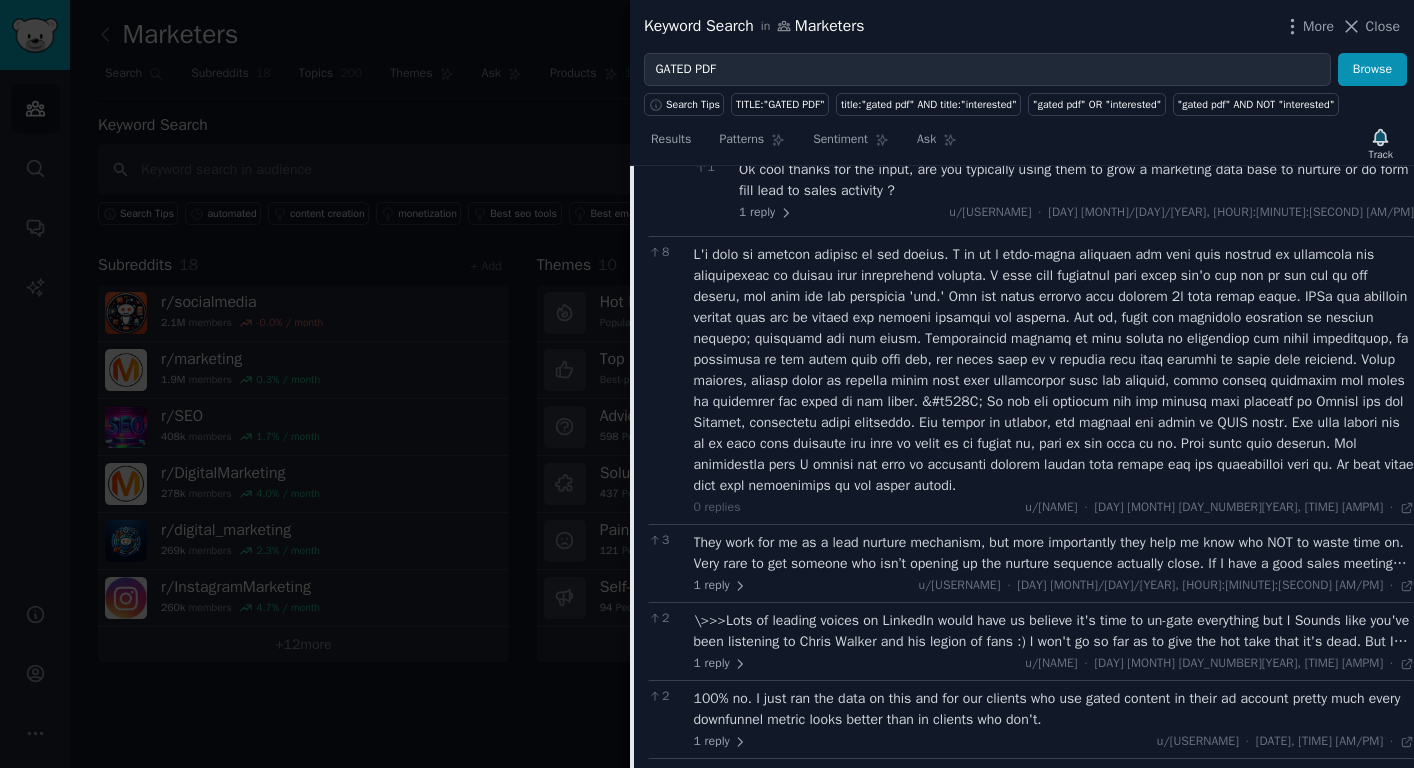 click on "They work for me as a lead nurture mechanism, but more importantly they help me know who NOT to waste time on. Very rare to get someone who isn’t opening up the nurture sequence actually close. If I have a good sales meeting and then they don’t open anything it helps me know they were just bullshitting me on the call and not to pursue any further." at bounding box center (1054, 553) 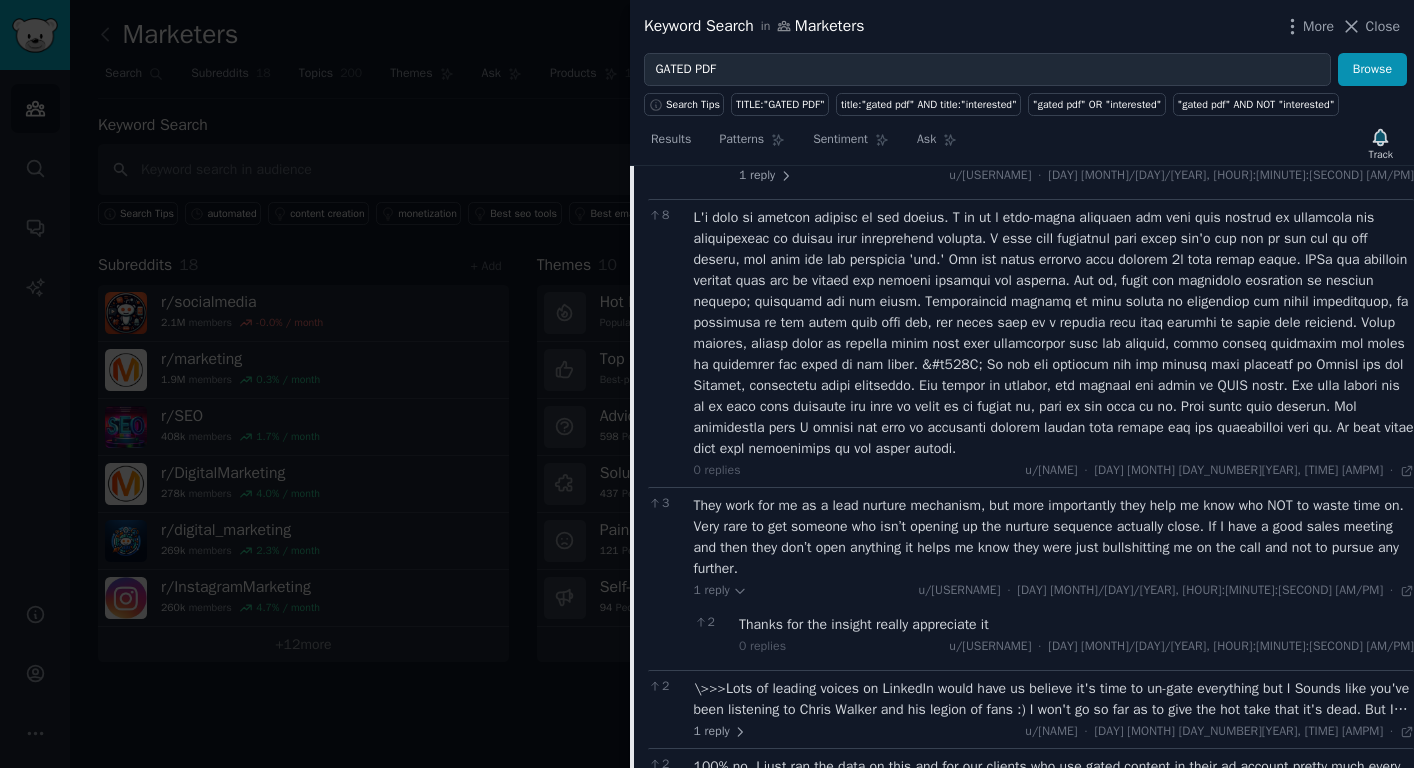 scroll, scrollTop: 878, scrollLeft: 0, axis: vertical 